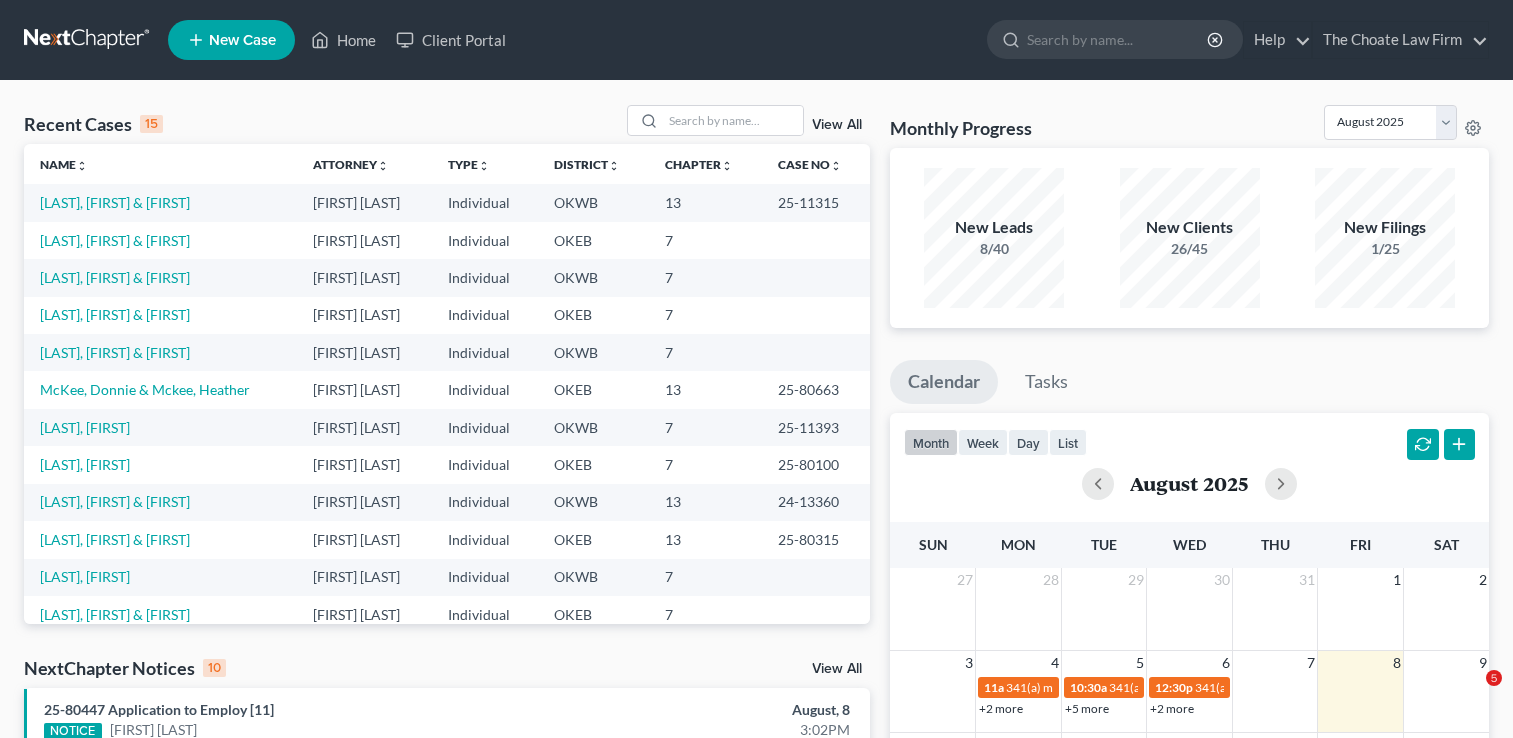 scroll, scrollTop: 0, scrollLeft: 0, axis: both 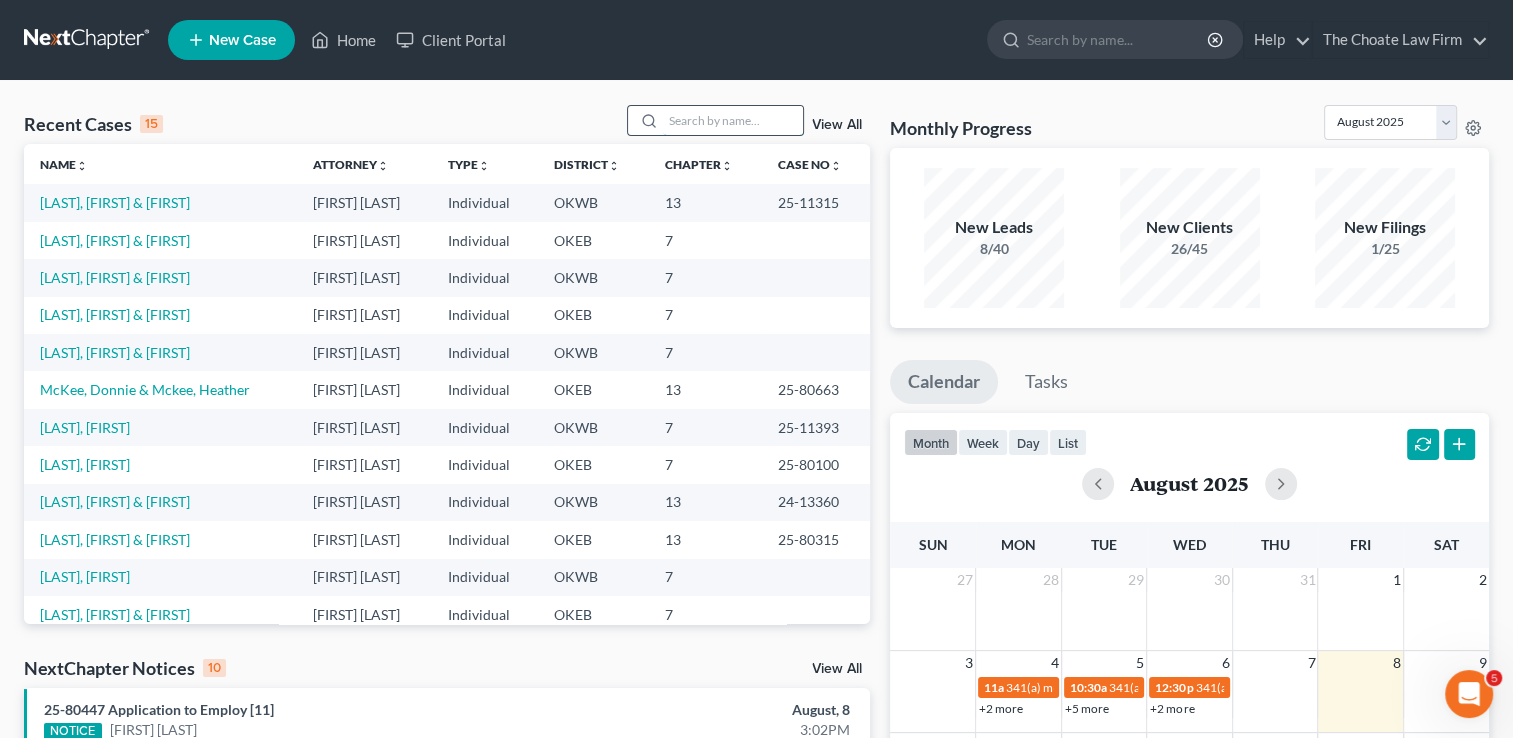 click at bounding box center (733, 120) 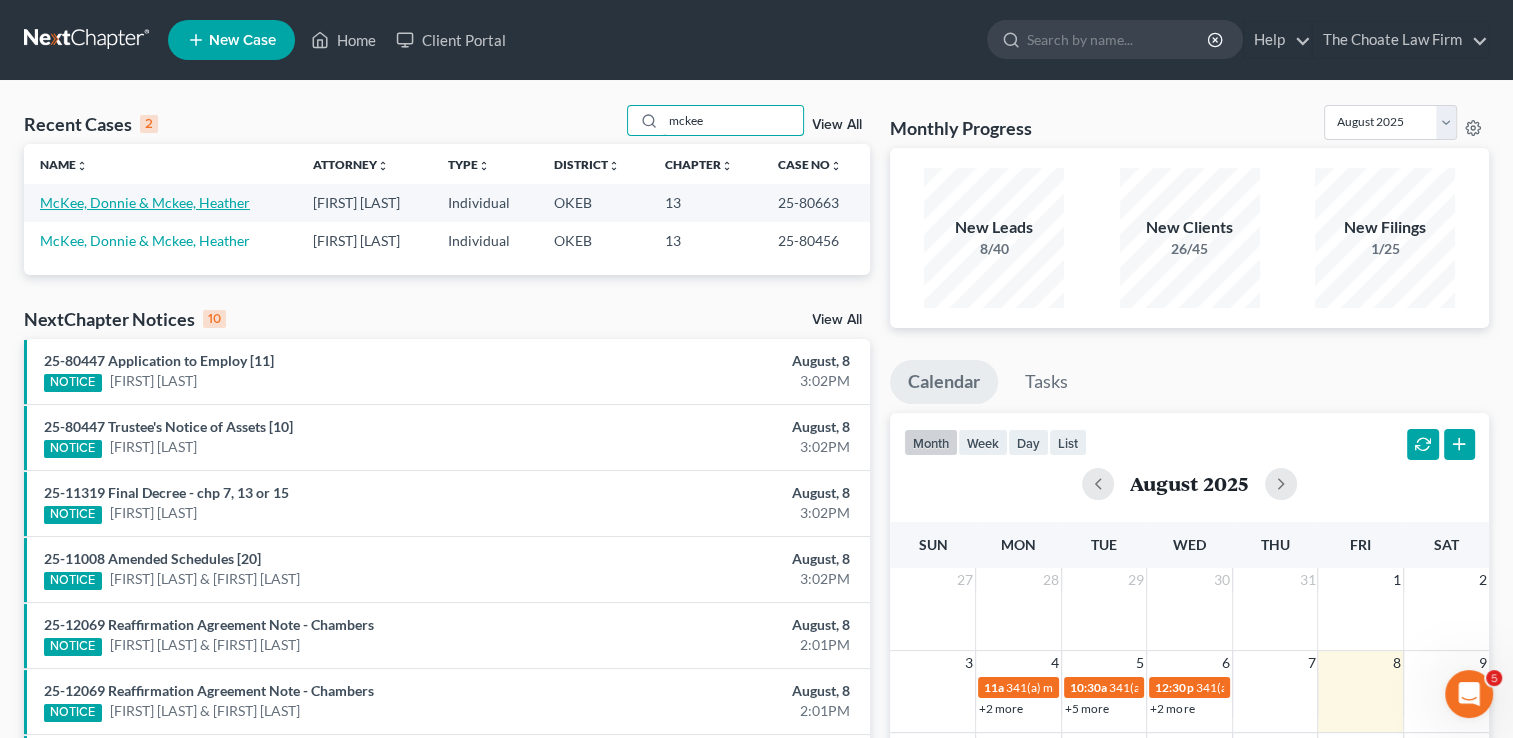 type on "mckee" 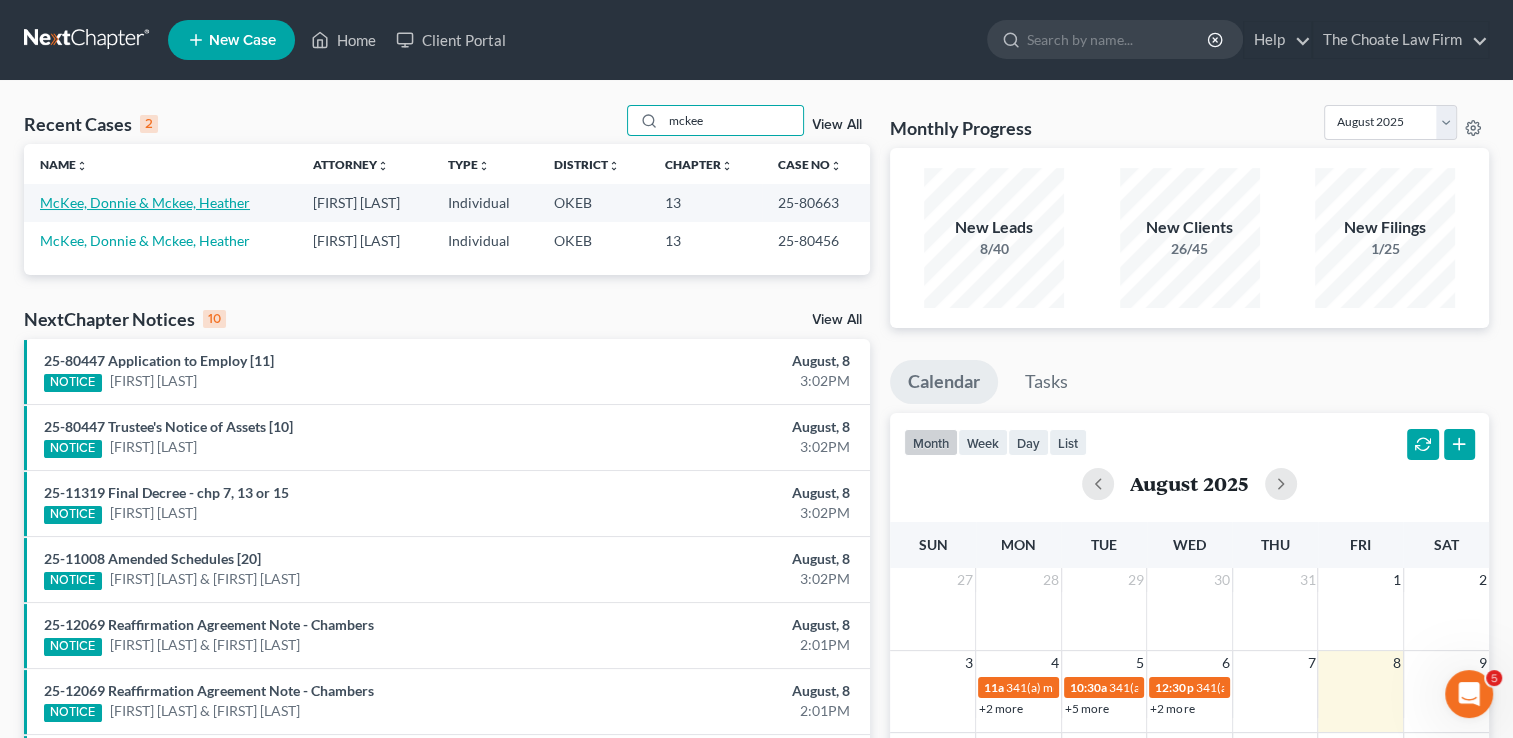 click on "McKee, Donnie & Mckee, Heather" at bounding box center (145, 202) 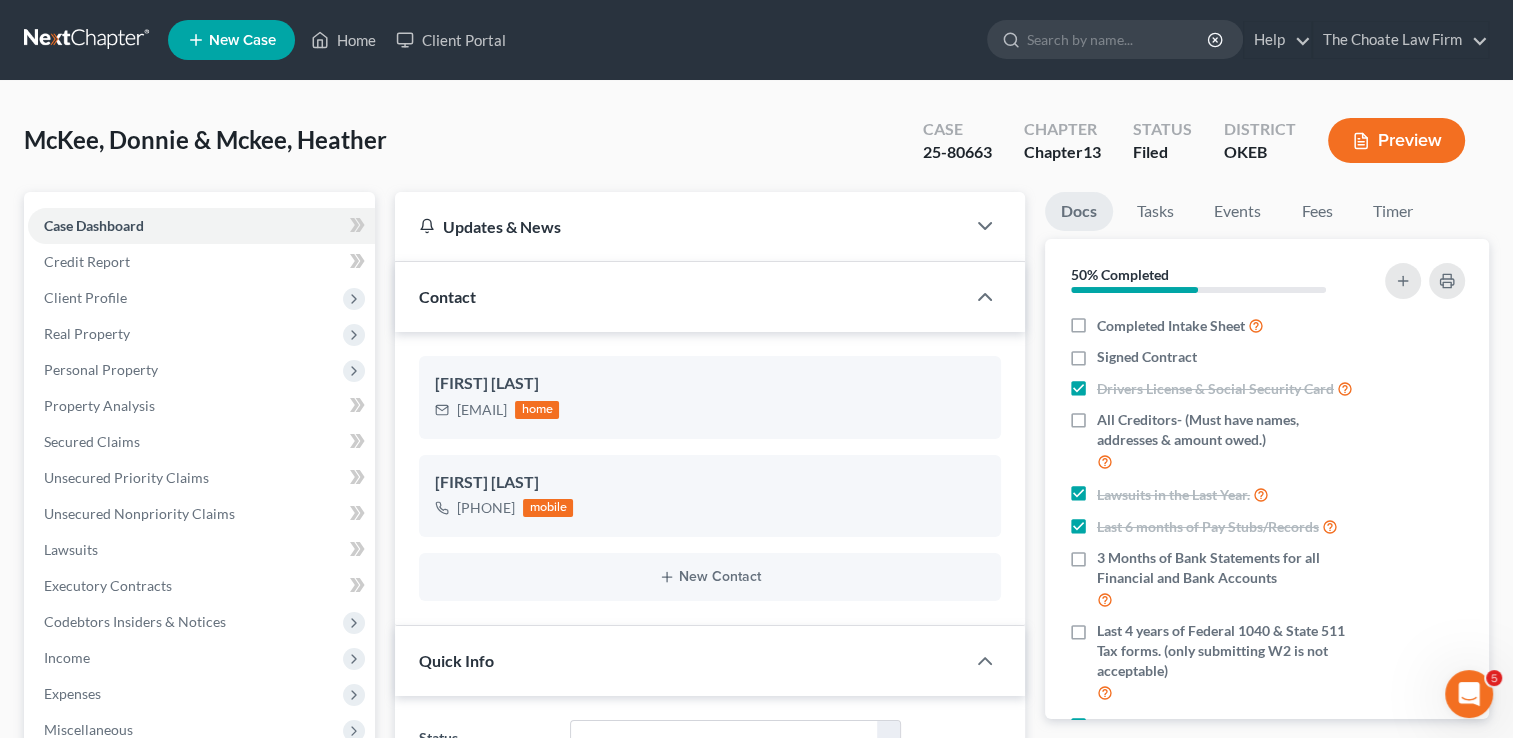 scroll, scrollTop: 1725, scrollLeft: 0, axis: vertical 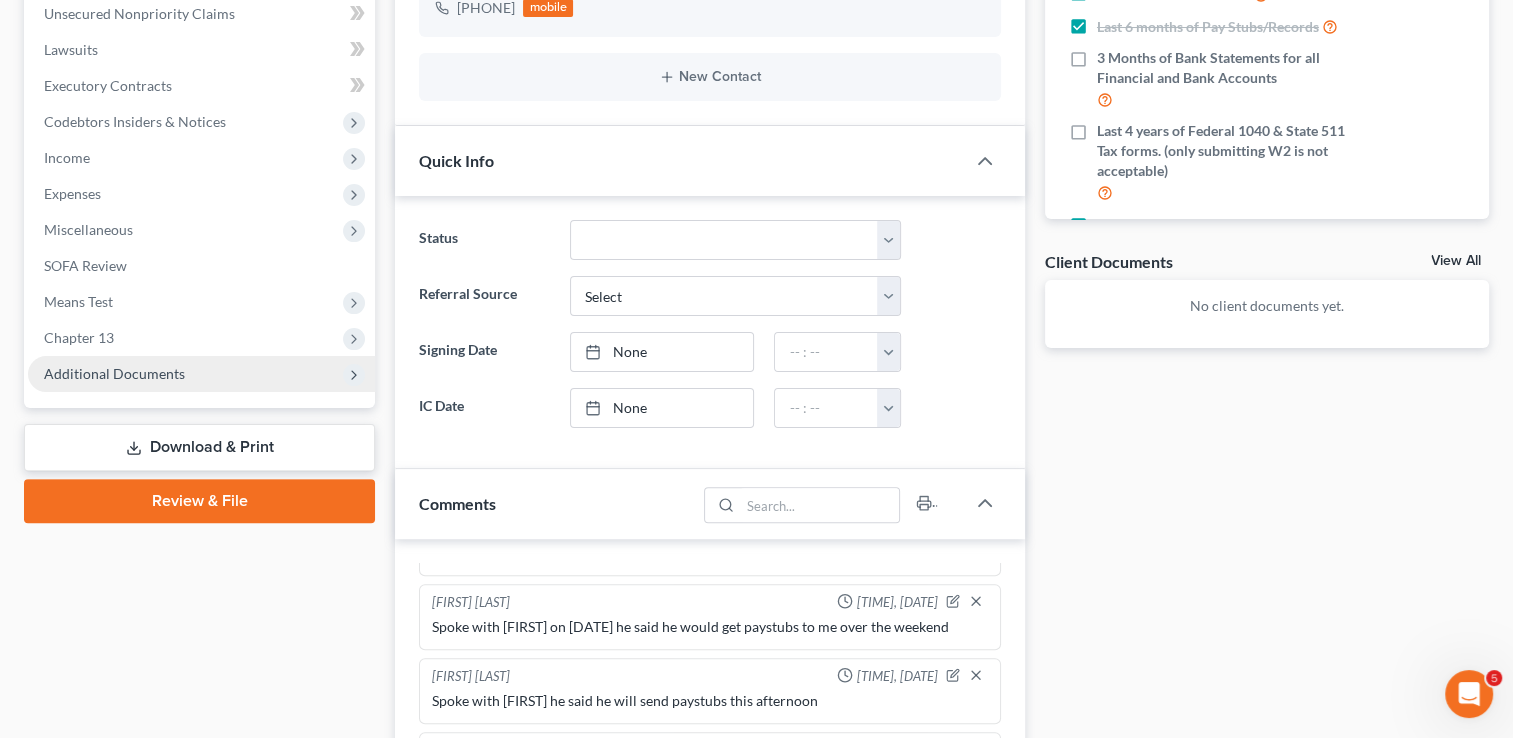 click on "Additional Documents" at bounding box center (114, 373) 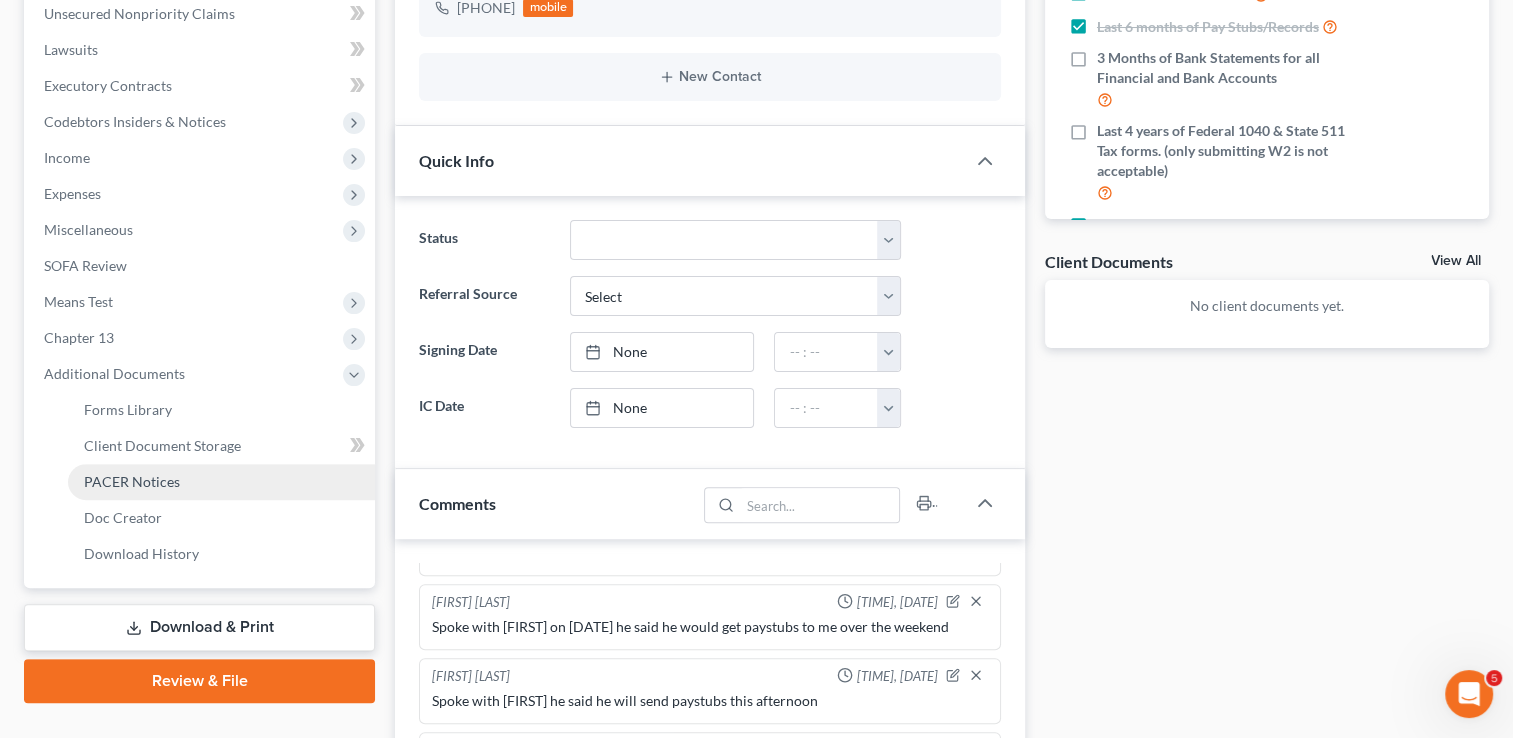 click on "PACER Notices" at bounding box center (132, 481) 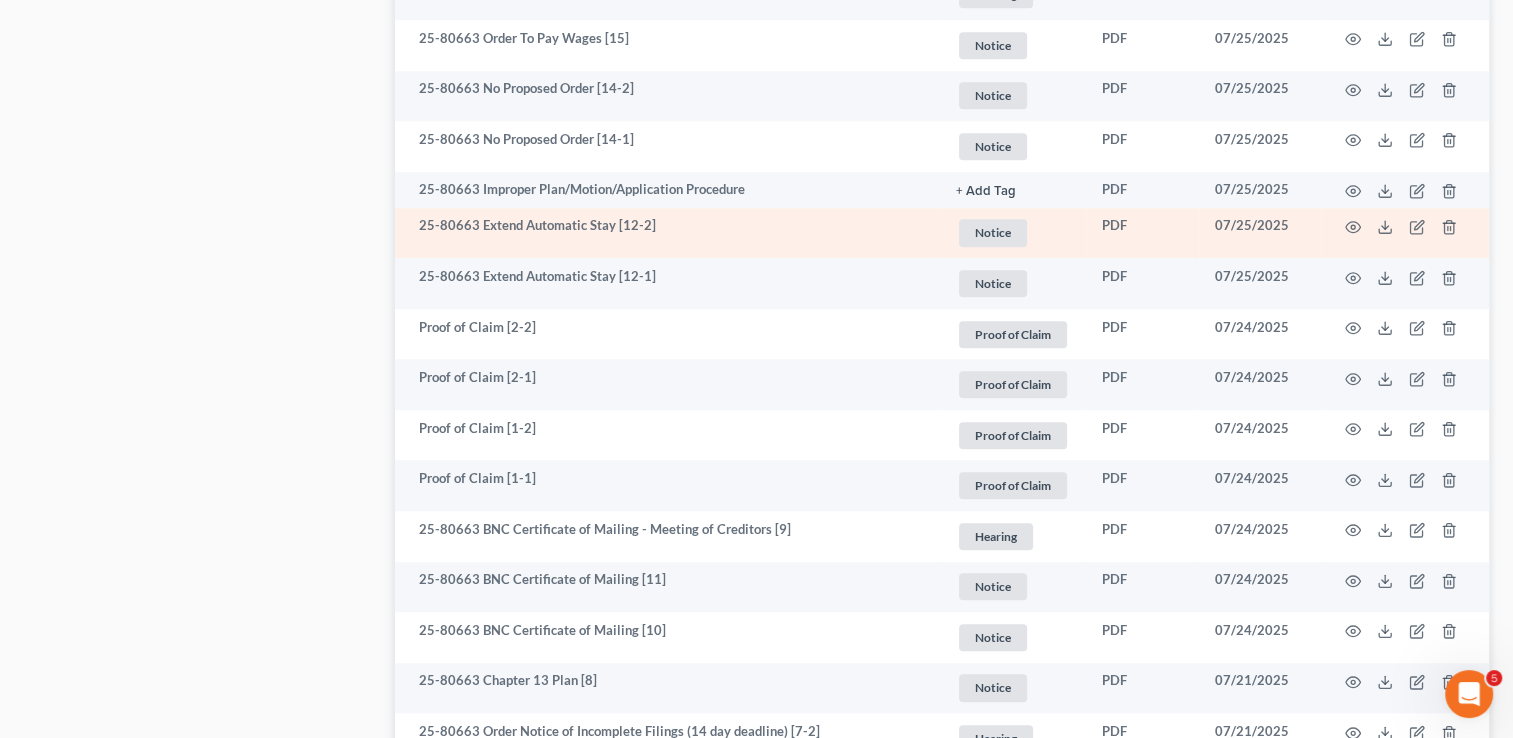 scroll, scrollTop: 1900, scrollLeft: 0, axis: vertical 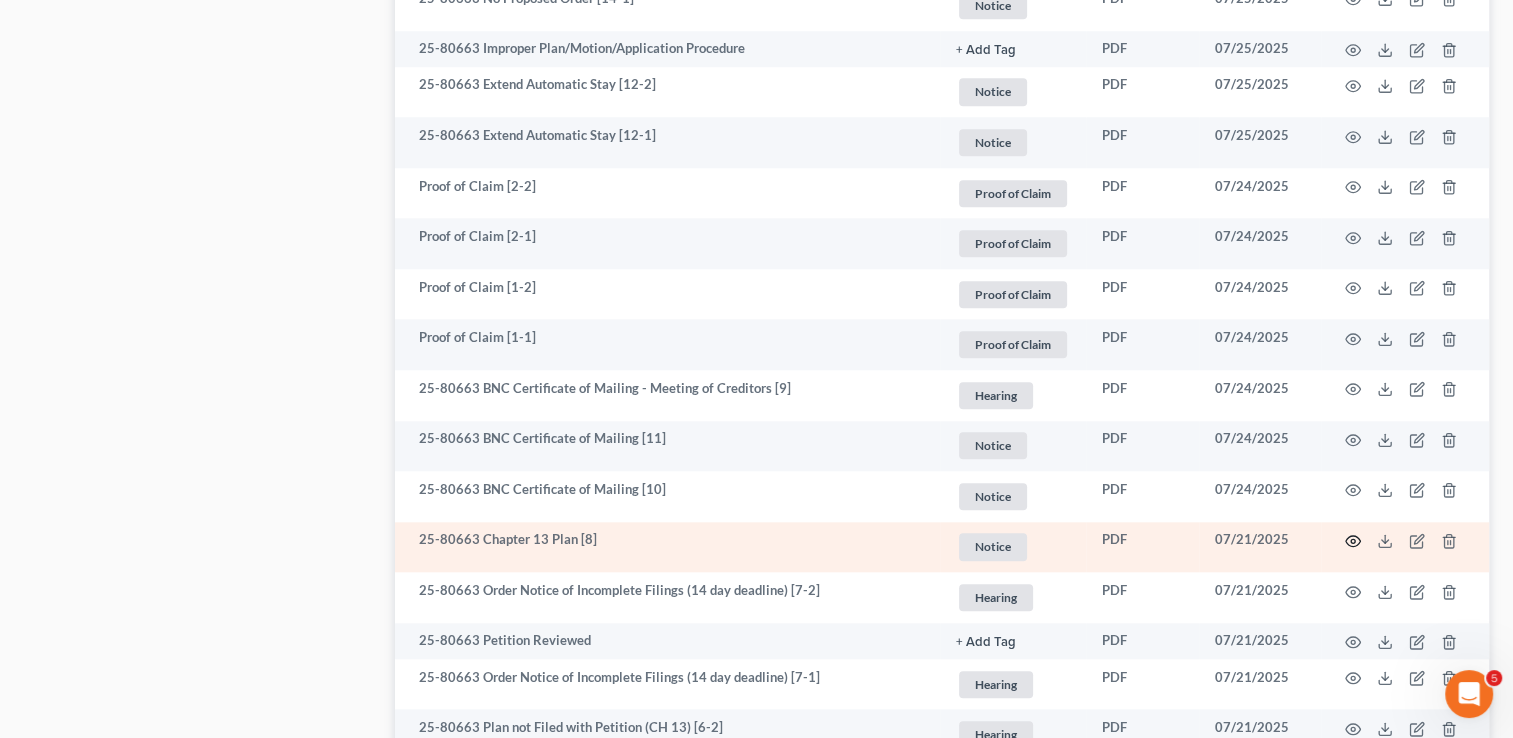click 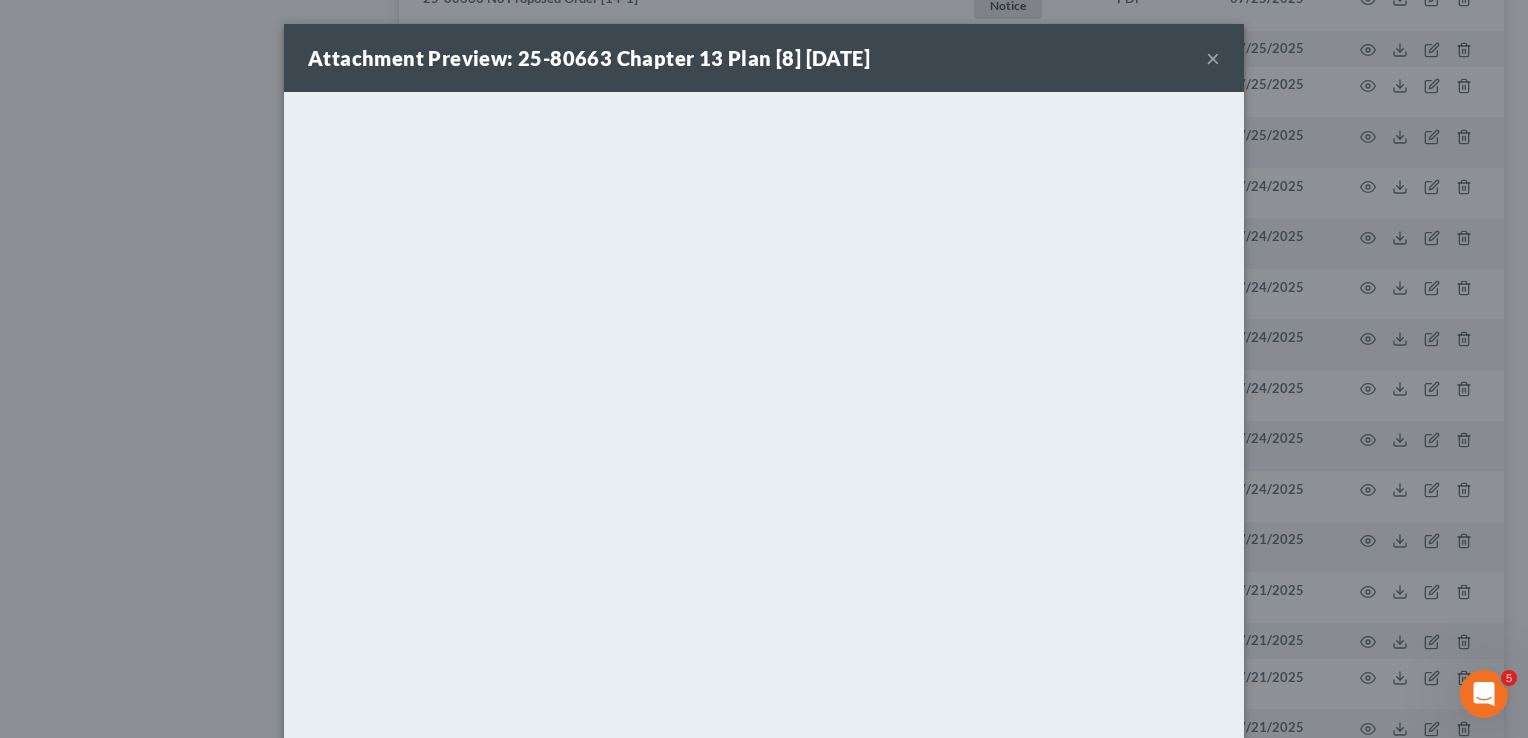 click on "×" at bounding box center (1213, 58) 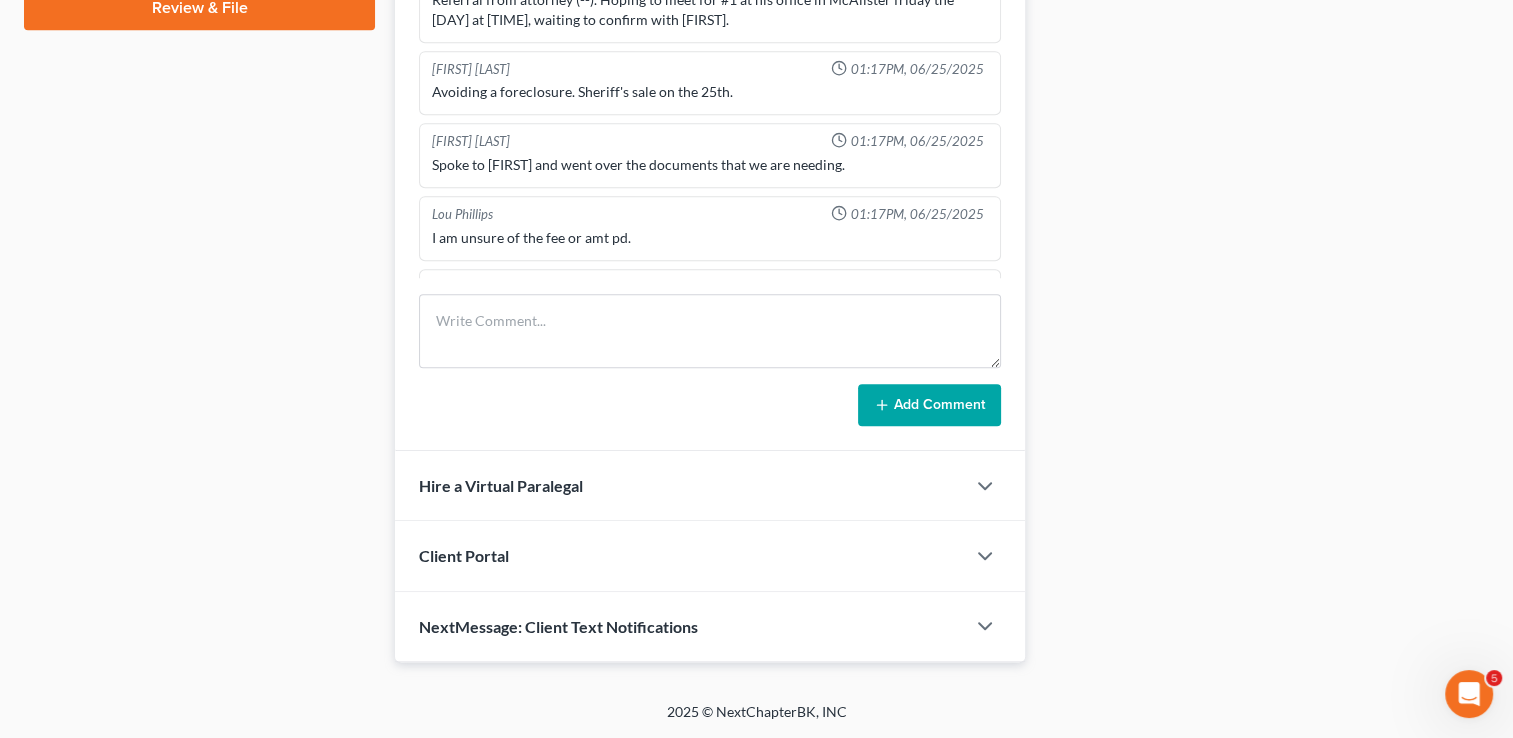 scroll, scrollTop: 500, scrollLeft: 0, axis: vertical 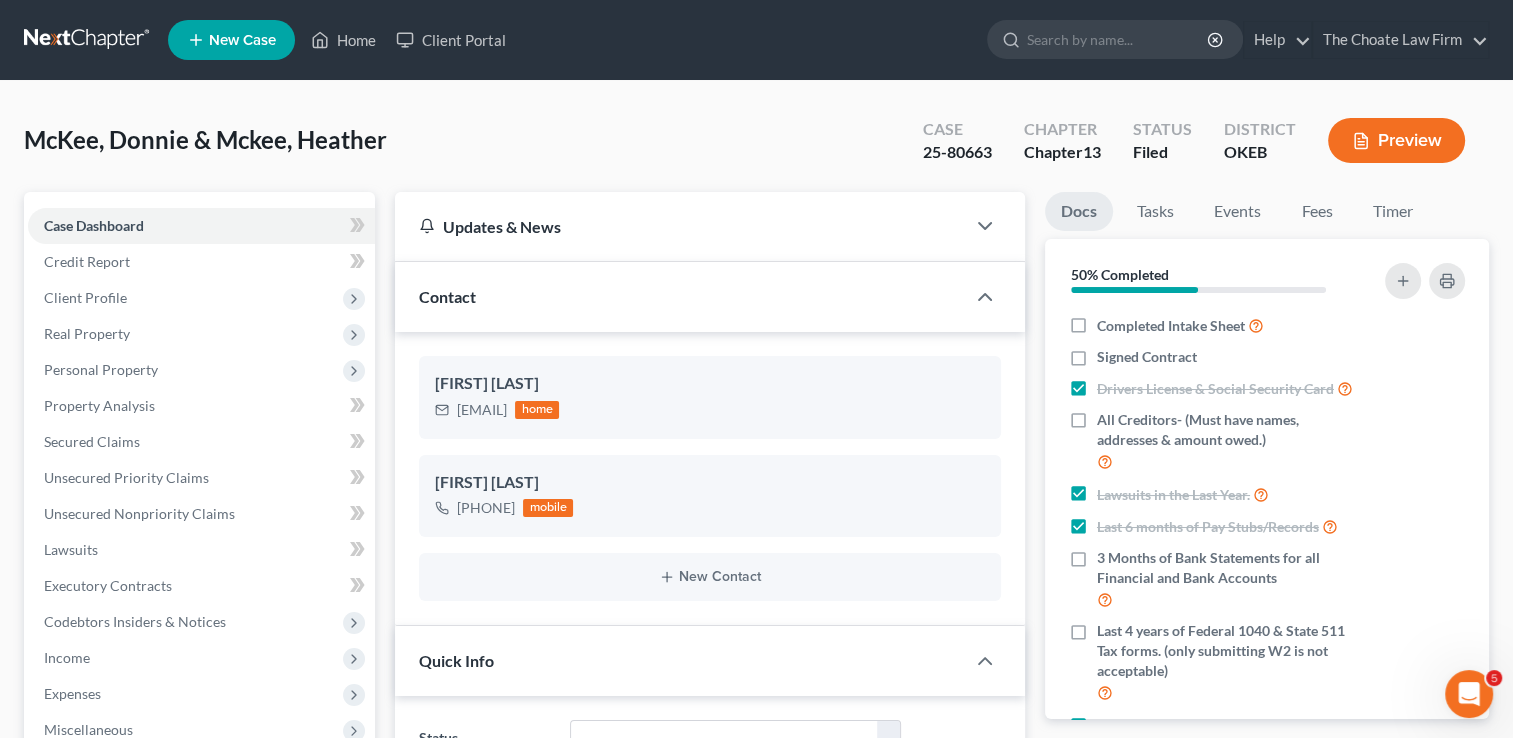 click at bounding box center (88, 40) 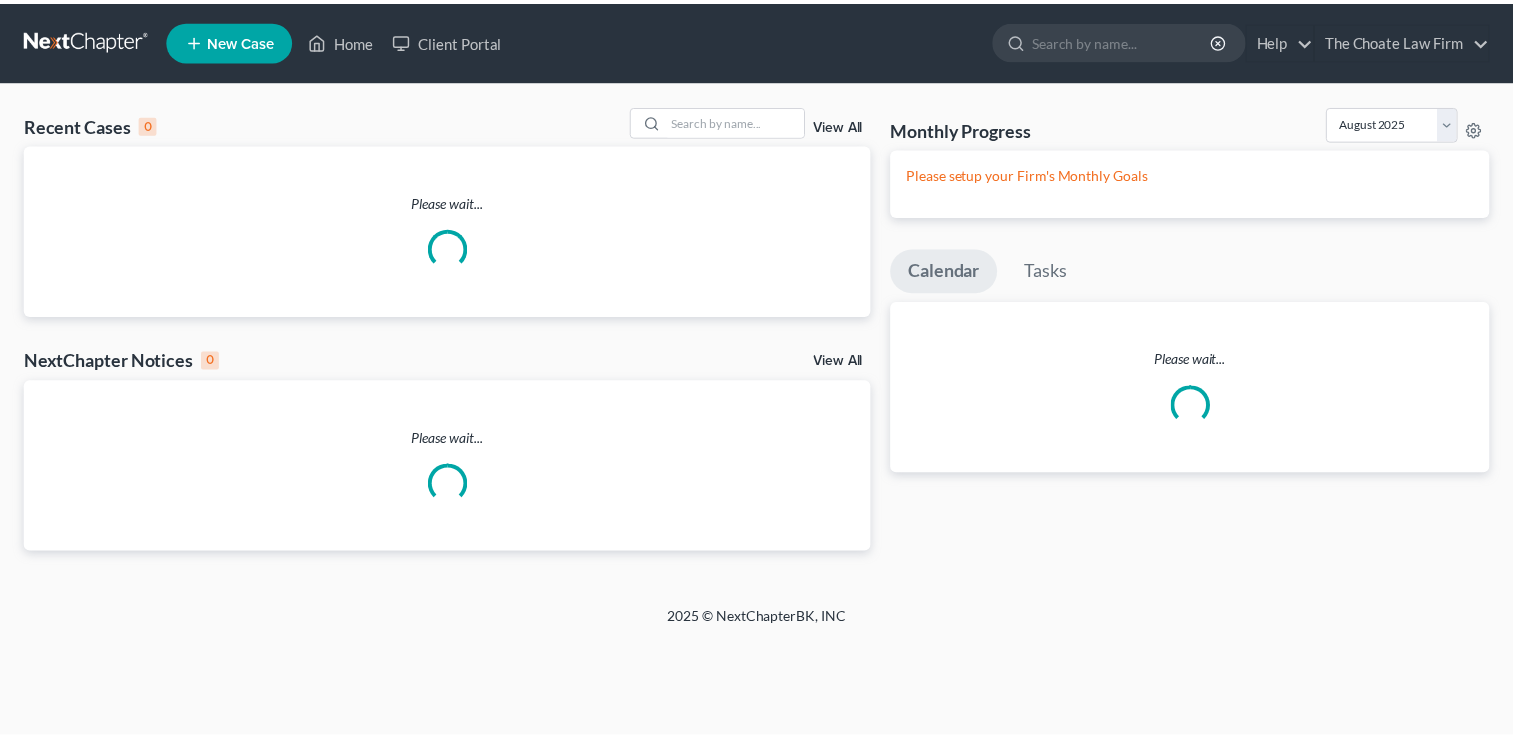 scroll, scrollTop: 0, scrollLeft: 0, axis: both 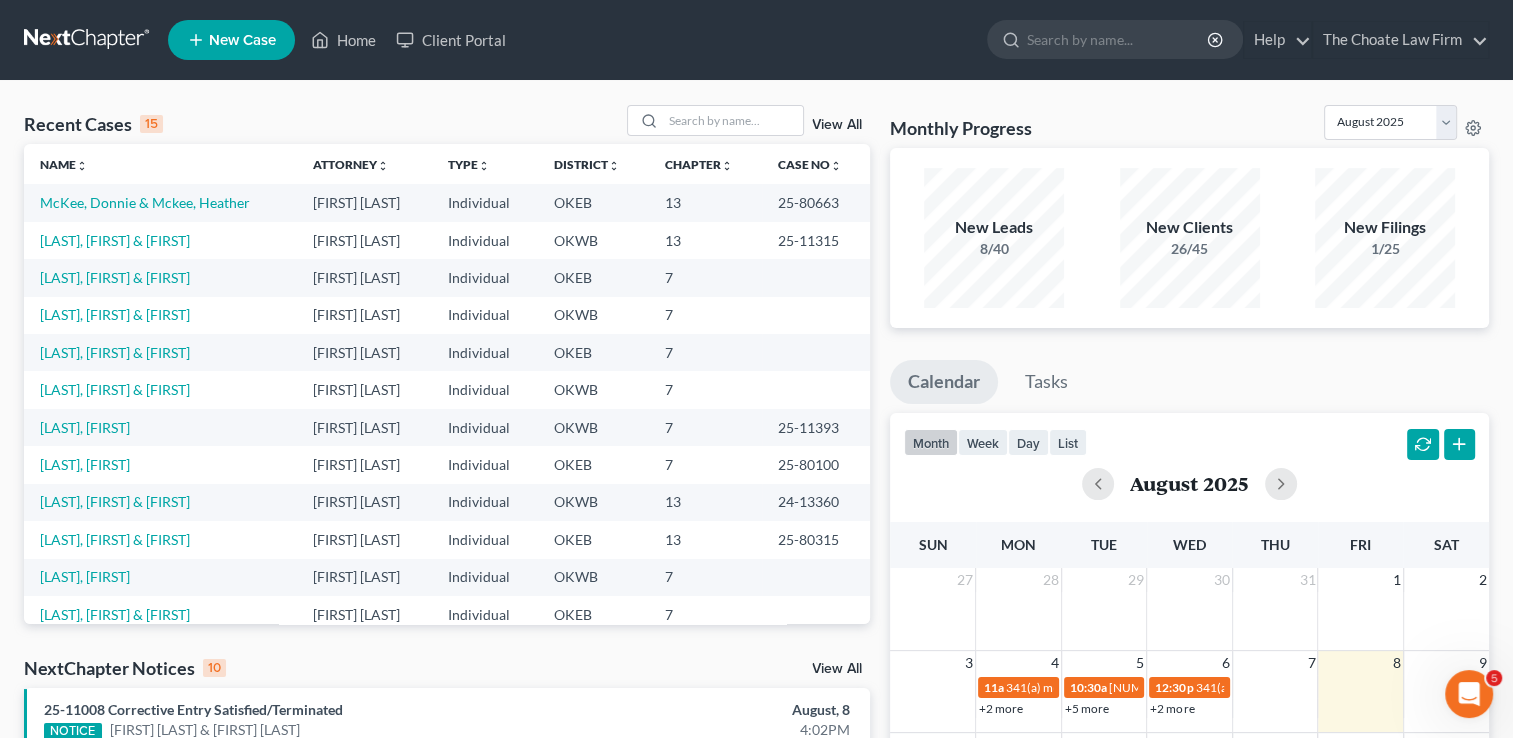 click on "View All" at bounding box center [837, 125] 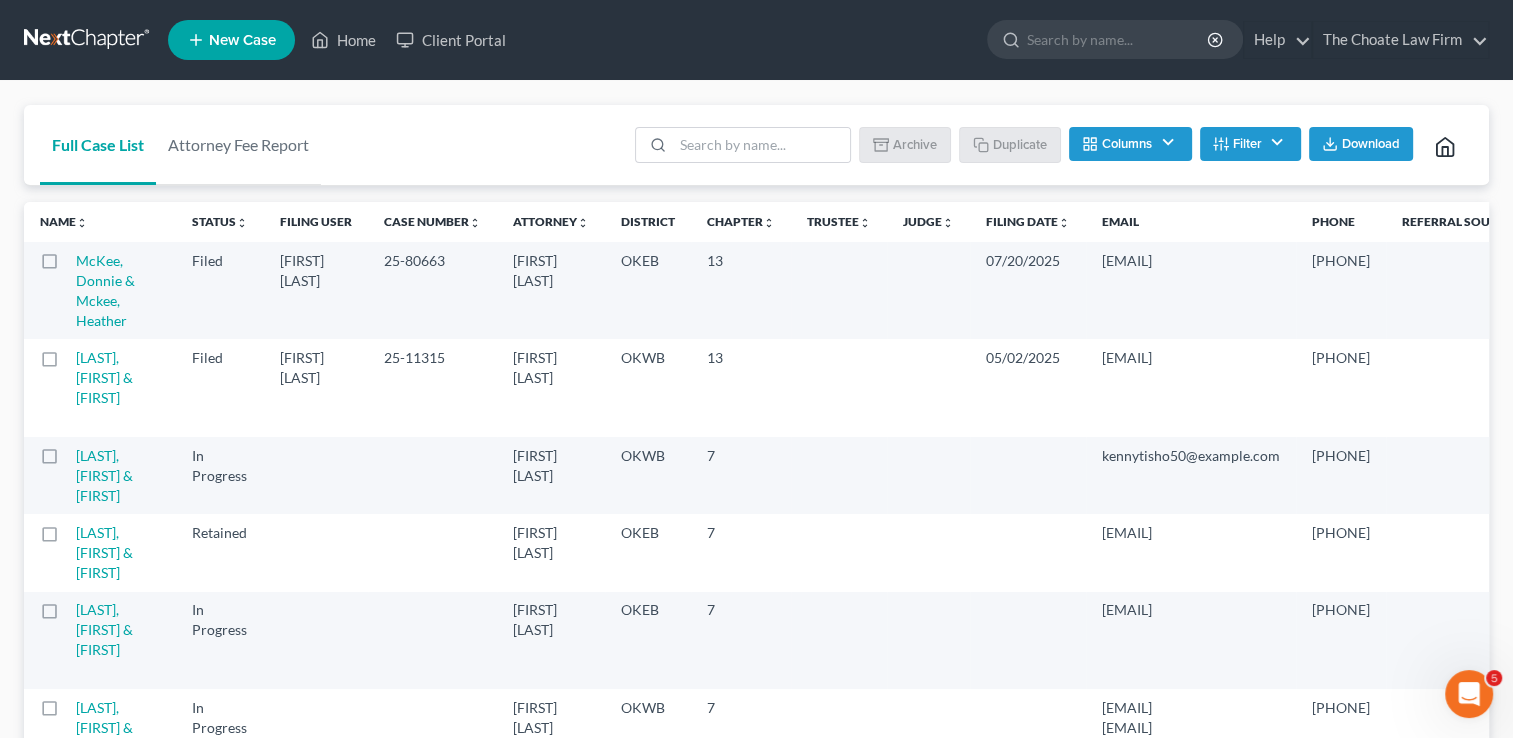 click on "Filter" at bounding box center (1250, 144) 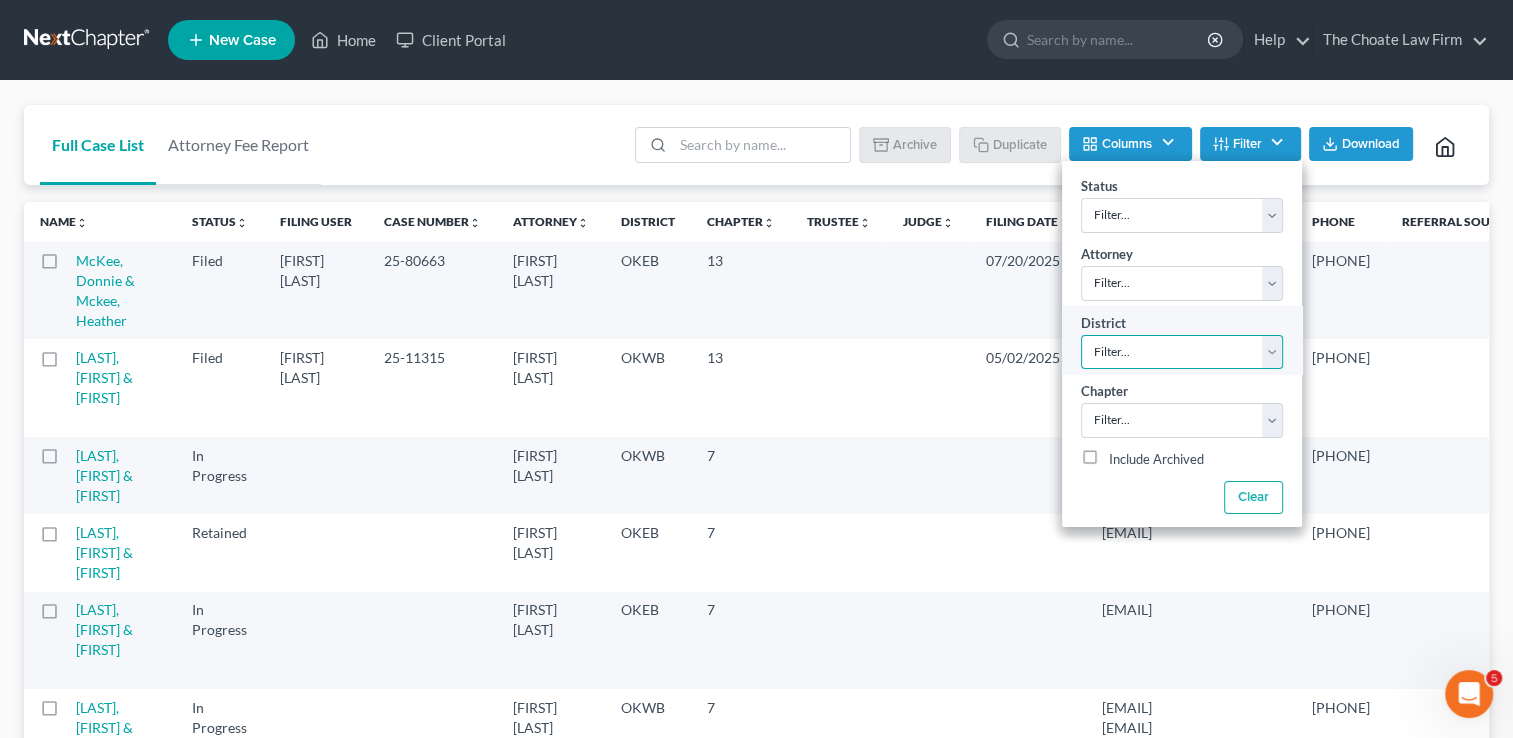 click on "Filter... Filter... Alabama - Middle Alabama - Northern Alabama - Southern Alaska Arizona Arkansas - Eastern Arkansas - Western California - Central California - Eastern California - Northern California - Southern Colorado Connecticut Delaware District of Columbia Florida - Middle Florida - Northern Florida - Southern Georgia - Middle Georgia - Northern Georgia - Southern Guam Hawaii Idaho Illinois - Central Illinois - Northern Illinois - Southern Indiana - Northern Indiana - Southern Iowa - Northern Iowa - Southern Kansas Kentucky - Eastern Kentucky - Western Louisiana - Eastern Louisiana - Middle Louisiana - Western Maine Maryland Massachusetts Michigan - Eastern Michigan - Western Minnesota Mississippi - Northern Mississippi - Southern Missouri - Eastern Missouri - Western Montana Nebraska Nevada New Hampshire New Jersey New Mexico New York - Eastern New York - Northern New York - Southern New York - Western North Carolina - Eastern North Carolina - Middle North Carolina - Western North Dakota Oregon Utah" at bounding box center (1182, 352) 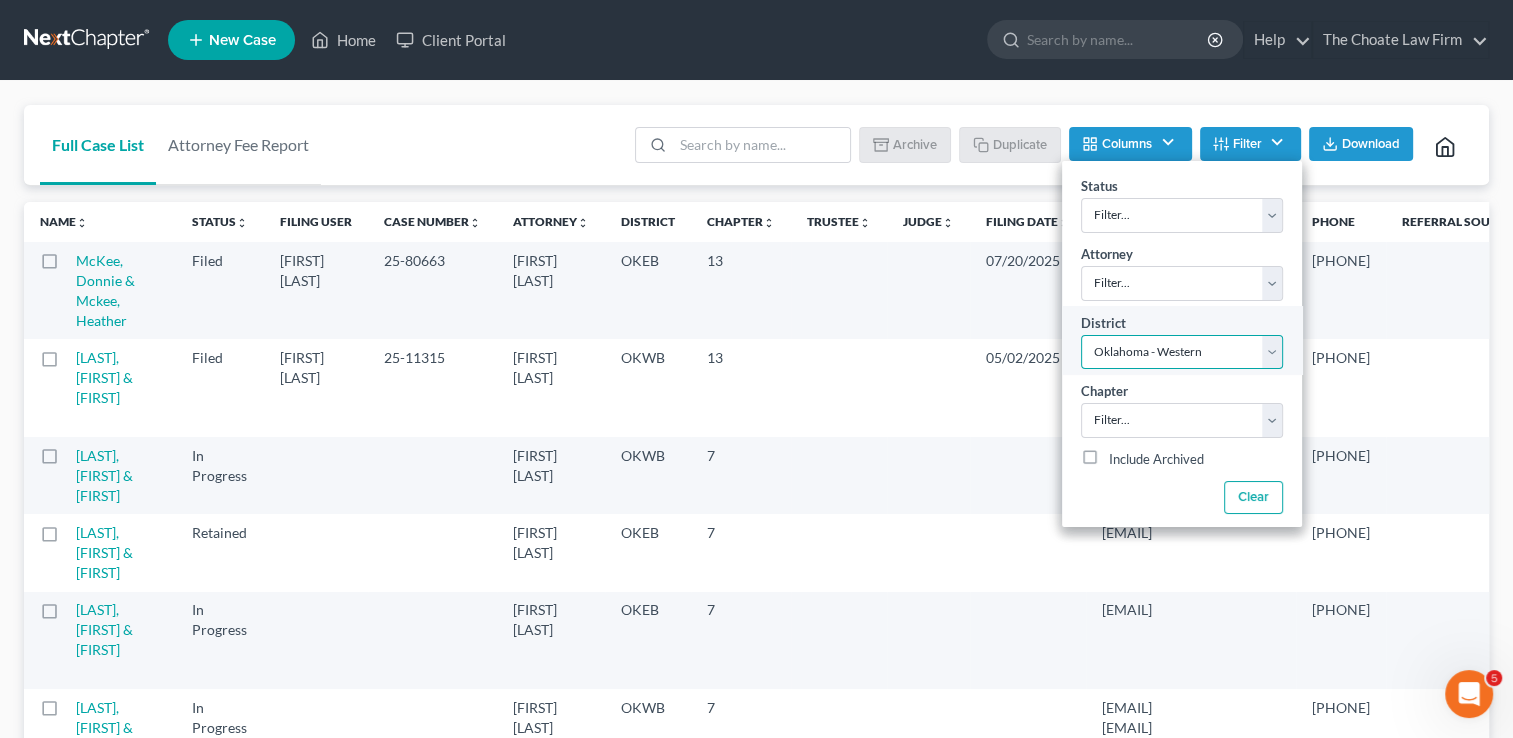 click on "Filter... Filter... Alabama - Middle Alabama - Northern Alabama - Southern Alaska Arizona Arkansas - Eastern Arkansas - Western California - Central California - Eastern California - Northern California - Southern Colorado Connecticut Delaware District of Columbia Florida - Middle Florida - Northern Florida - Southern Georgia - Middle Georgia - Northern Georgia - Southern Guam Hawaii Idaho Illinois - Central Illinois - Northern Illinois - Southern Indiana - Northern Indiana - Southern Iowa - Northern Iowa - Southern Kansas Kentucky - Eastern Kentucky - Western Louisiana - Eastern Louisiana - Middle Louisiana - Western Maine Maryland Massachusetts Michigan - Eastern Michigan - Western Minnesota Mississippi - Northern Mississippi - Southern Missouri - Eastern Missouri - Western Montana Nebraska Nevada New Hampshire New Jersey New Mexico New York - Eastern New York - Northern New York - Southern New York - Western North Carolina - Eastern North Carolina - Middle North Carolina - Western North Dakota Oregon Utah" at bounding box center (1182, 352) 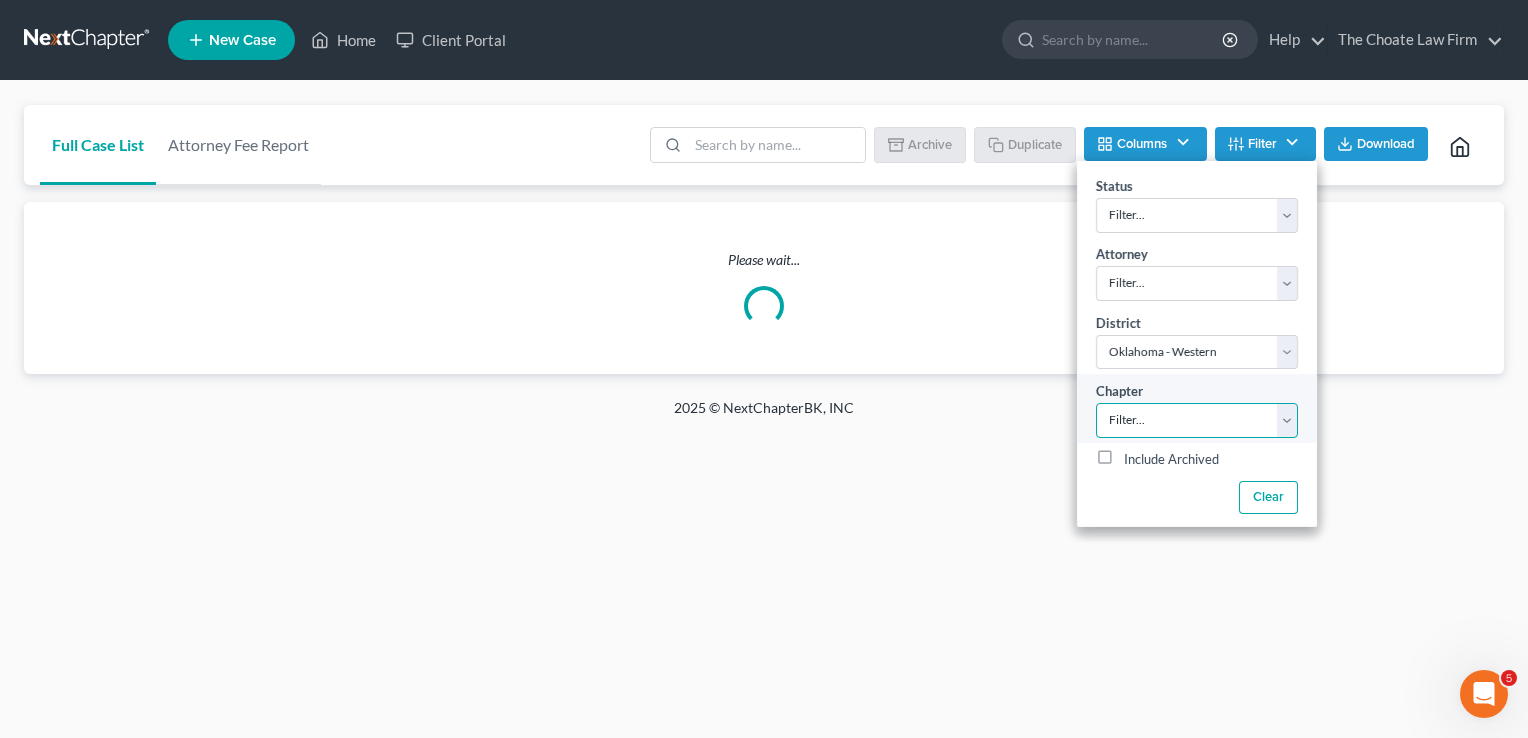 click on "Filter... 7 11 13" at bounding box center [1197, 420] 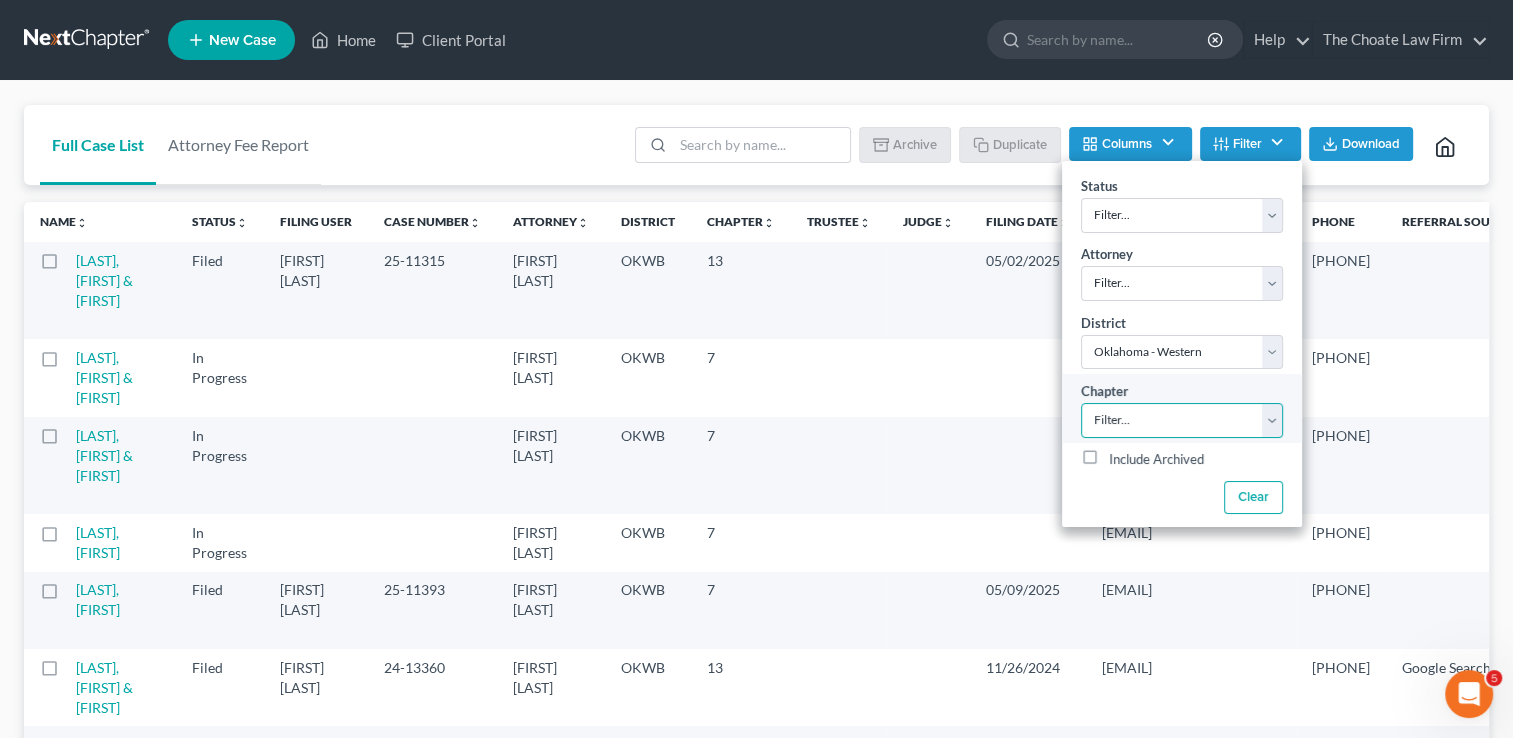 select on "2" 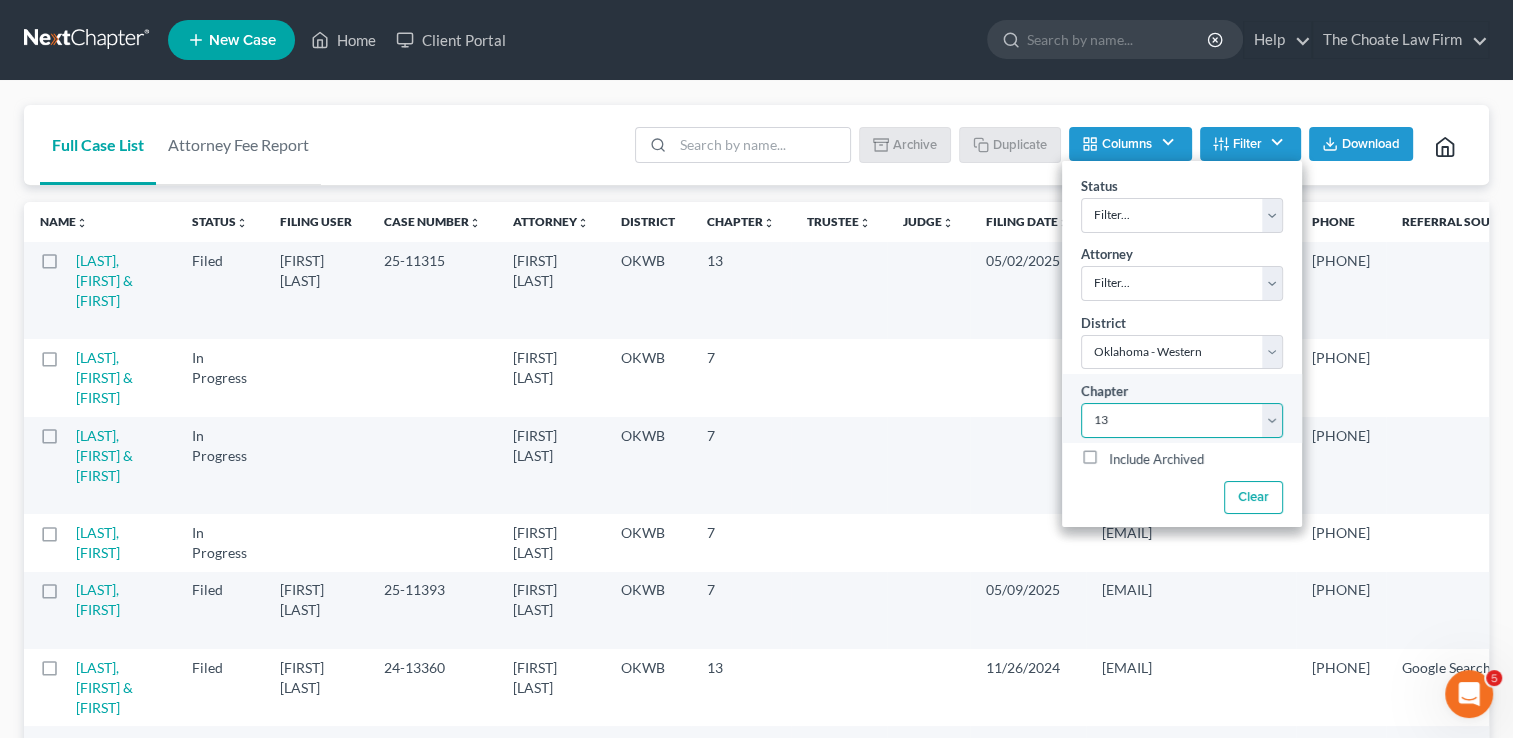 click on "Filter... 7 11 13" at bounding box center [1182, 420] 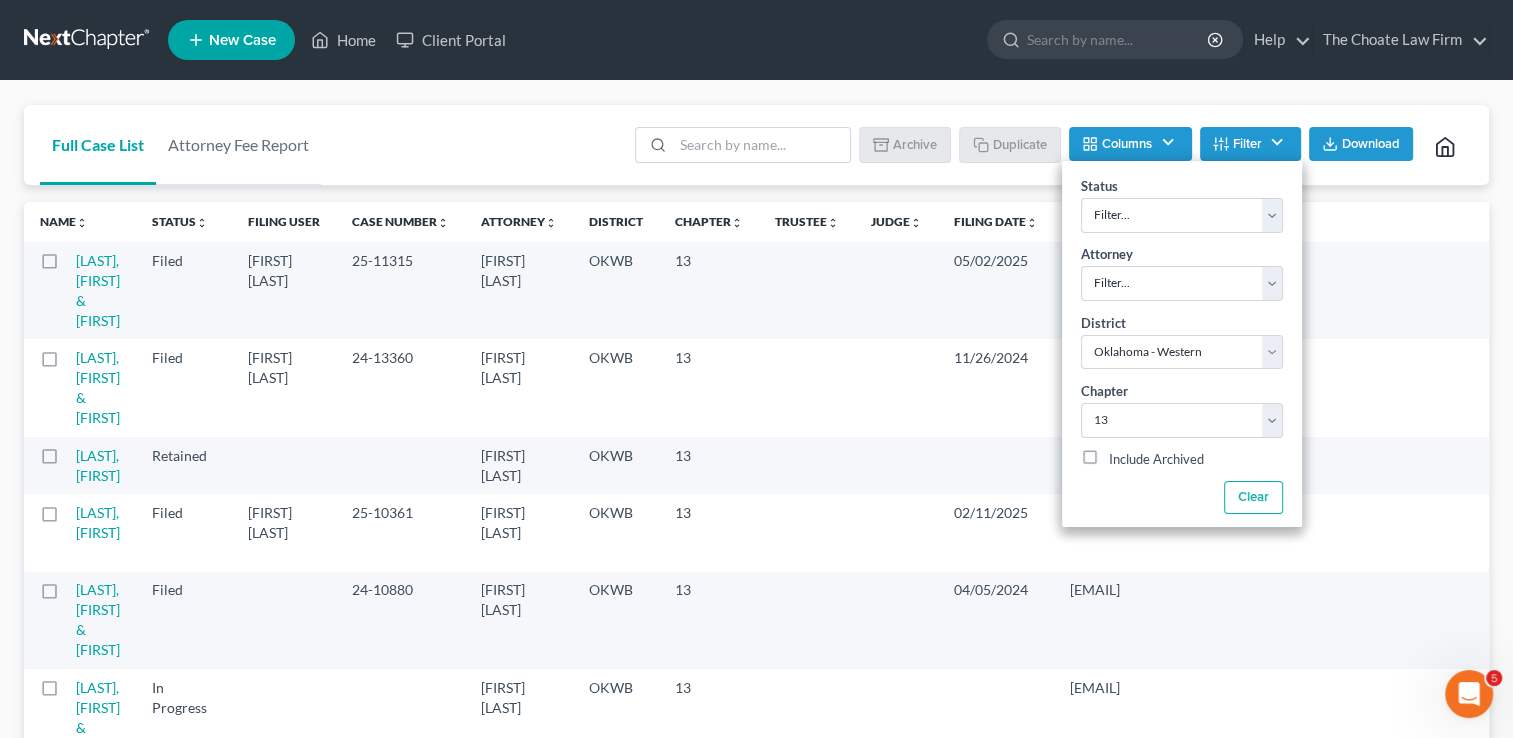 click on "Full Case List Attorney Fee Report         Batch Download Archive Un-archive Duplicate Columns Attorney Case Number Area Of Law Chapter Client Address District Email IC Date Signing Date Confirmation Date Filing Date Filing User Judge Phone Referral Source Claims & Services Spouse Address Status Trustee Last Update Filter Status Filter... Discharged Dismissed Filed Info Sent In Progress Lead Lost Lead Ready to File Retained To Review Attorney Filter... Paul Choate Kristin Reizer District Filter... Filter... Alabama - Middle Alabama - Northern Alabama - Southern Alaska Arizona Arkansas - Eastern Arkansas - Western California - Central California - Eastern California - Northern California - Southern Colorado Connecticut Delaware District of Columbia Florida - Middle Florida - Northern Florida - Southern Georgia - Middle Georgia - Northern Georgia - Southern Guam Hawaii Idaho Illinois - Central Illinois - Northern Illinois - Southern Indiana - Northern Indiana - Southern Iowa - Northern Iowa - Southern Kansas" at bounding box center (756, 2304) 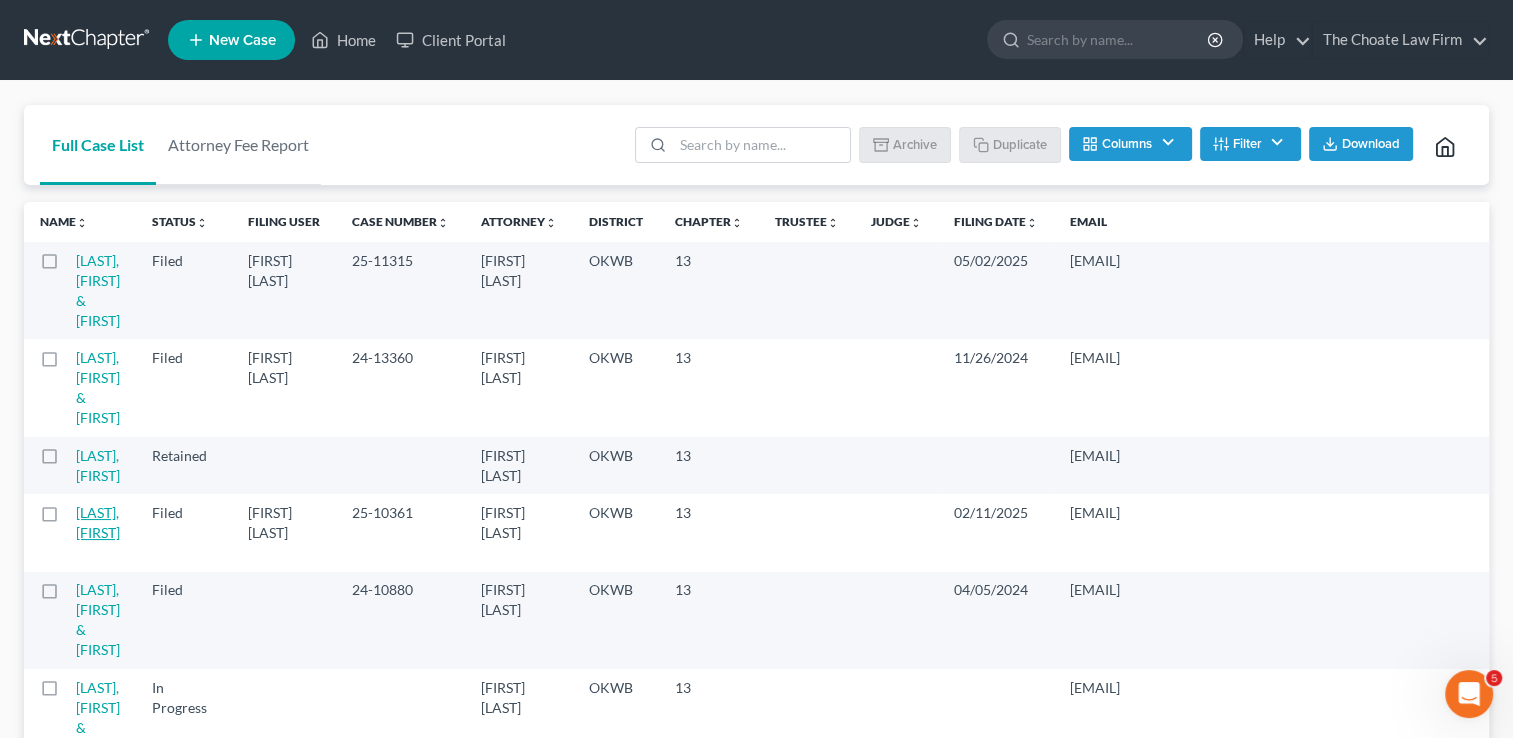 click on "[LAST], [FIRST]" at bounding box center [98, 522] 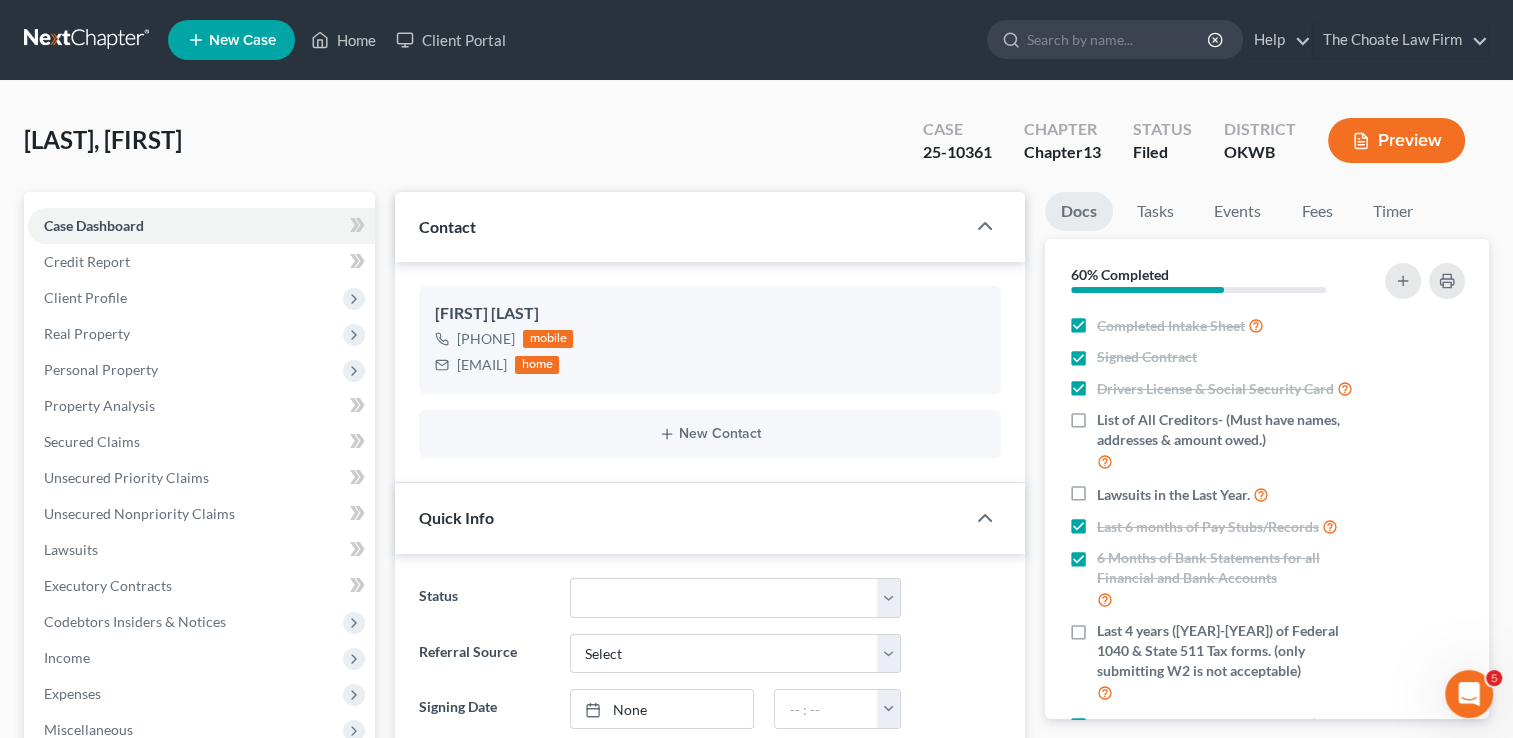 scroll, scrollTop: 1458, scrollLeft: 0, axis: vertical 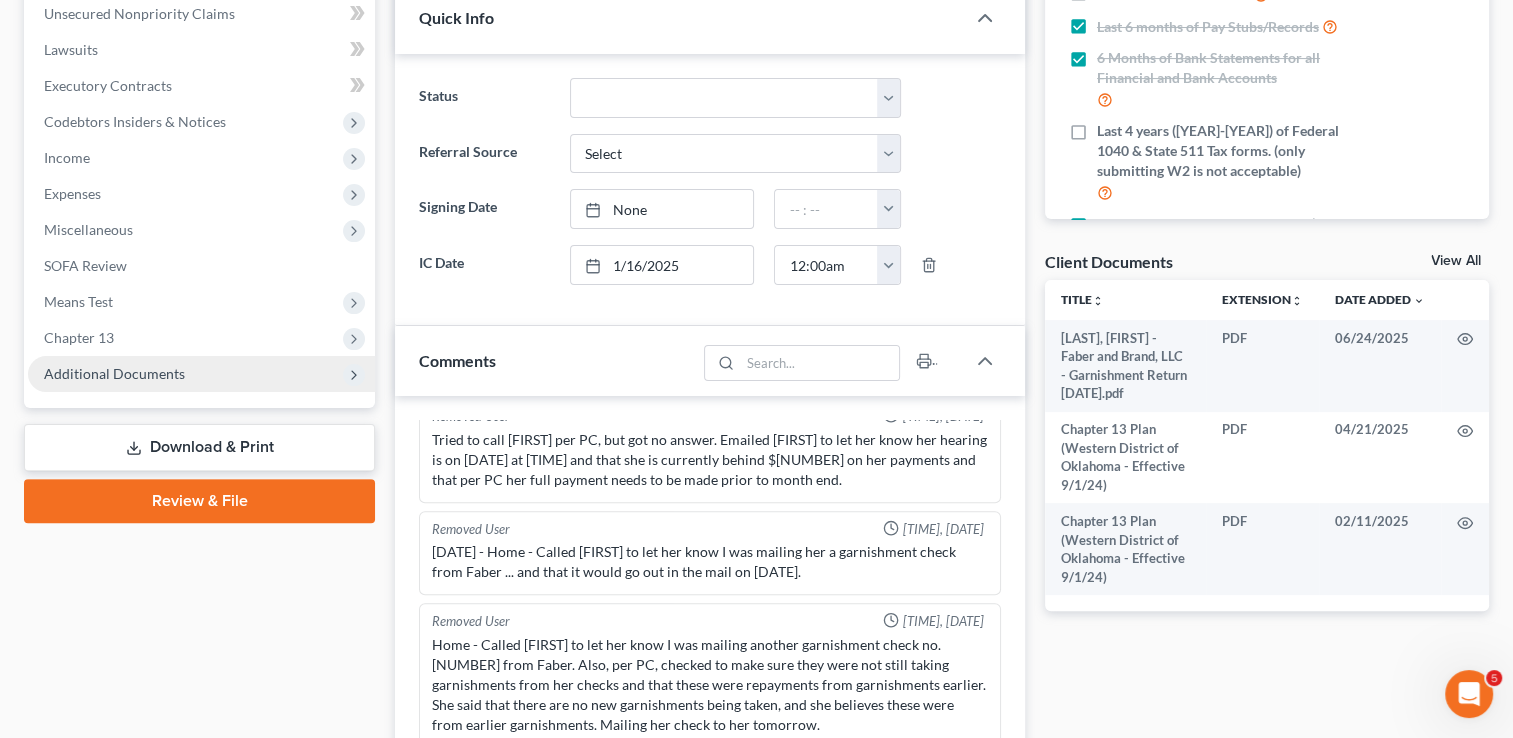 click on "Additional Documents" at bounding box center (114, 373) 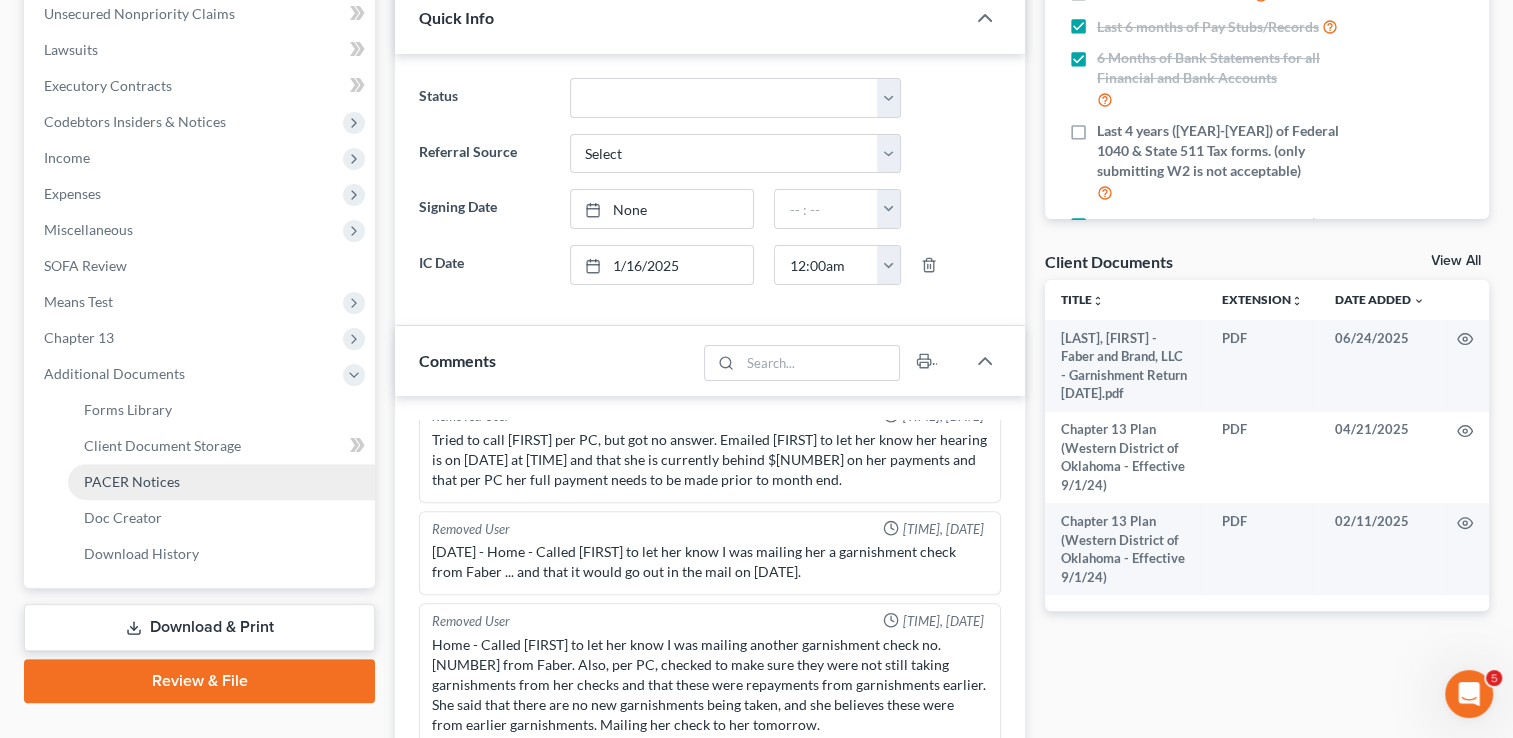 click on "PACER Notices" at bounding box center (132, 481) 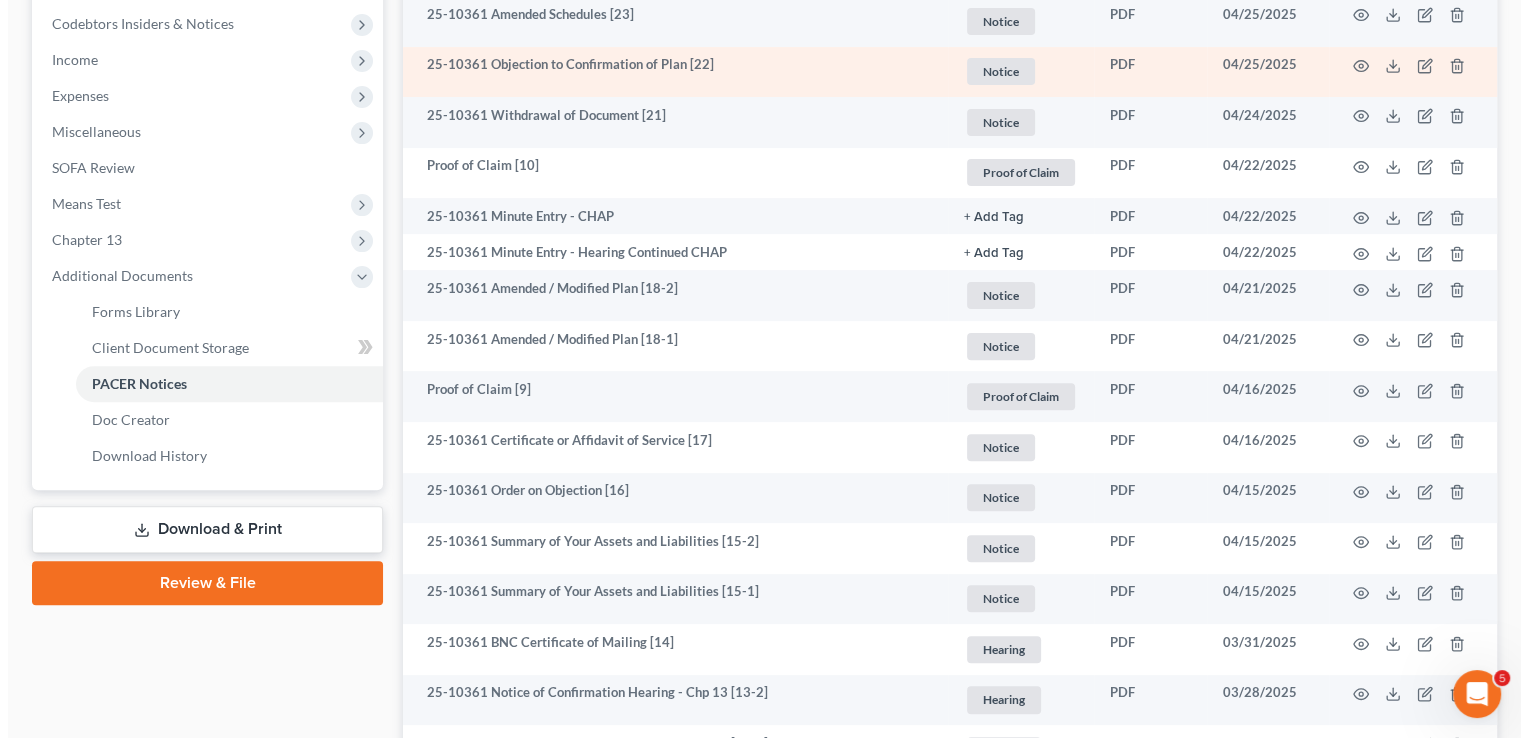 scroll, scrollTop: 600, scrollLeft: 0, axis: vertical 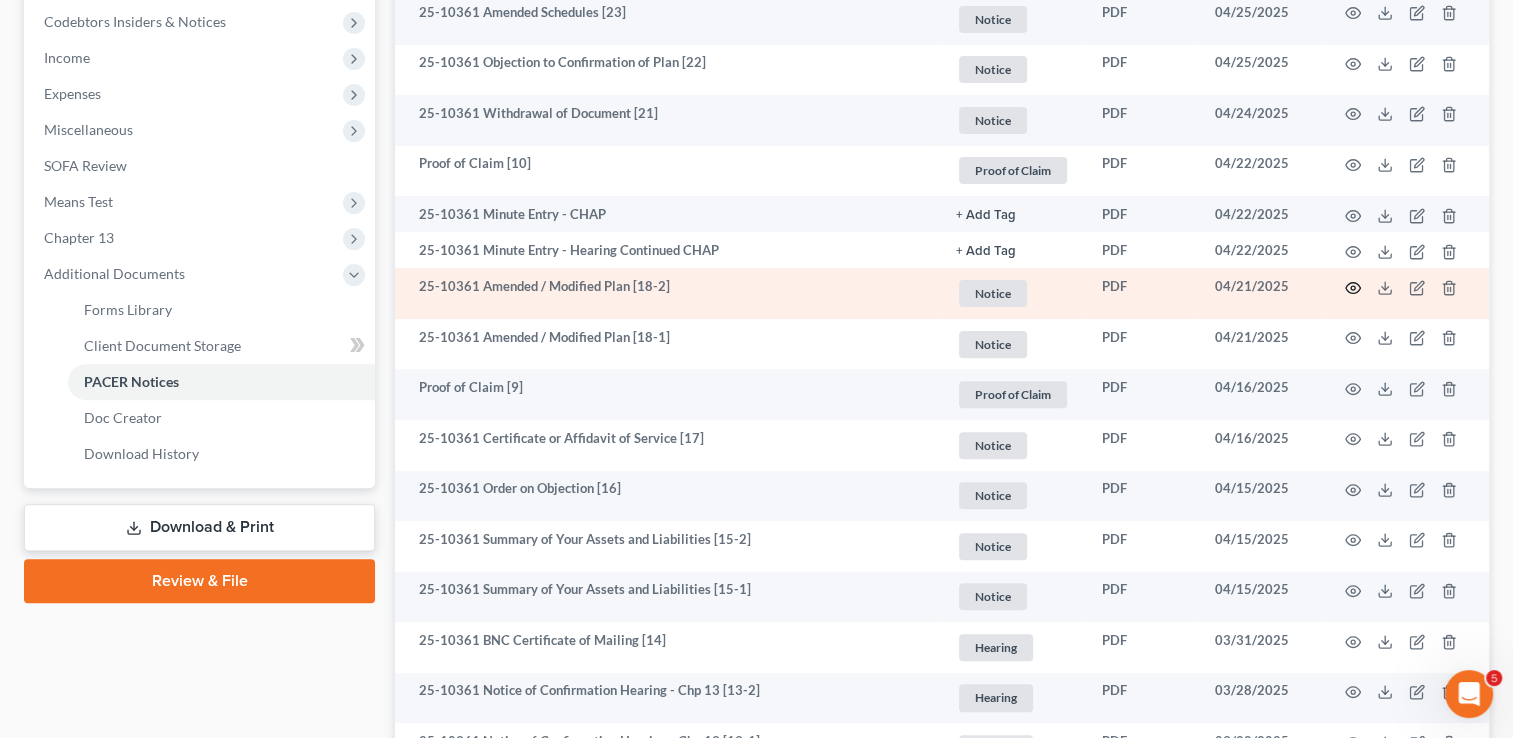 click 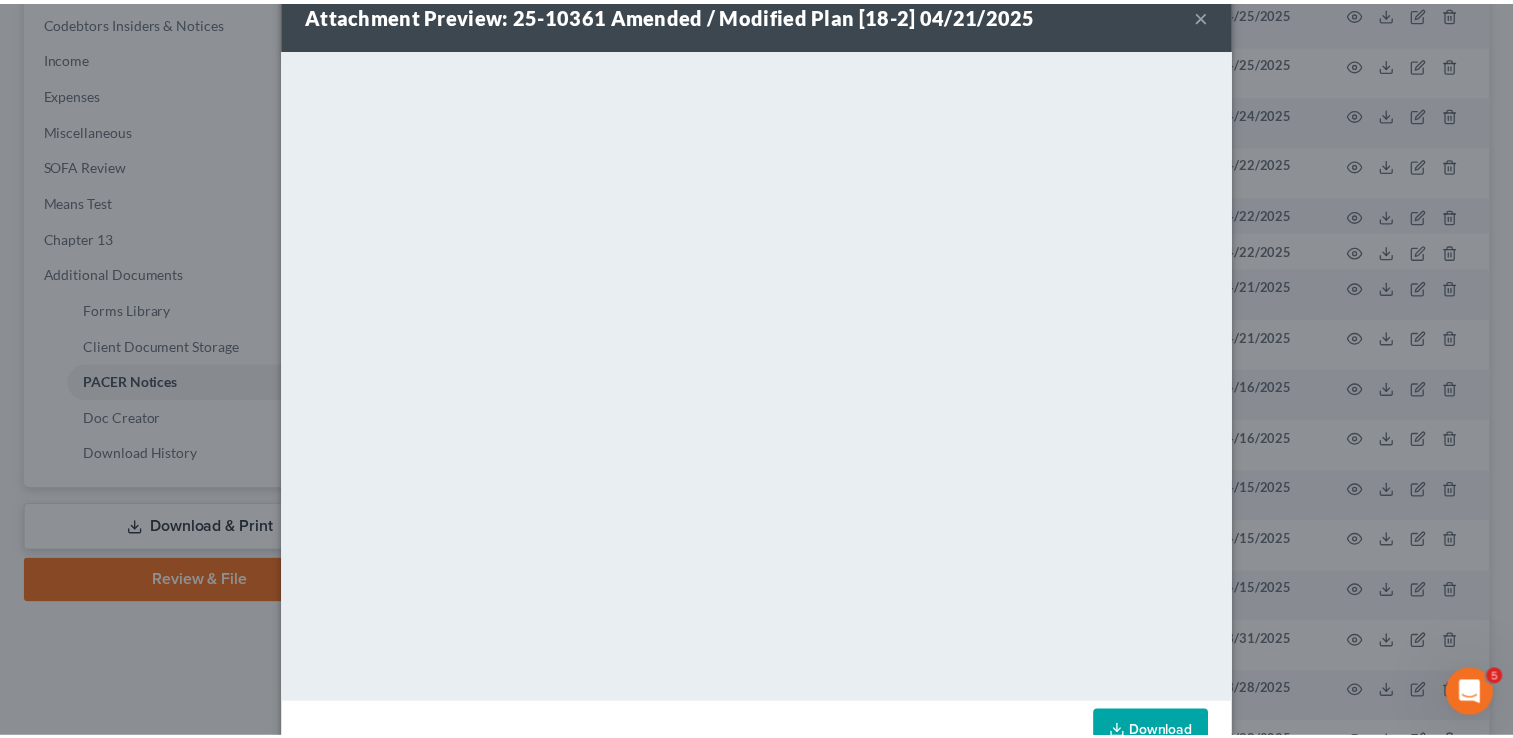 scroll, scrollTop: 0, scrollLeft: 0, axis: both 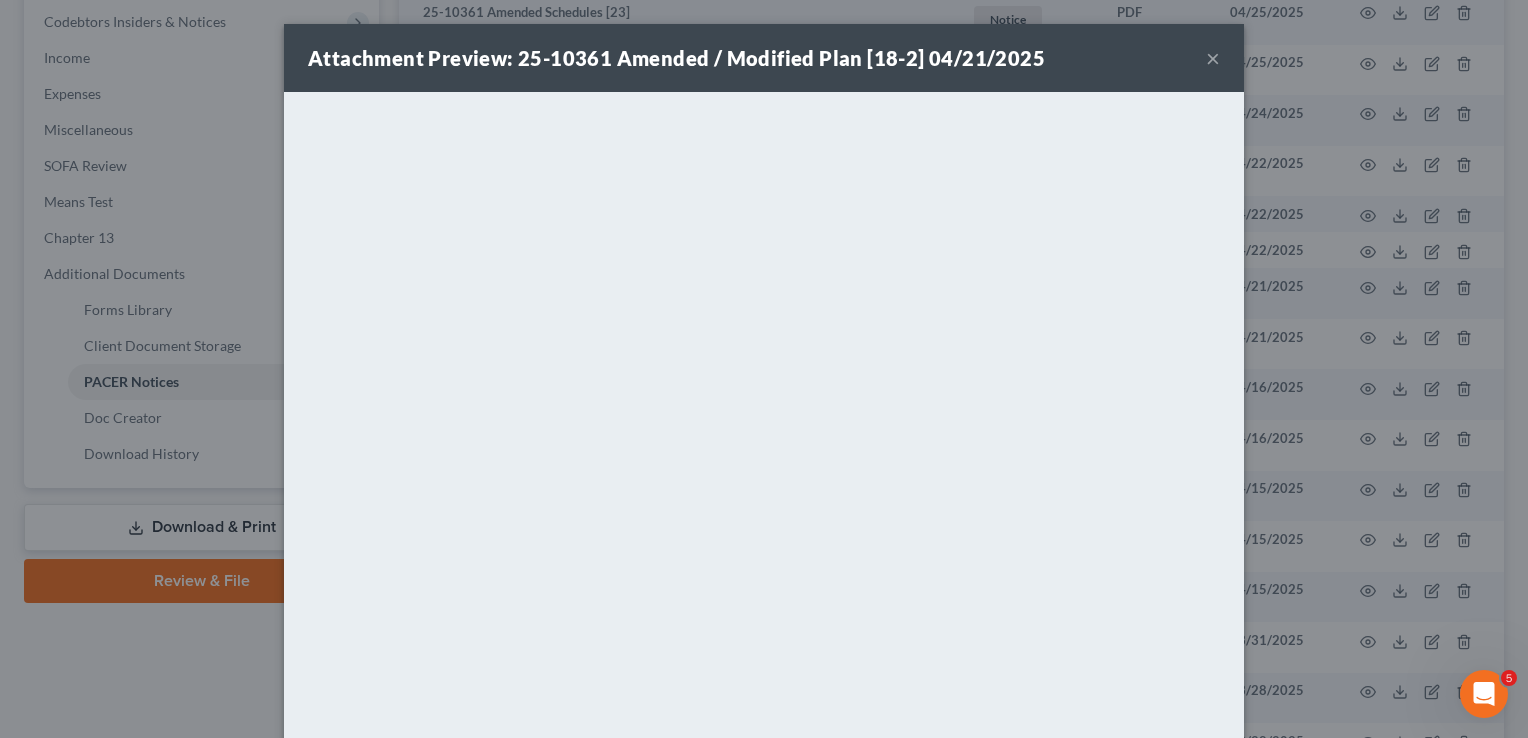 click on "×" at bounding box center (1213, 58) 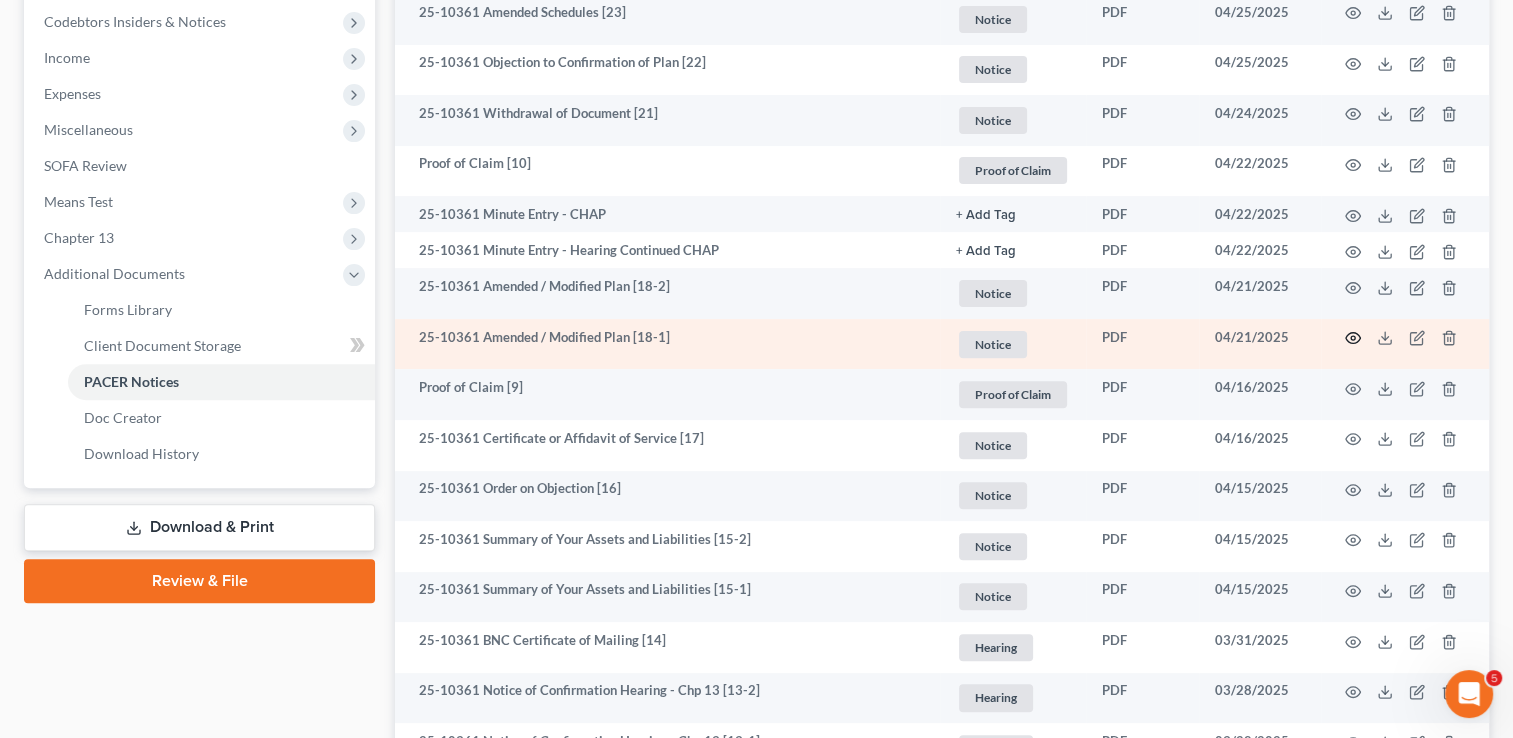 click 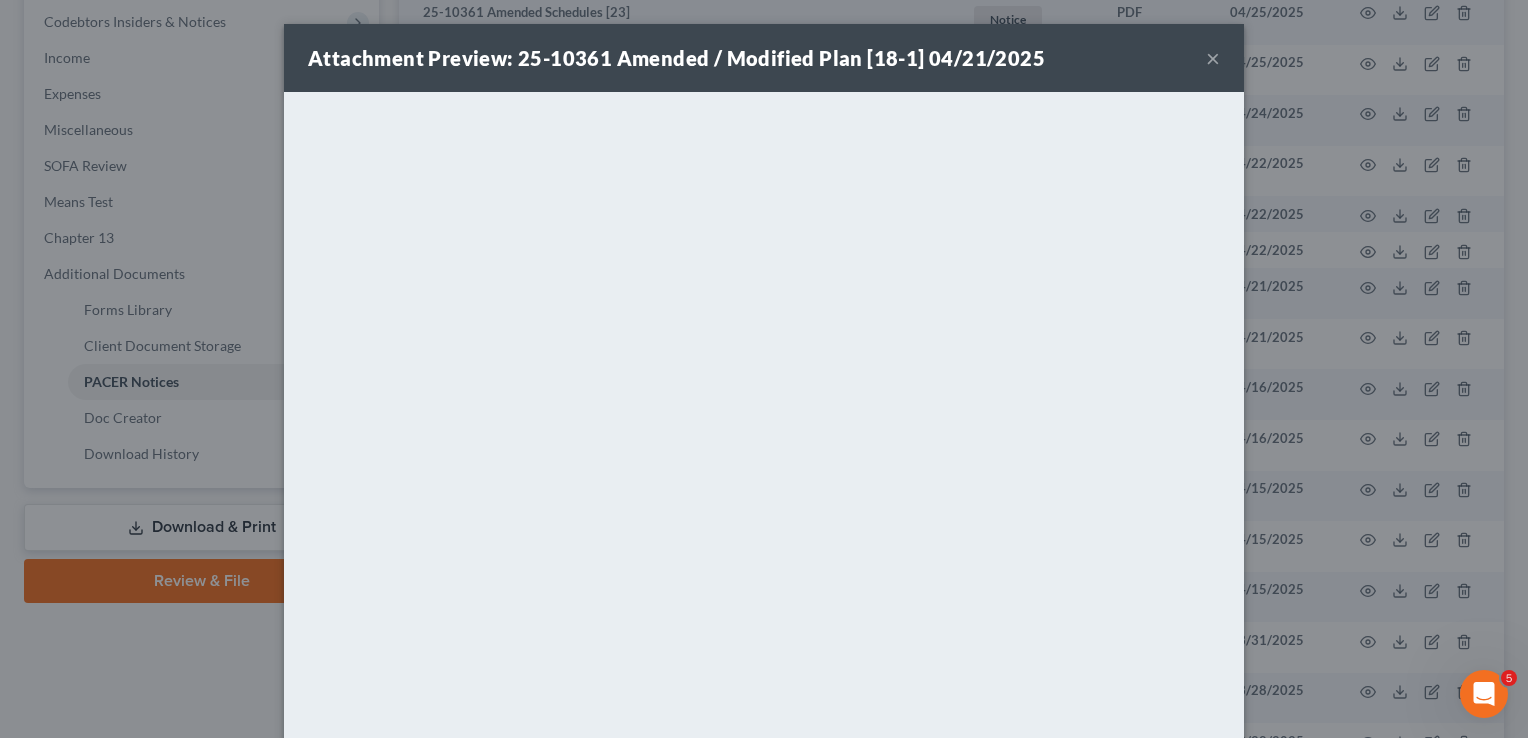 click on "×" at bounding box center (1213, 58) 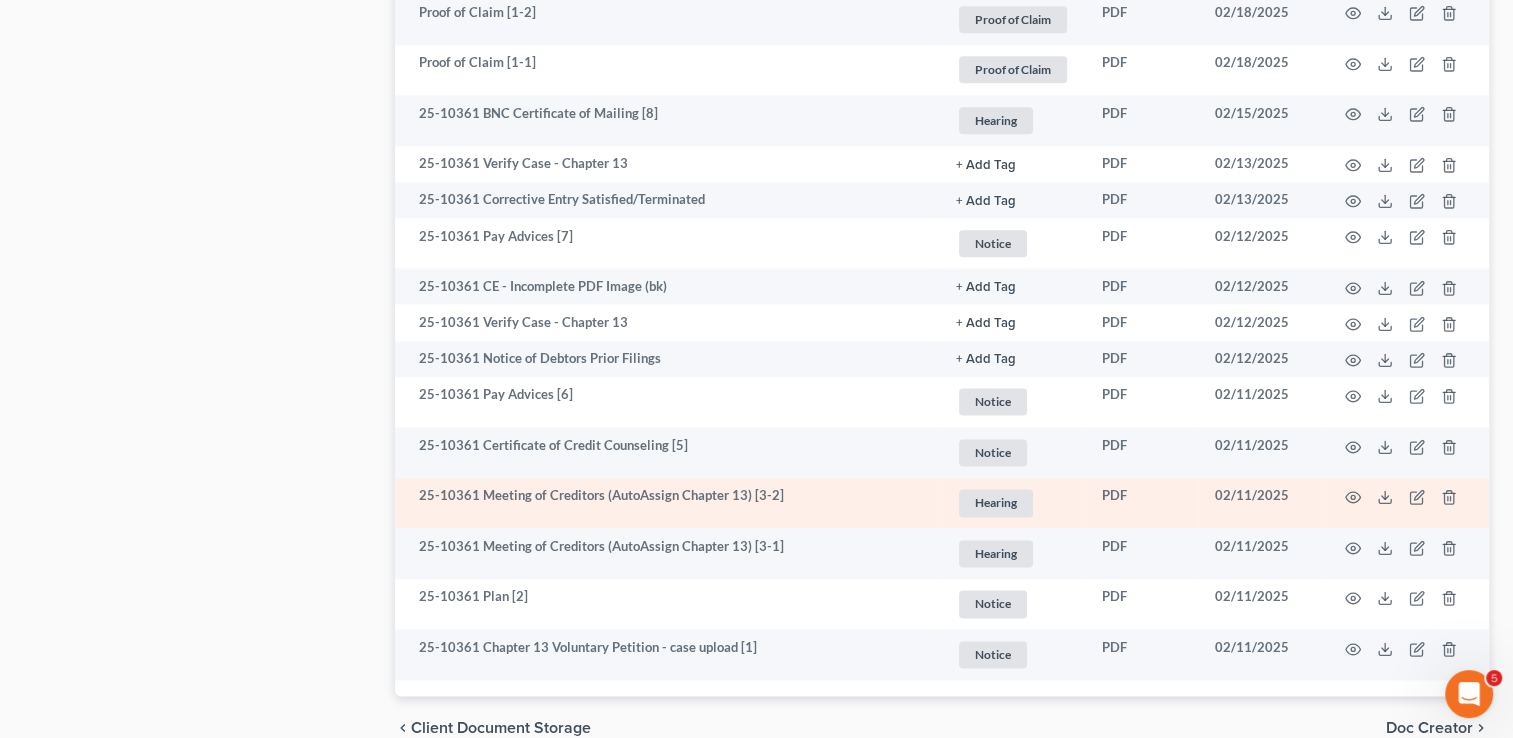 scroll, scrollTop: 2600, scrollLeft: 0, axis: vertical 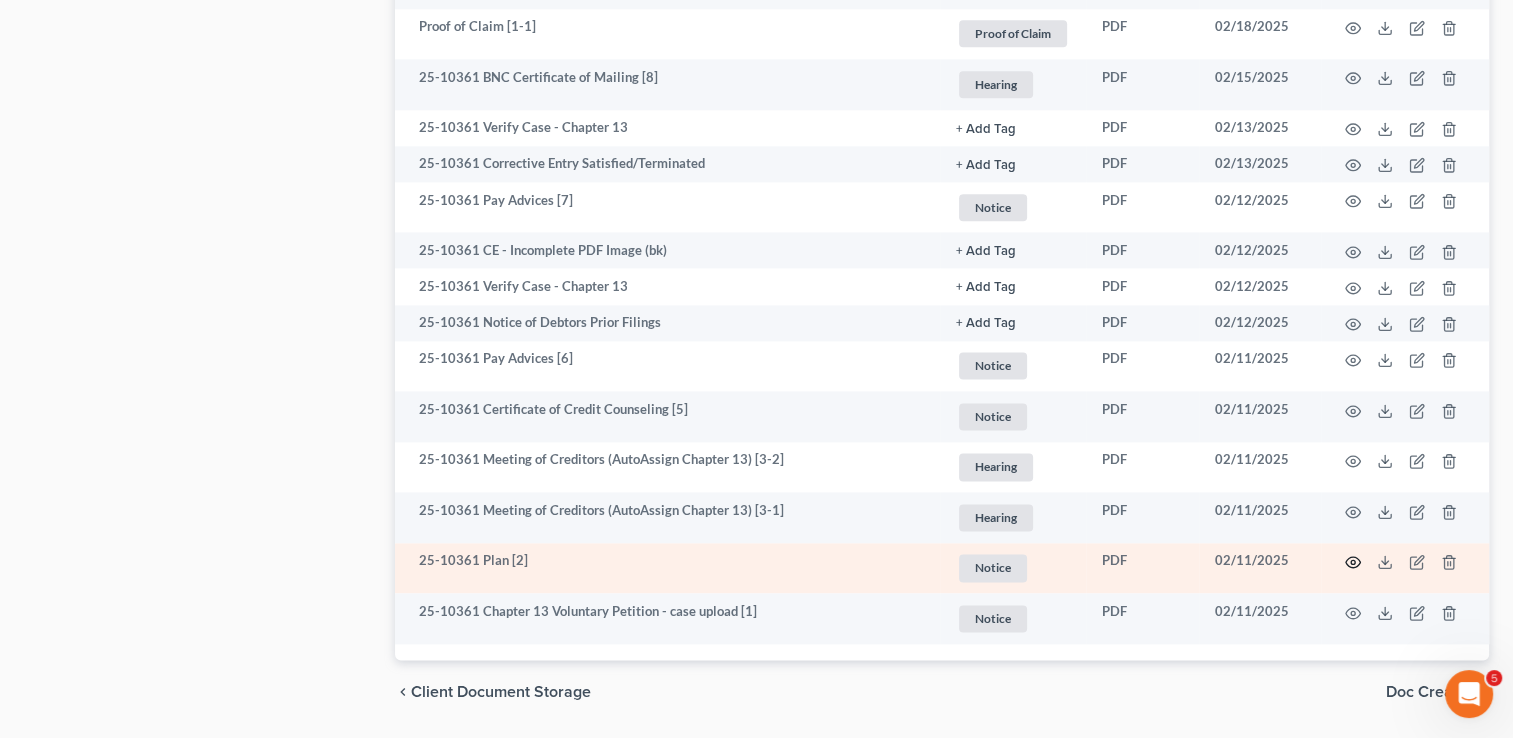 click 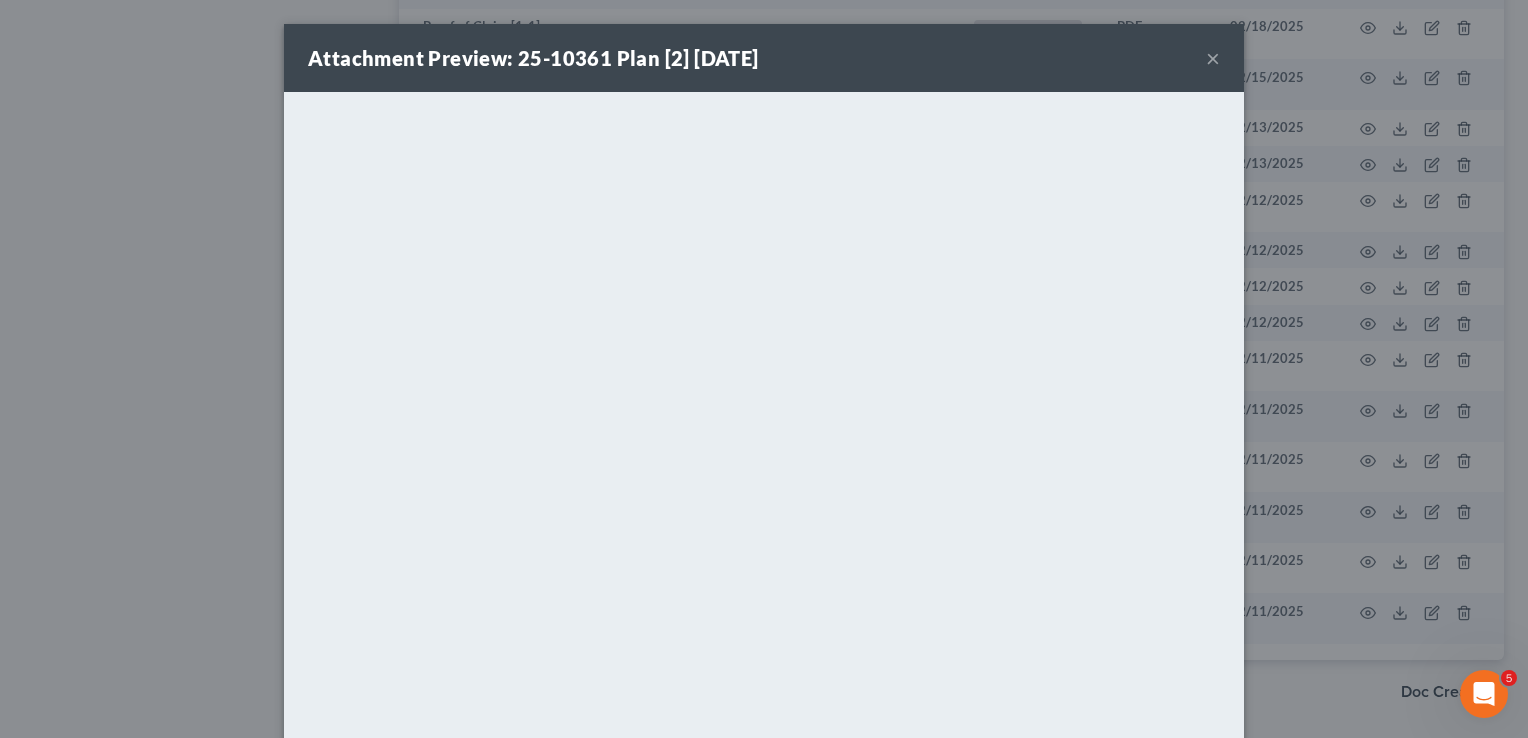 click on "×" at bounding box center (1213, 58) 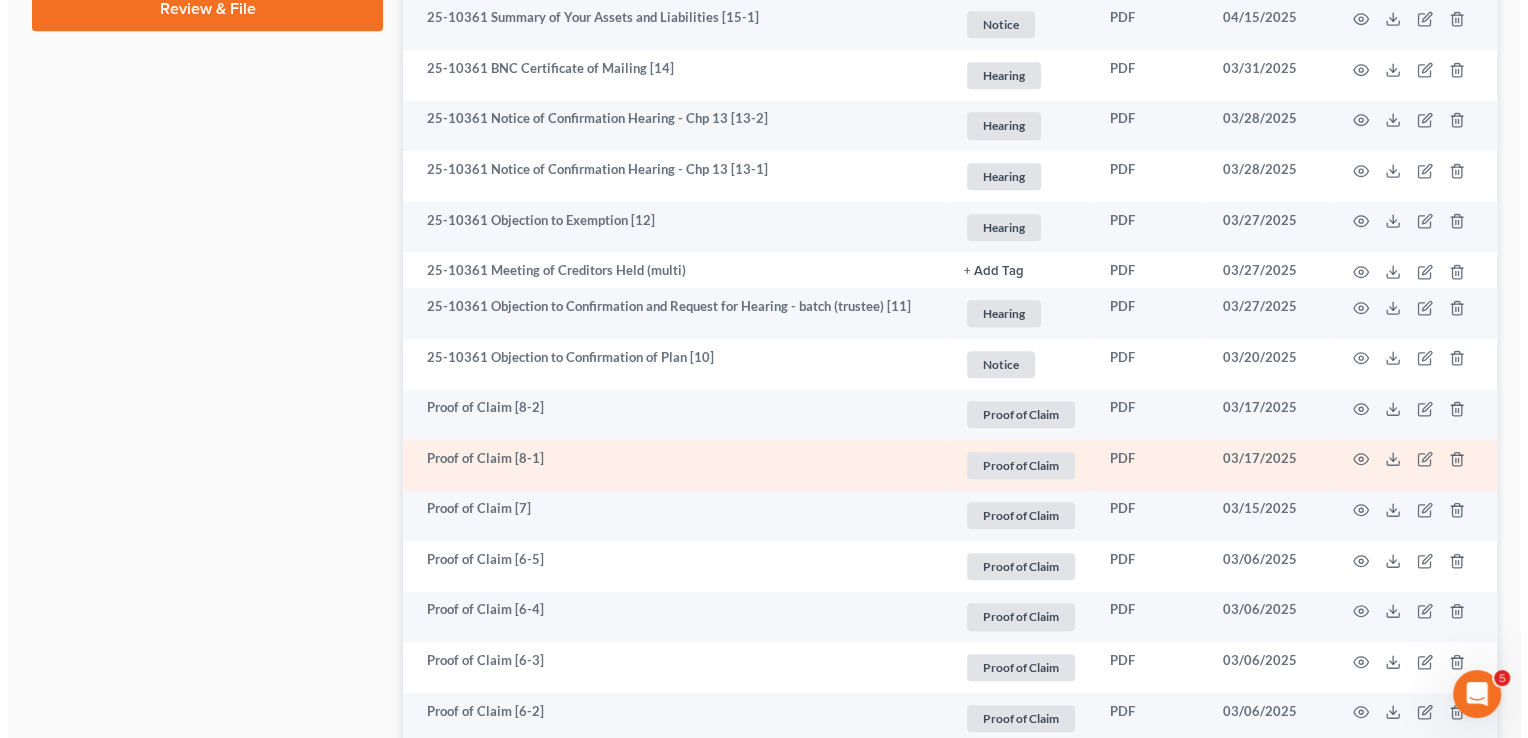scroll, scrollTop: 1164, scrollLeft: 0, axis: vertical 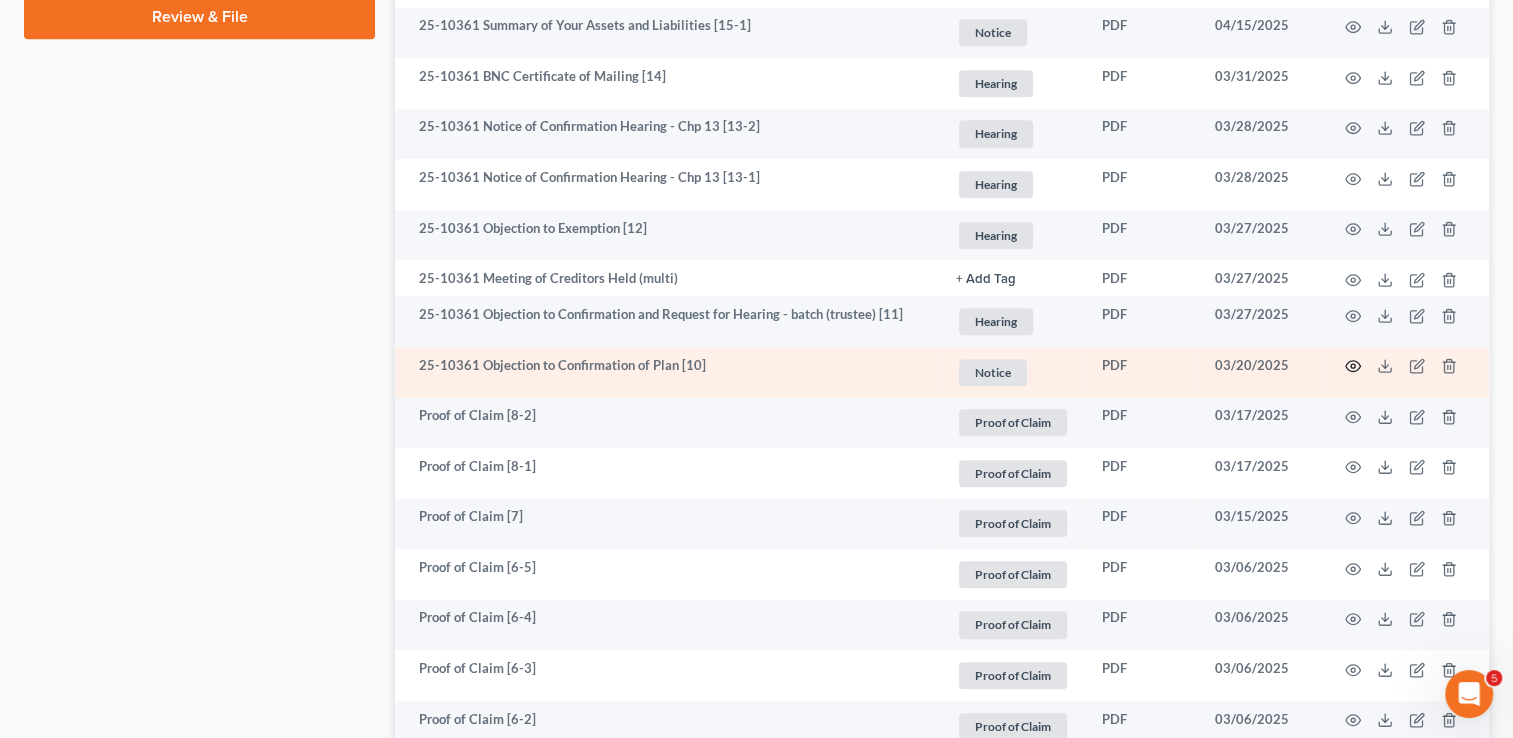 click 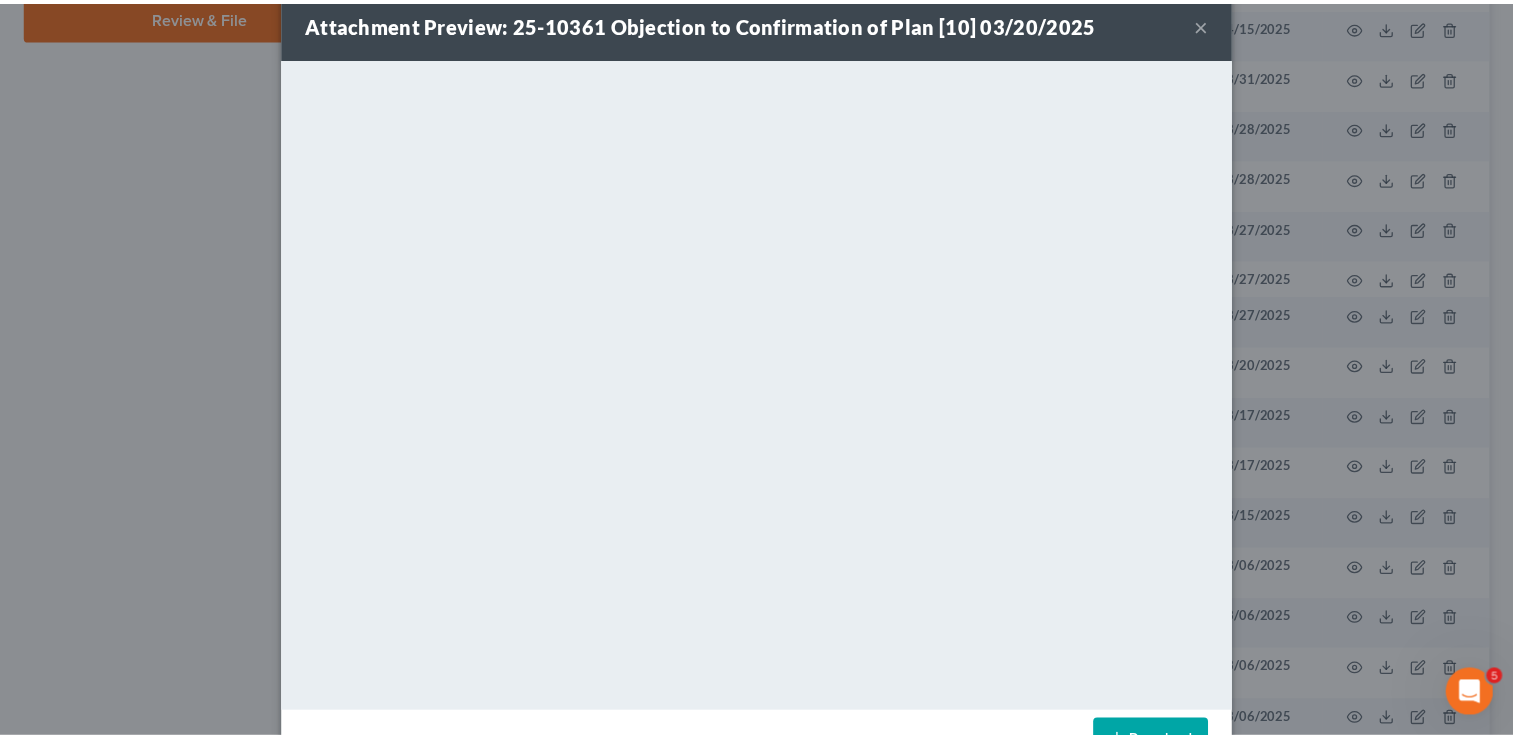 scroll, scrollTop: 0, scrollLeft: 0, axis: both 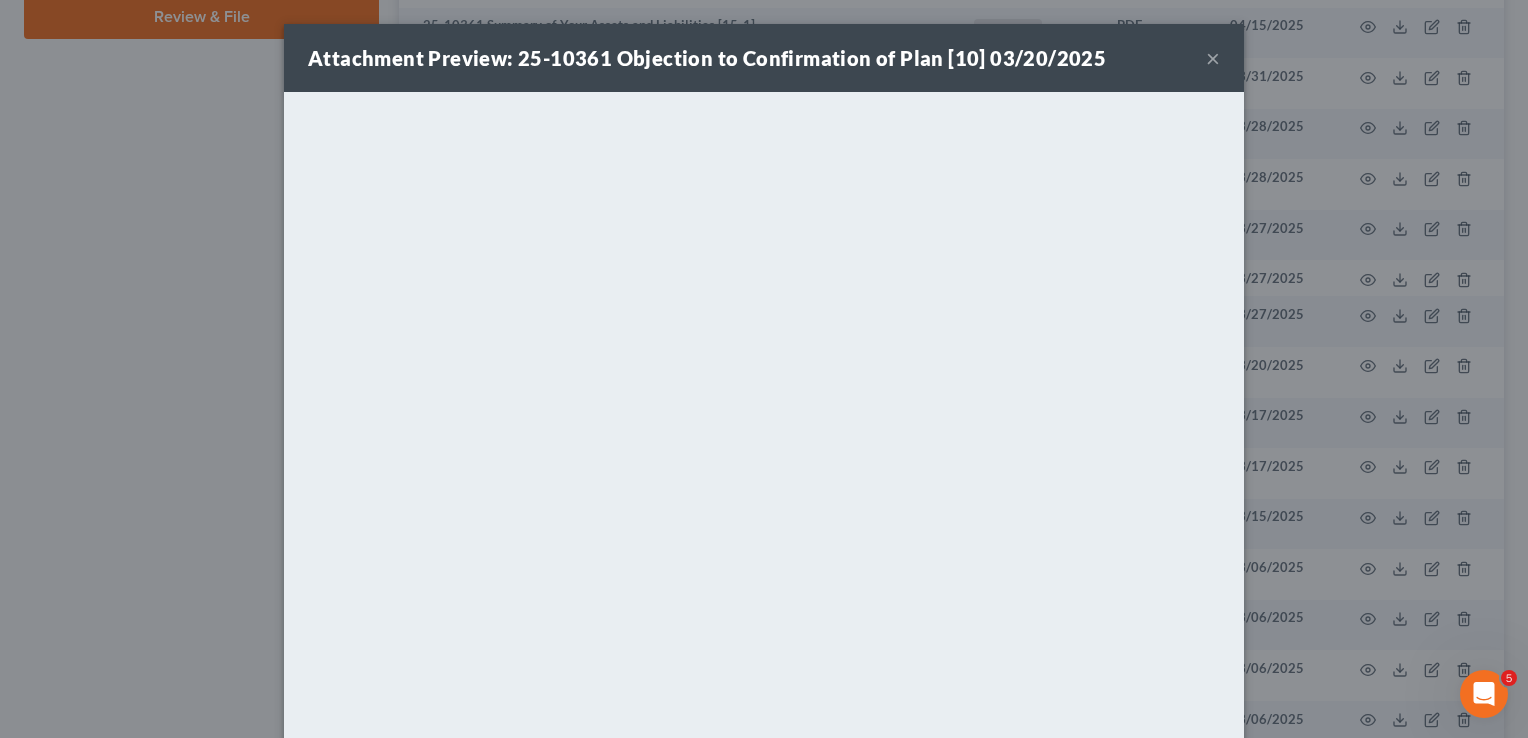 click on "×" at bounding box center (1213, 58) 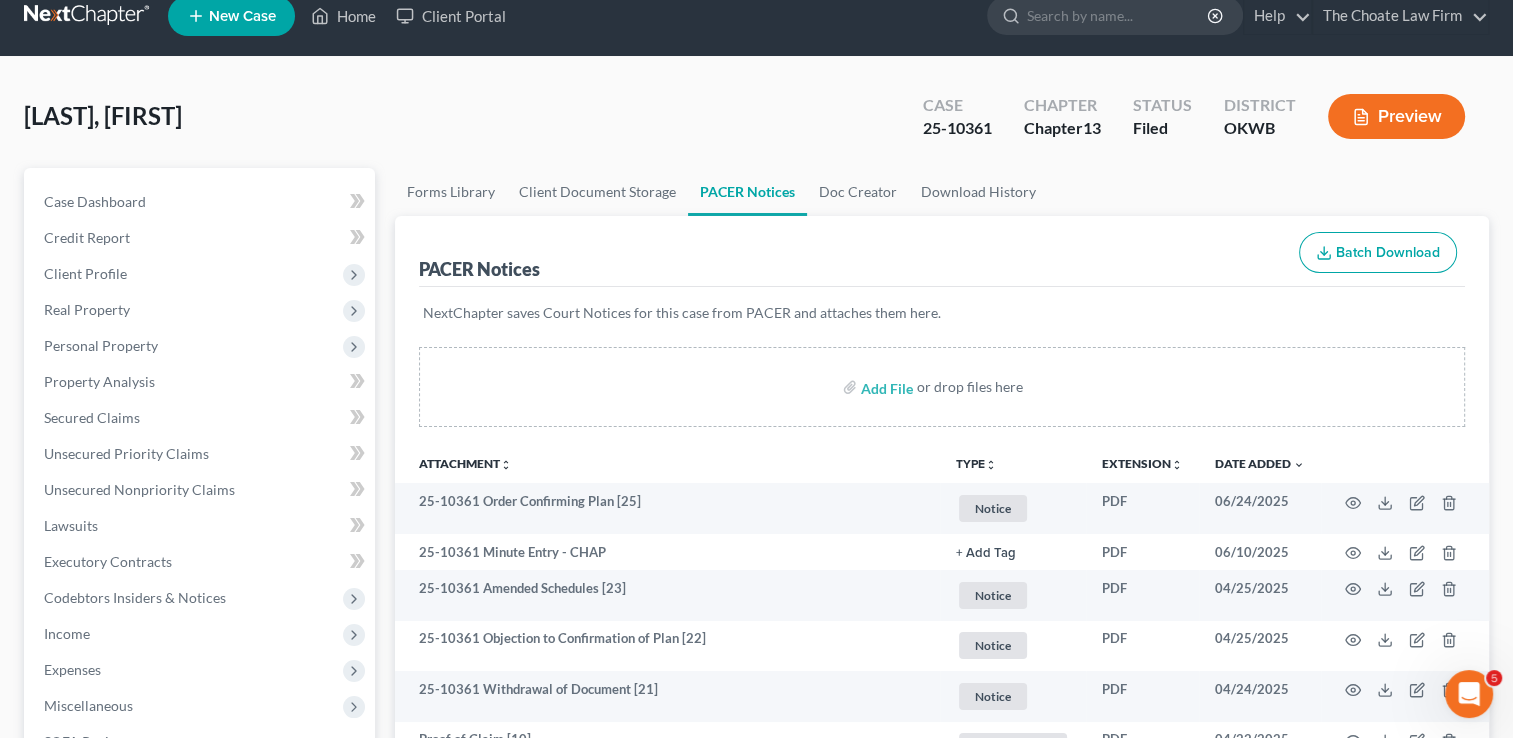 scroll, scrollTop: 0, scrollLeft: 0, axis: both 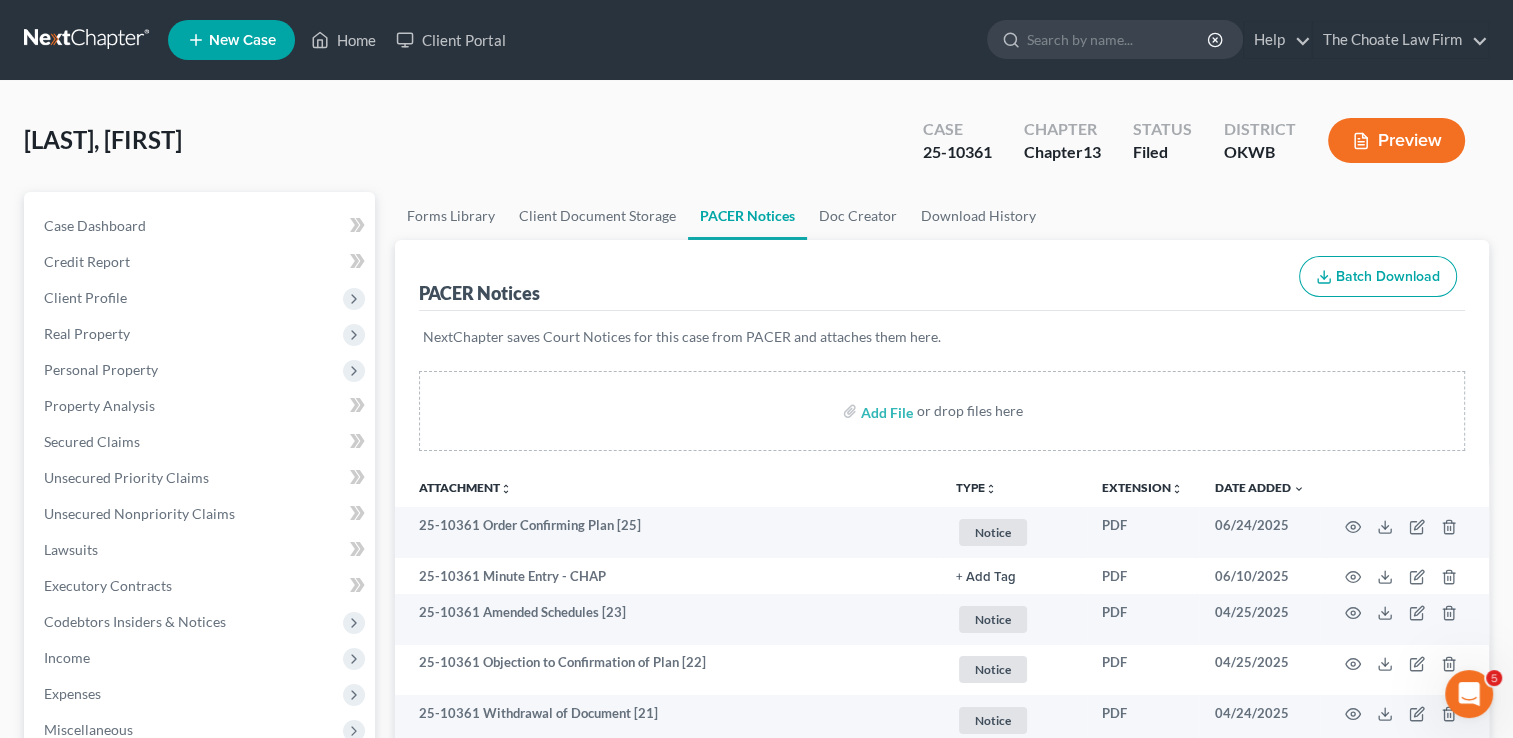 click at bounding box center [88, 40] 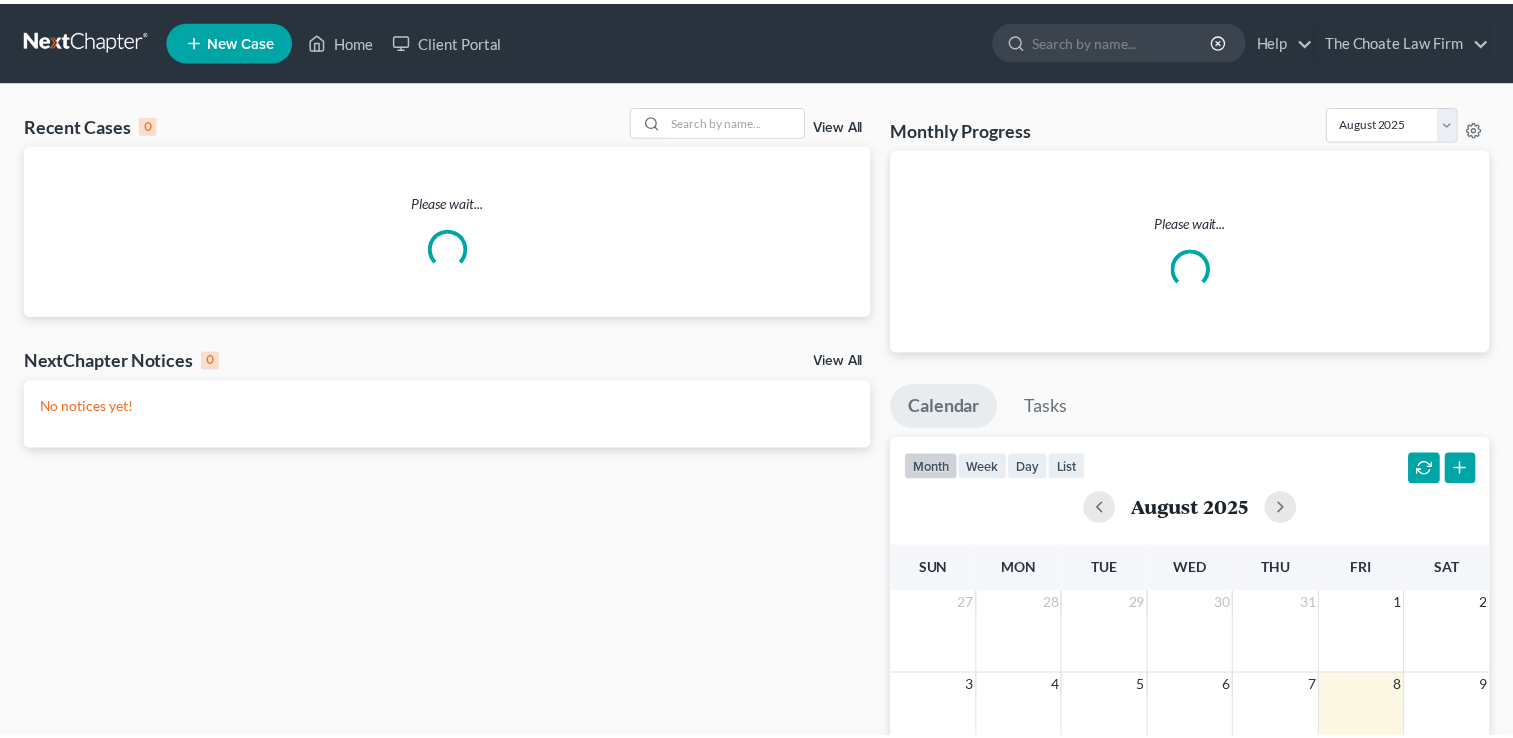 scroll, scrollTop: 0, scrollLeft: 0, axis: both 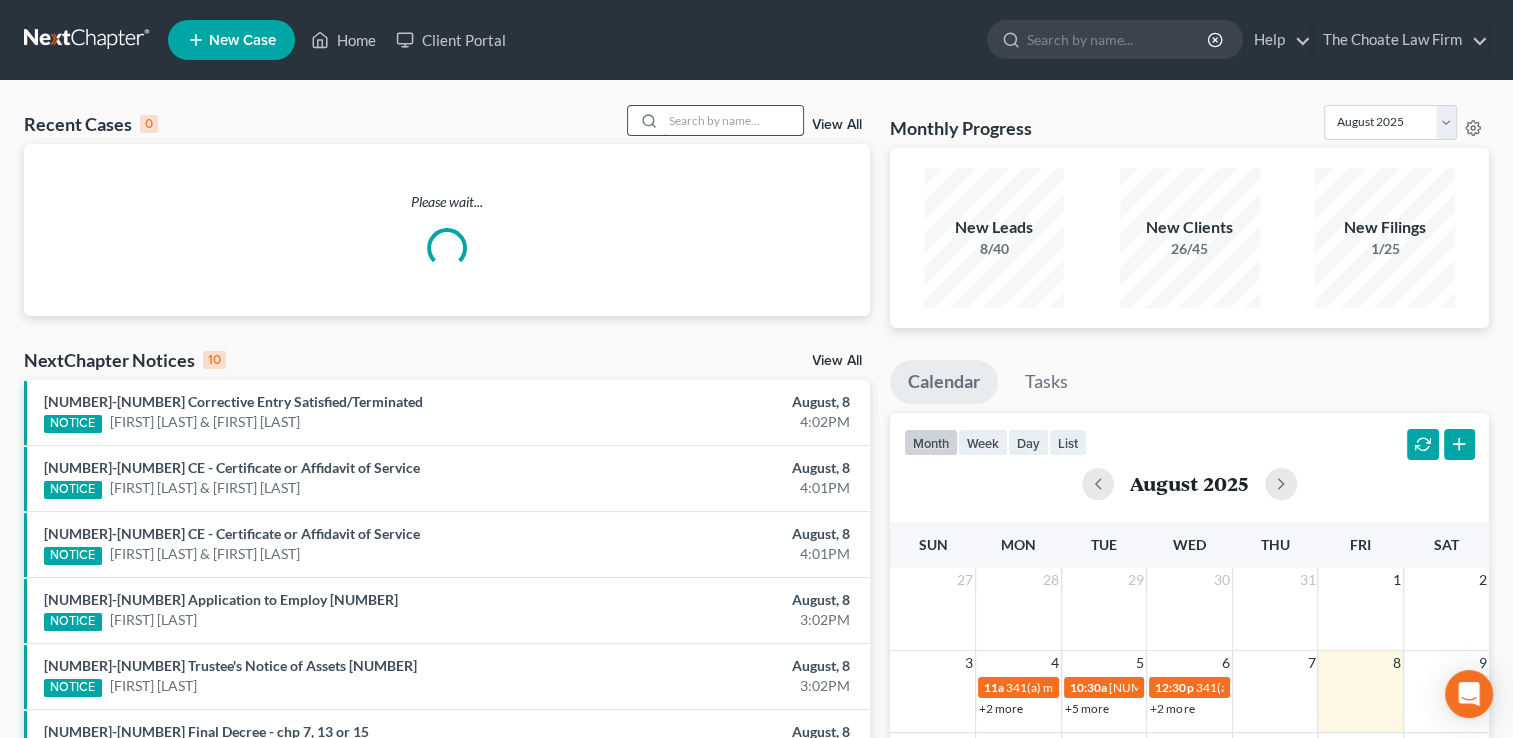 click at bounding box center [733, 120] 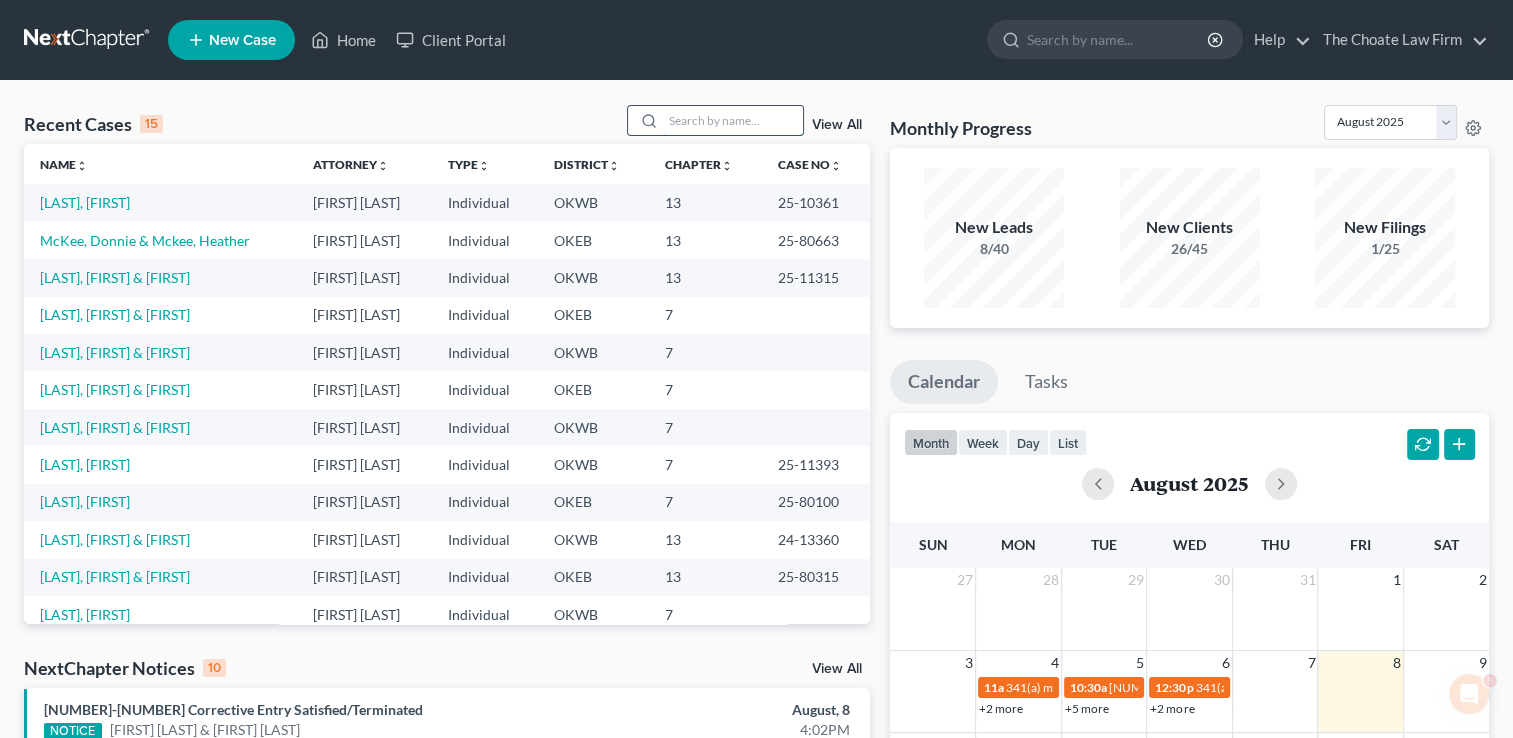 scroll, scrollTop: 0, scrollLeft: 0, axis: both 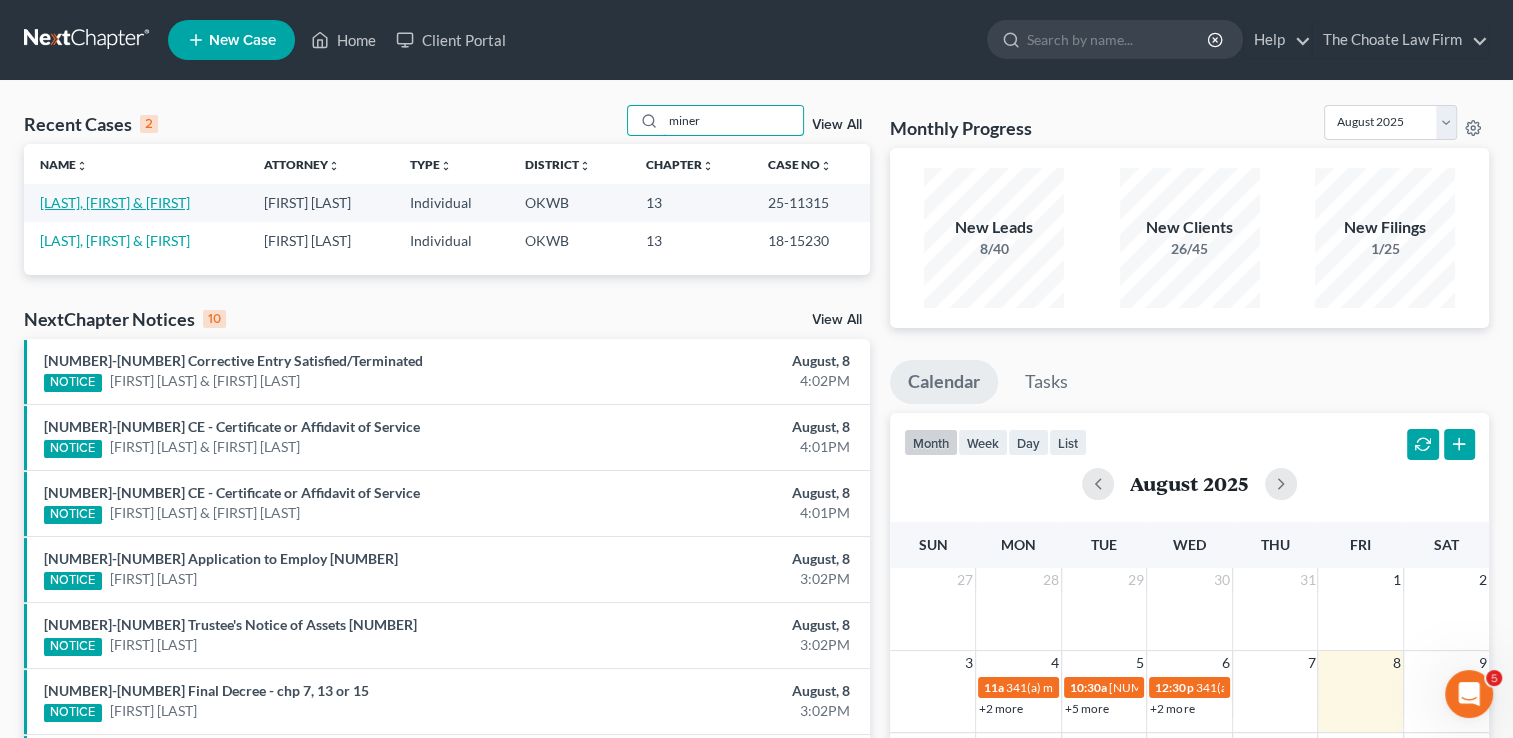 type on "miner" 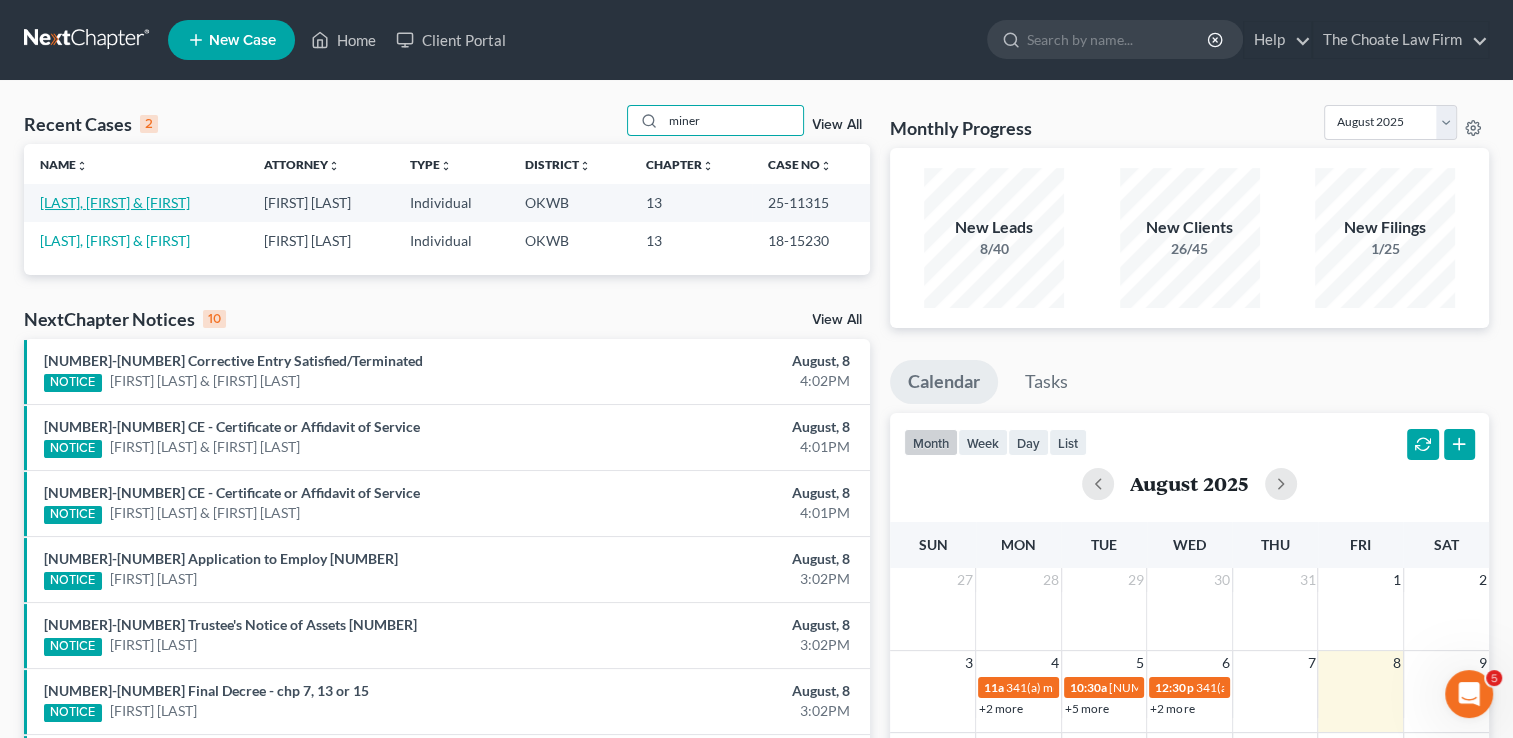 click on "[LAST], [FIRST] & [FIRST]" at bounding box center (115, 202) 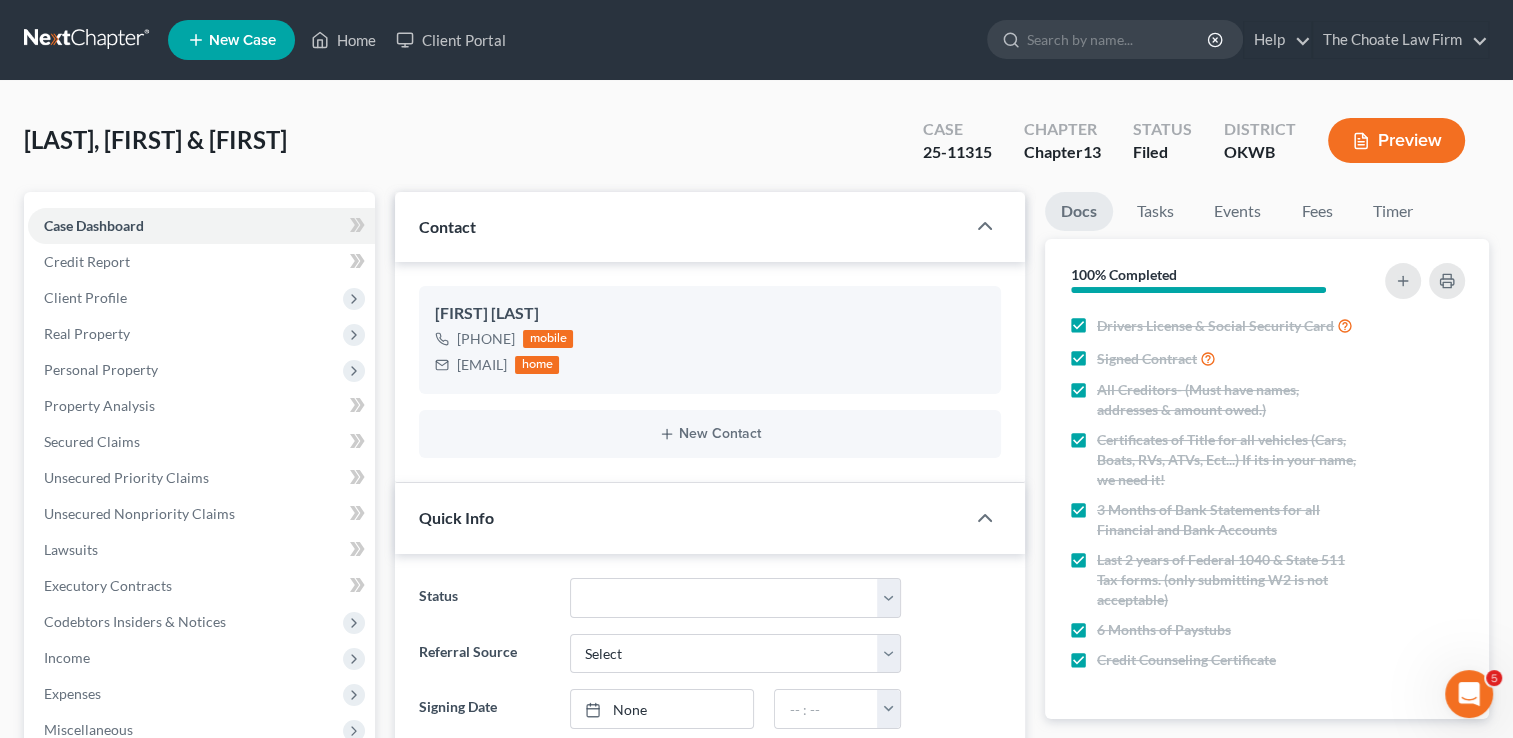 scroll, scrollTop: 2247, scrollLeft: 0, axis: vertical 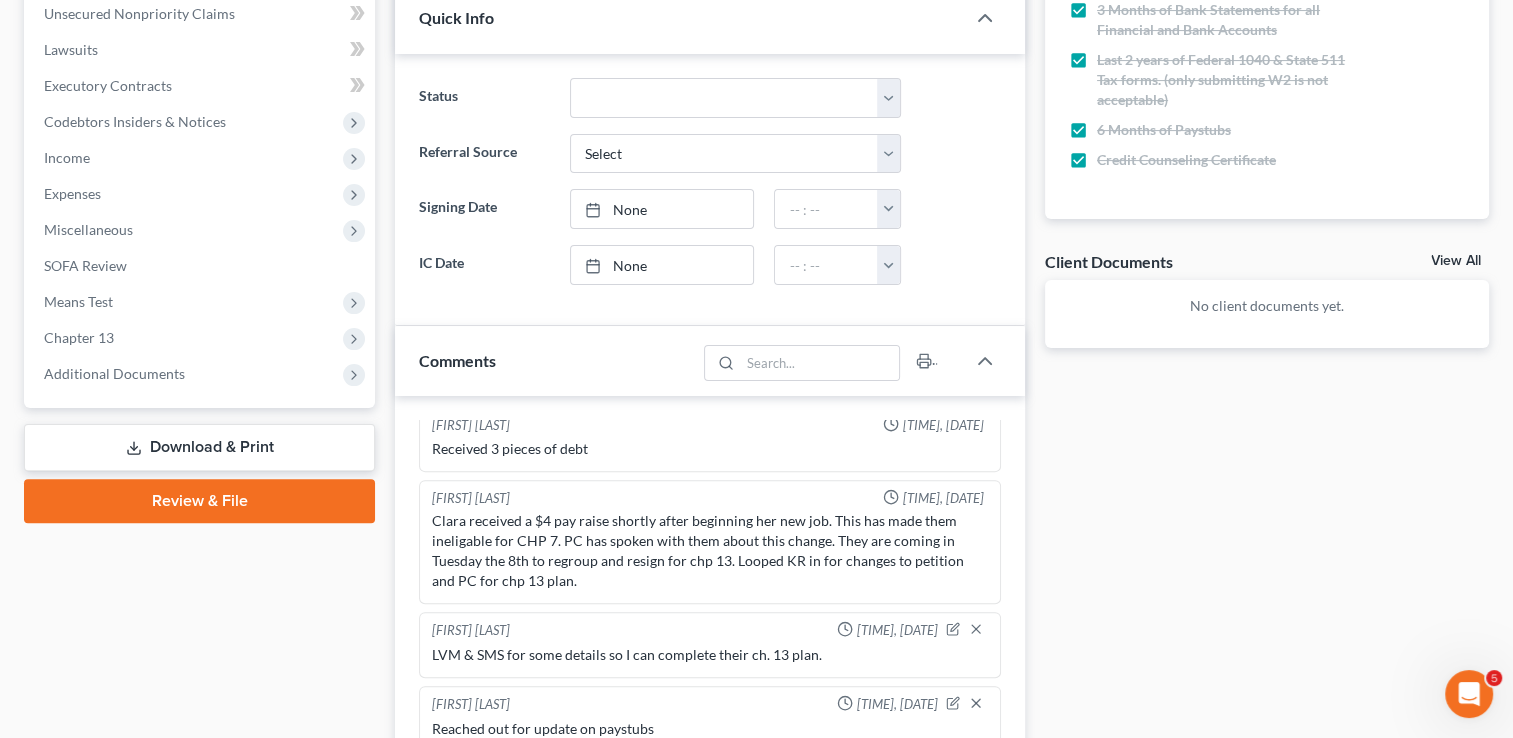 click on "Download & Print" at bounding box center (199, 447) 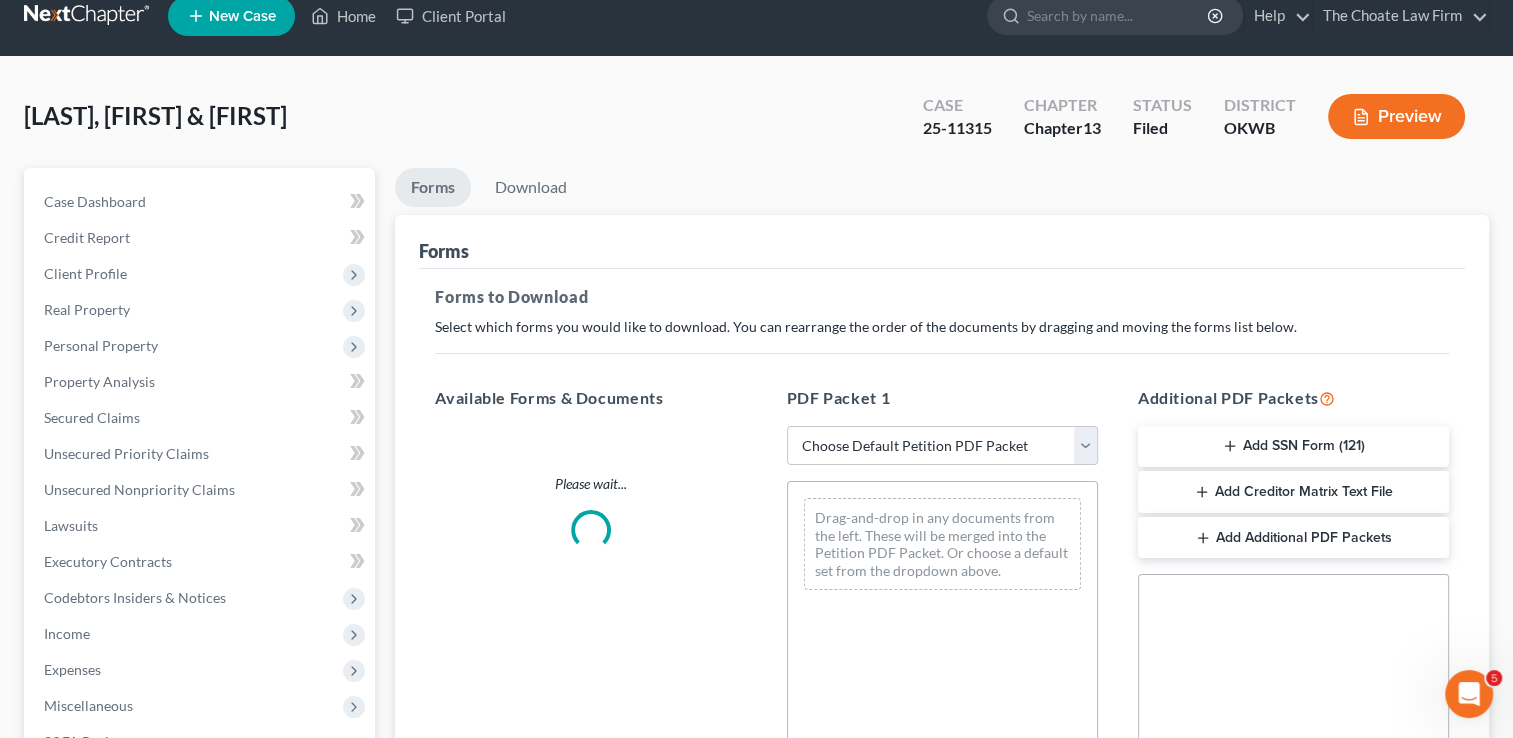 scroll, scrollTop: 0, scrollLeft: 0, axis: both 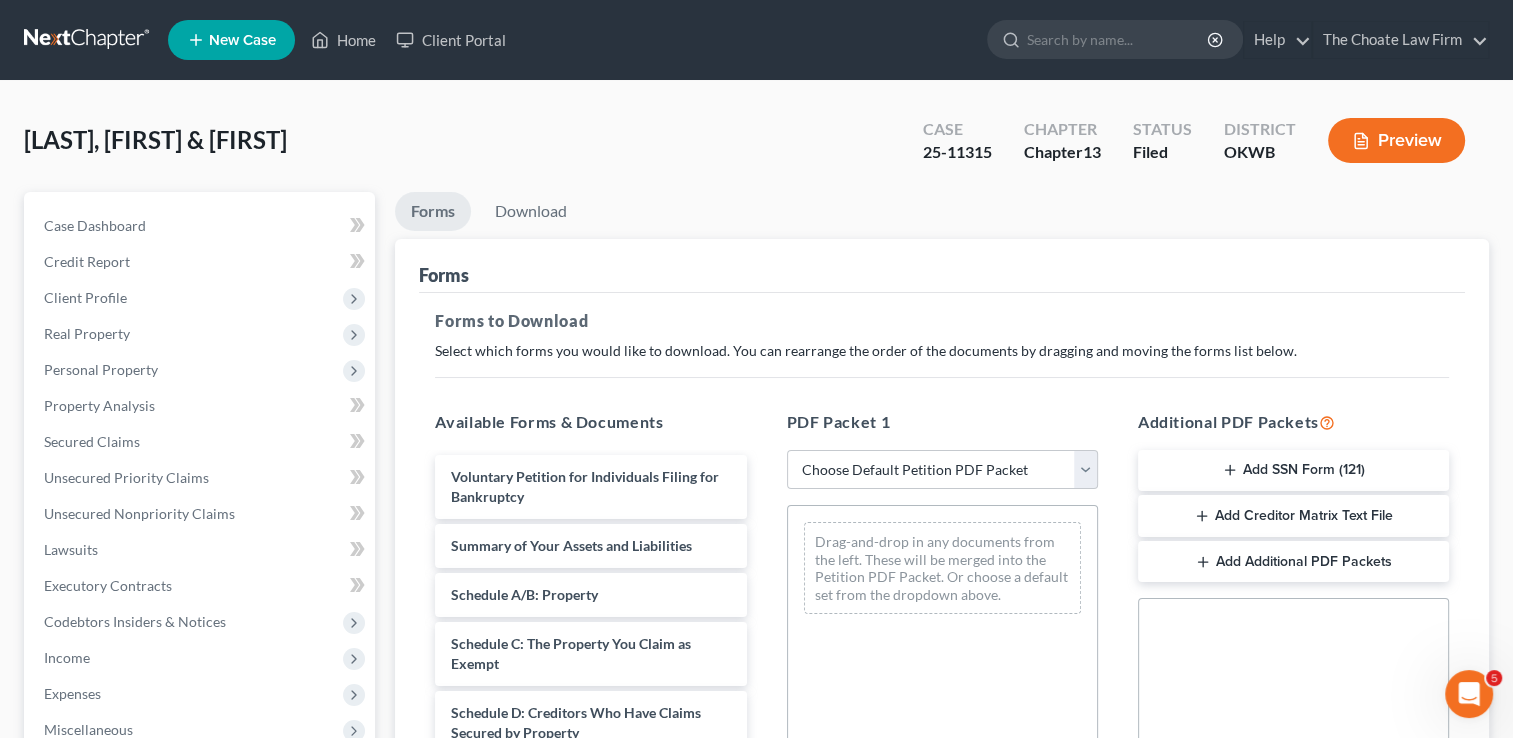 click on "Add Creditor Matrix Text File" at bounding box center (1293, 516) 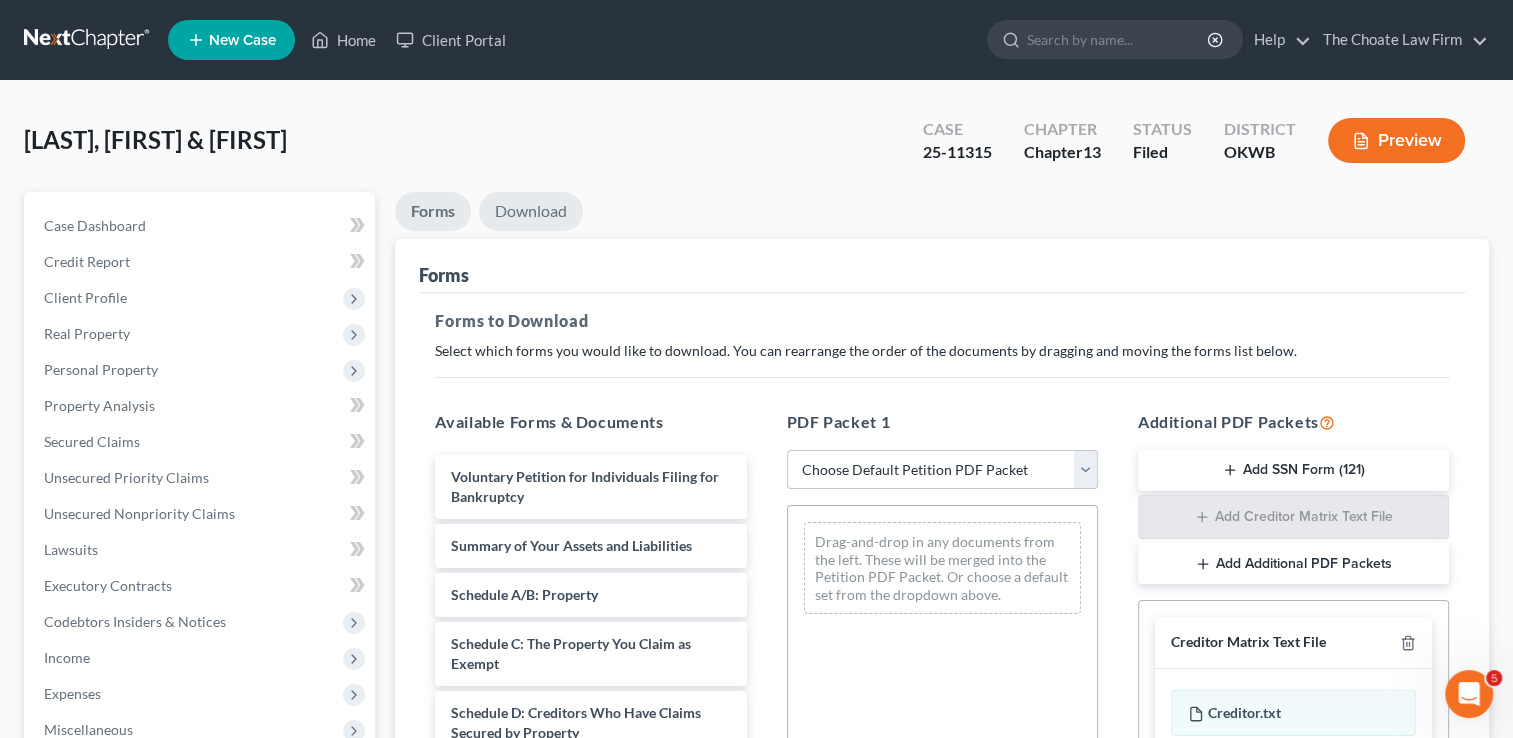 click on "Download" at bounding box center [531, 211] 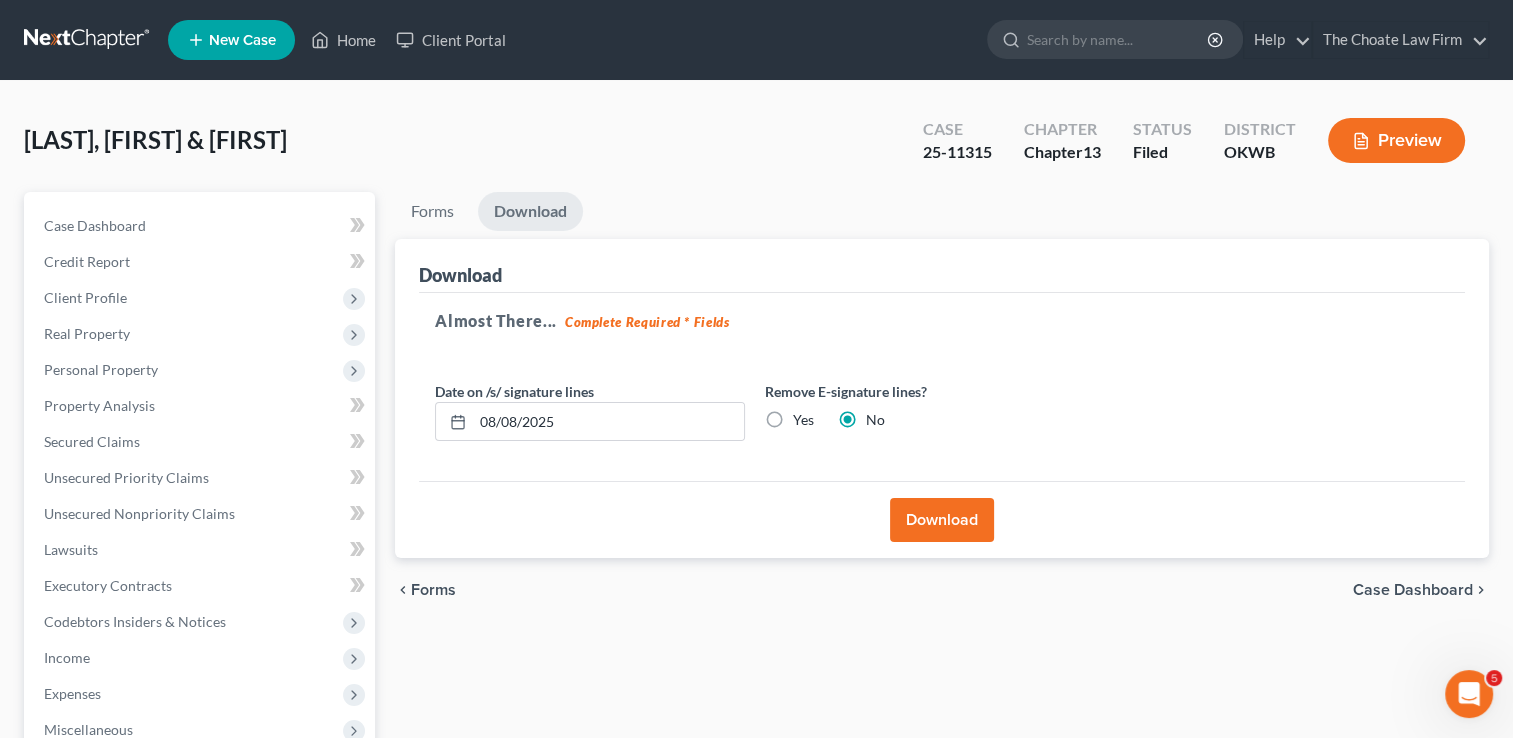 click on "Download" at bounding box center (942, 520) 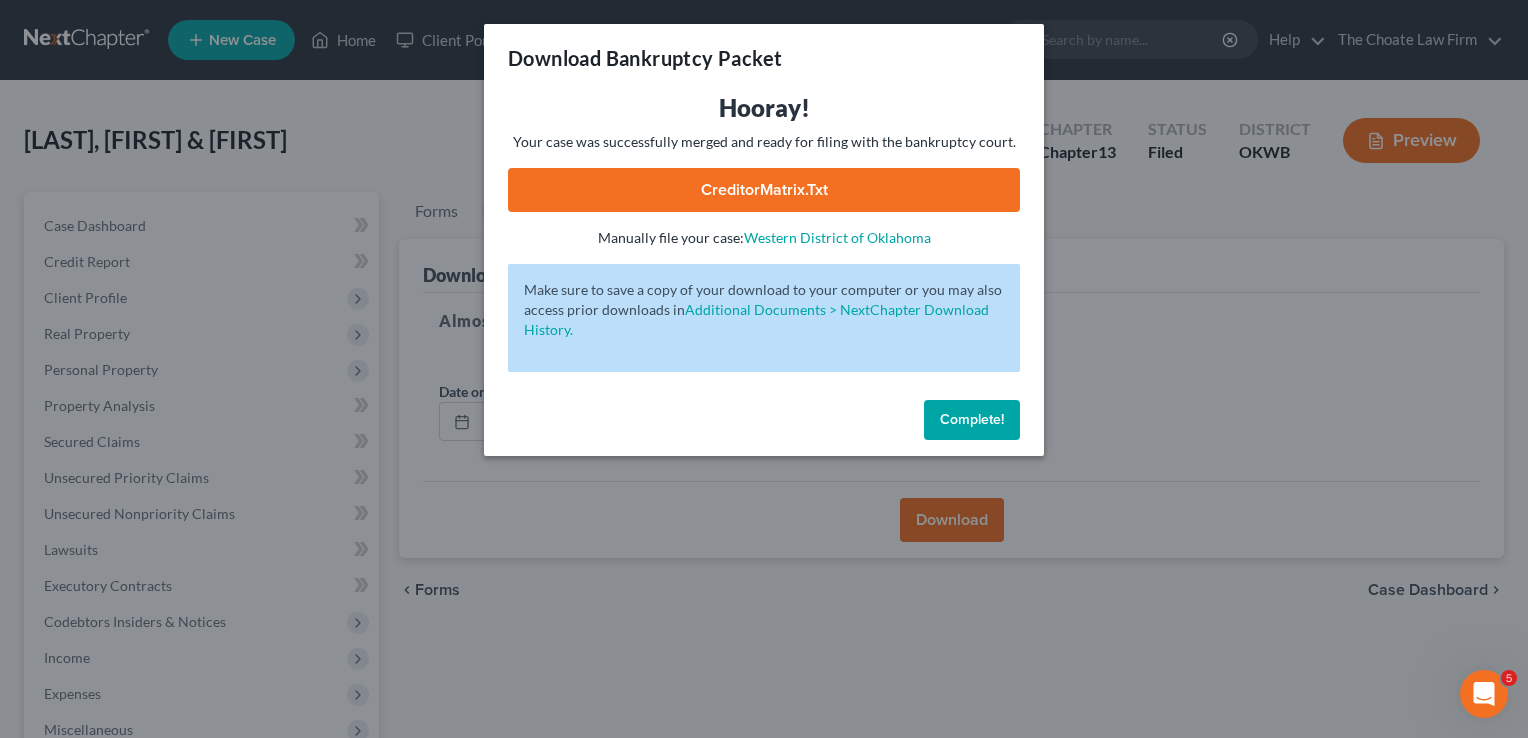 click on "CreditorMatrix.txt" at bounding box center (764, 190) 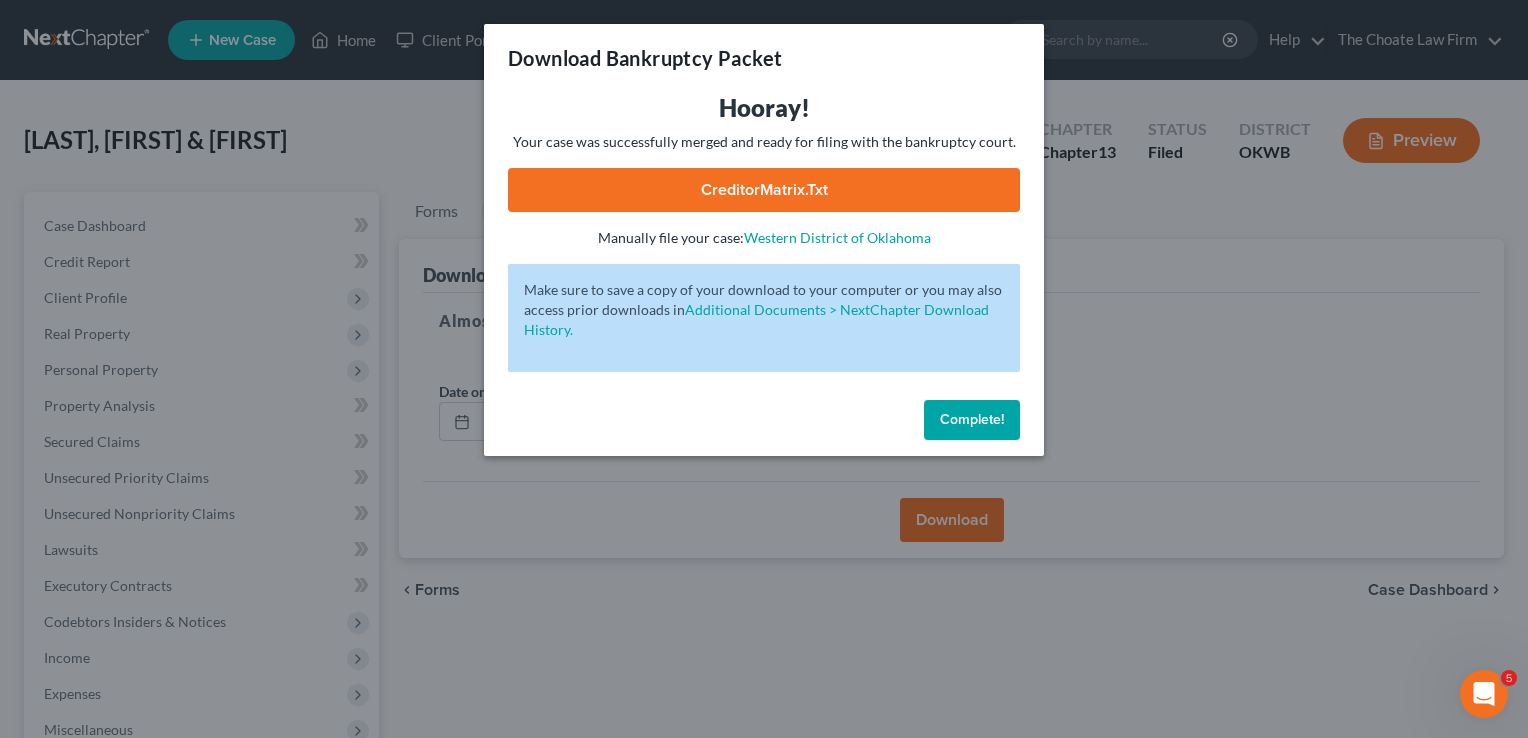 click on "Download Bankruptcy Packet
Hooray! Your case was successfully merged and ready for filing with the bankruptcy court. CreditorMatrix.txt -  Manually file your case:  Western District of Oklahoma Oops! There was an error with generating the download packet. -
Make sure to save a copy of your download to your computer or you may also access prior downloads in  Additional Documents > NextChapter Download History.
Complete!" at bounding box center [764, 369] 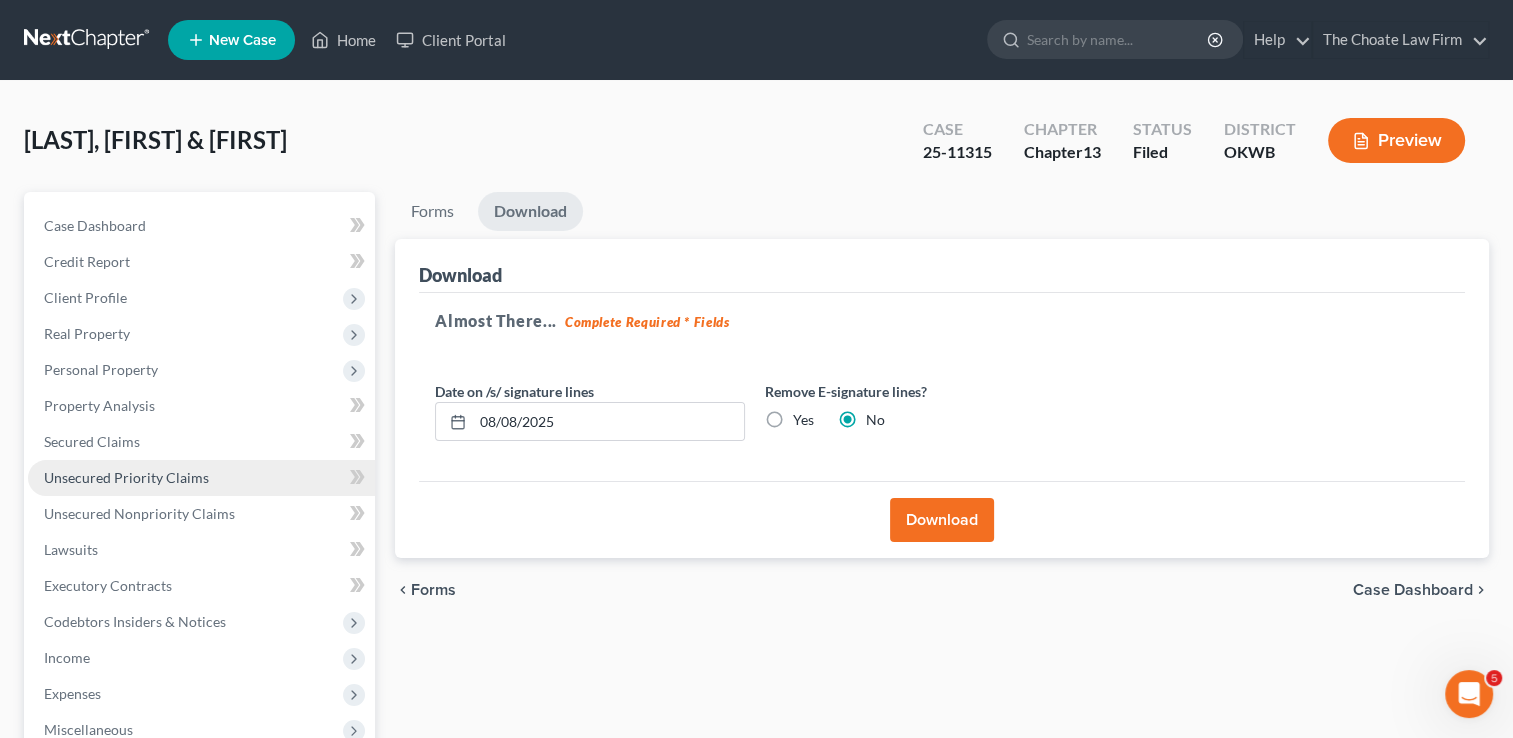 click on "Unsecured Priority Claims" at bounding box center (126, 477) 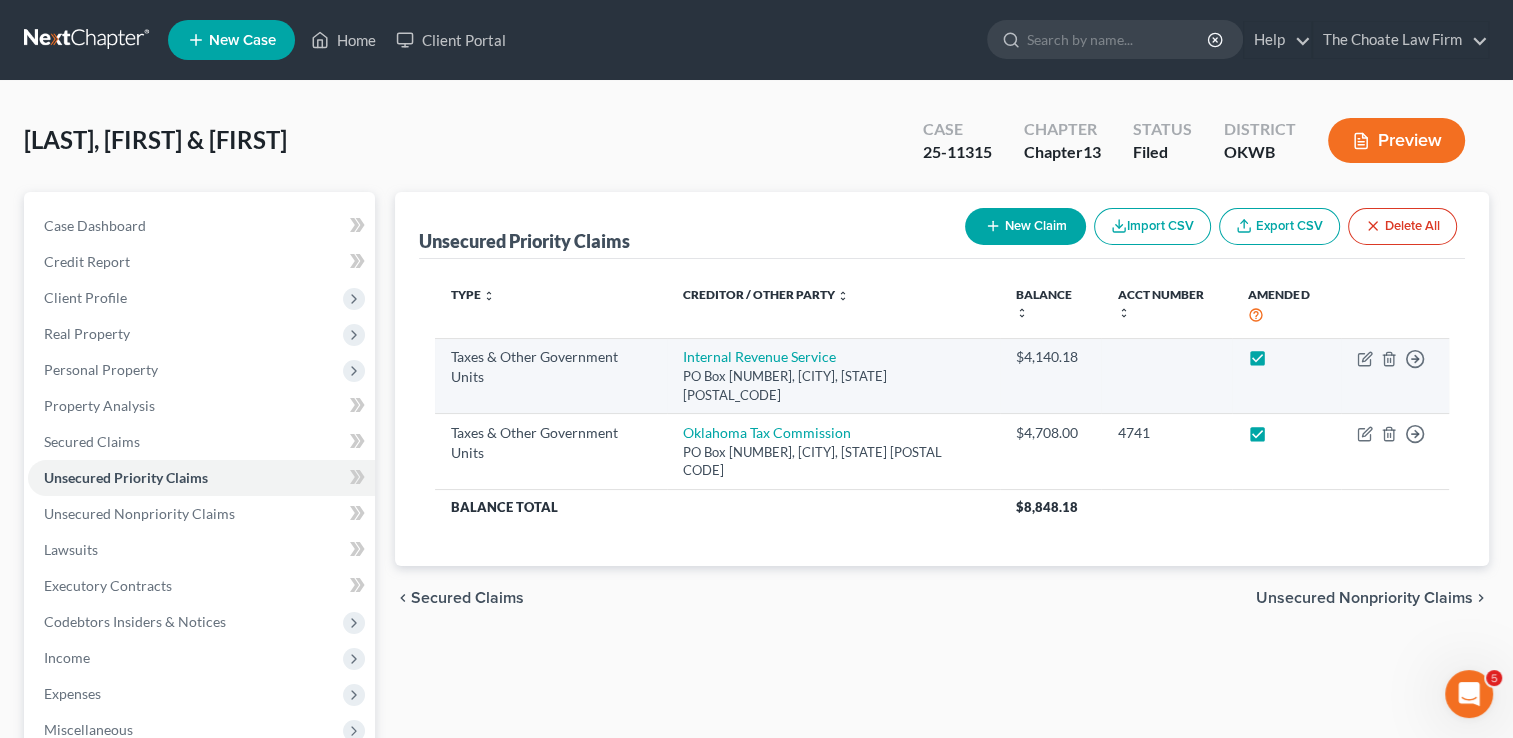 click at bounding box center (1276, 362) 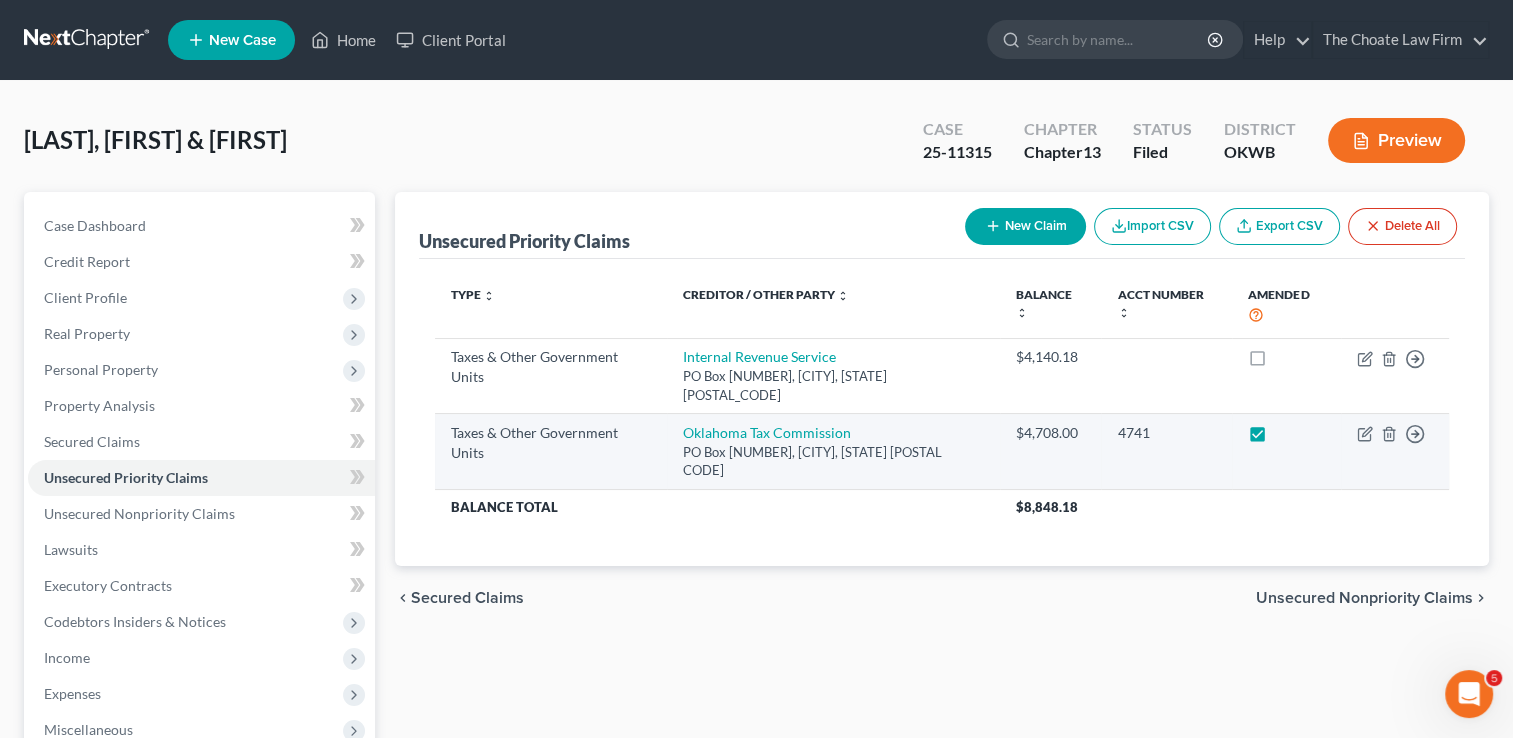 click at bounding box center [1276, 438] 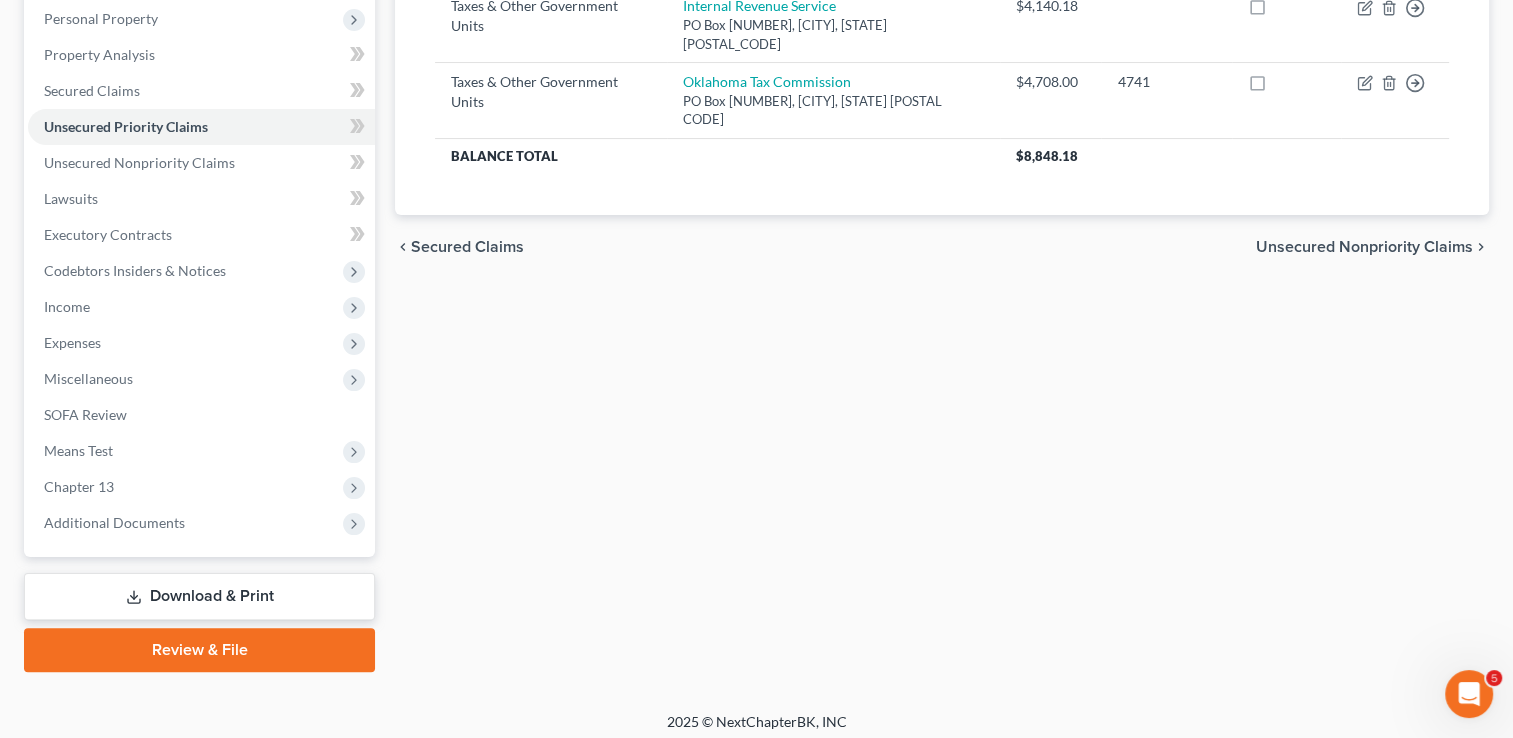 scroll, scrollTop: 359, scrollLeft: 0, axis: vertical 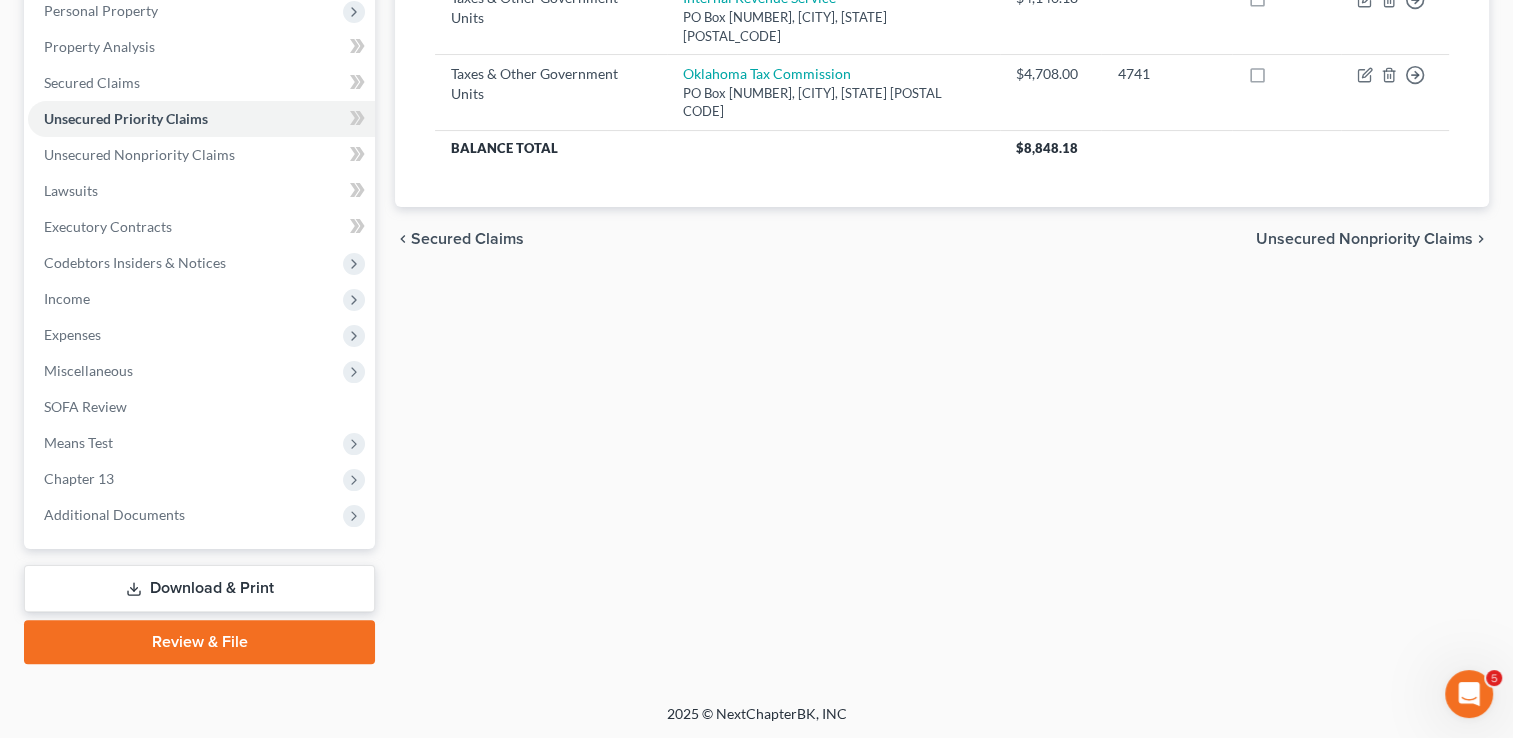 click on "Download & Print" at bounding box center (199, 588) 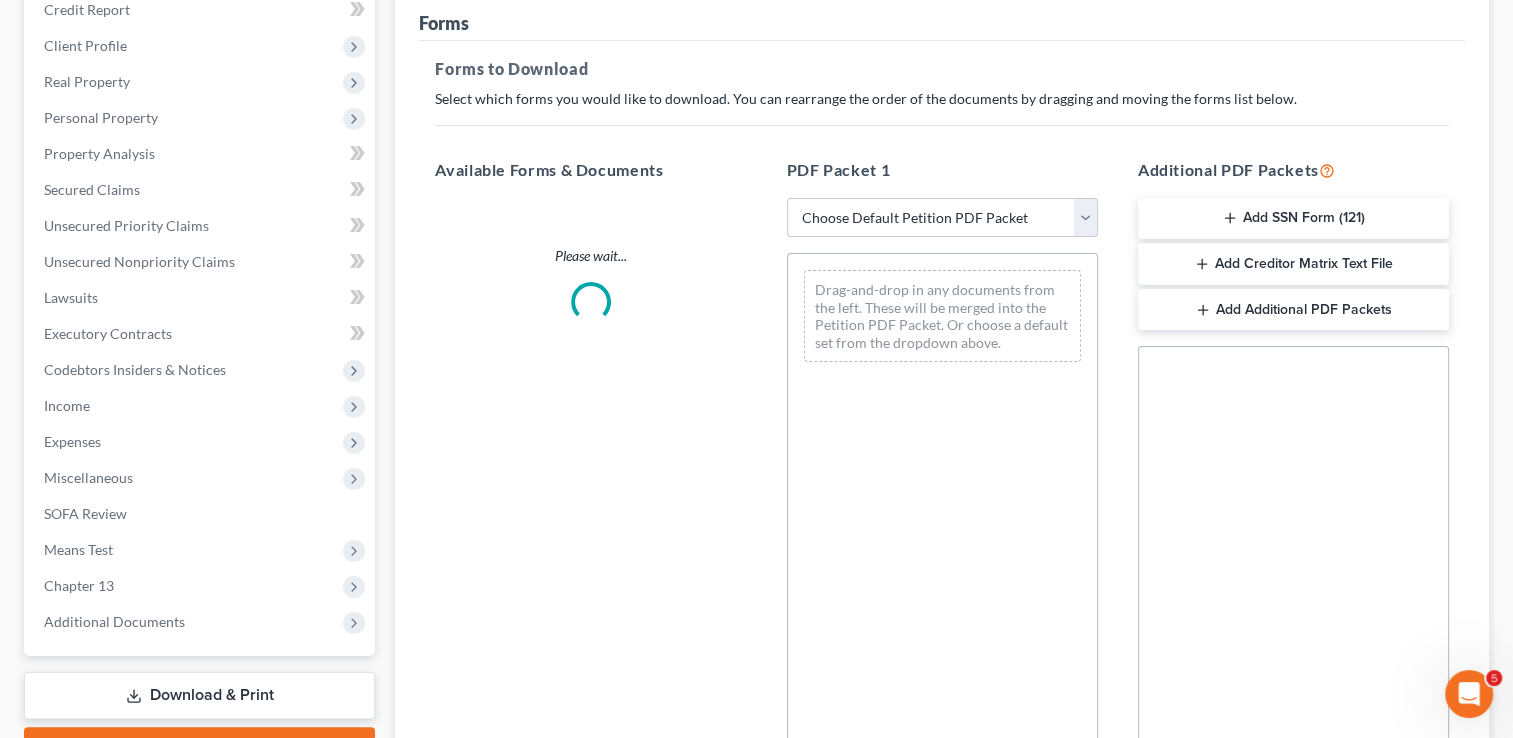 scroll, scrollTop: 0, scrollLeft: 0, axis: both 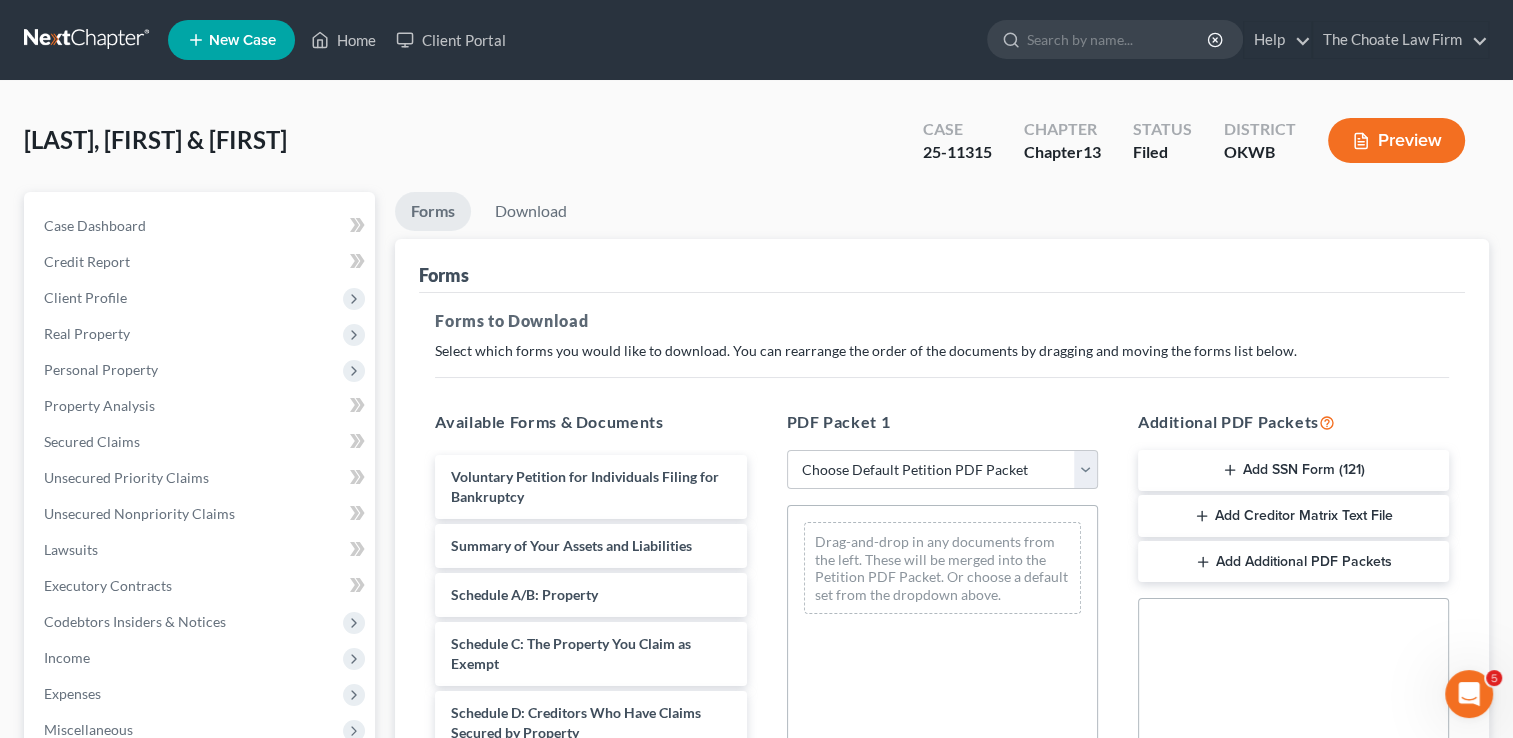 click on "Add Creditor Matrix Text File" at bounding box center [1293, 516] 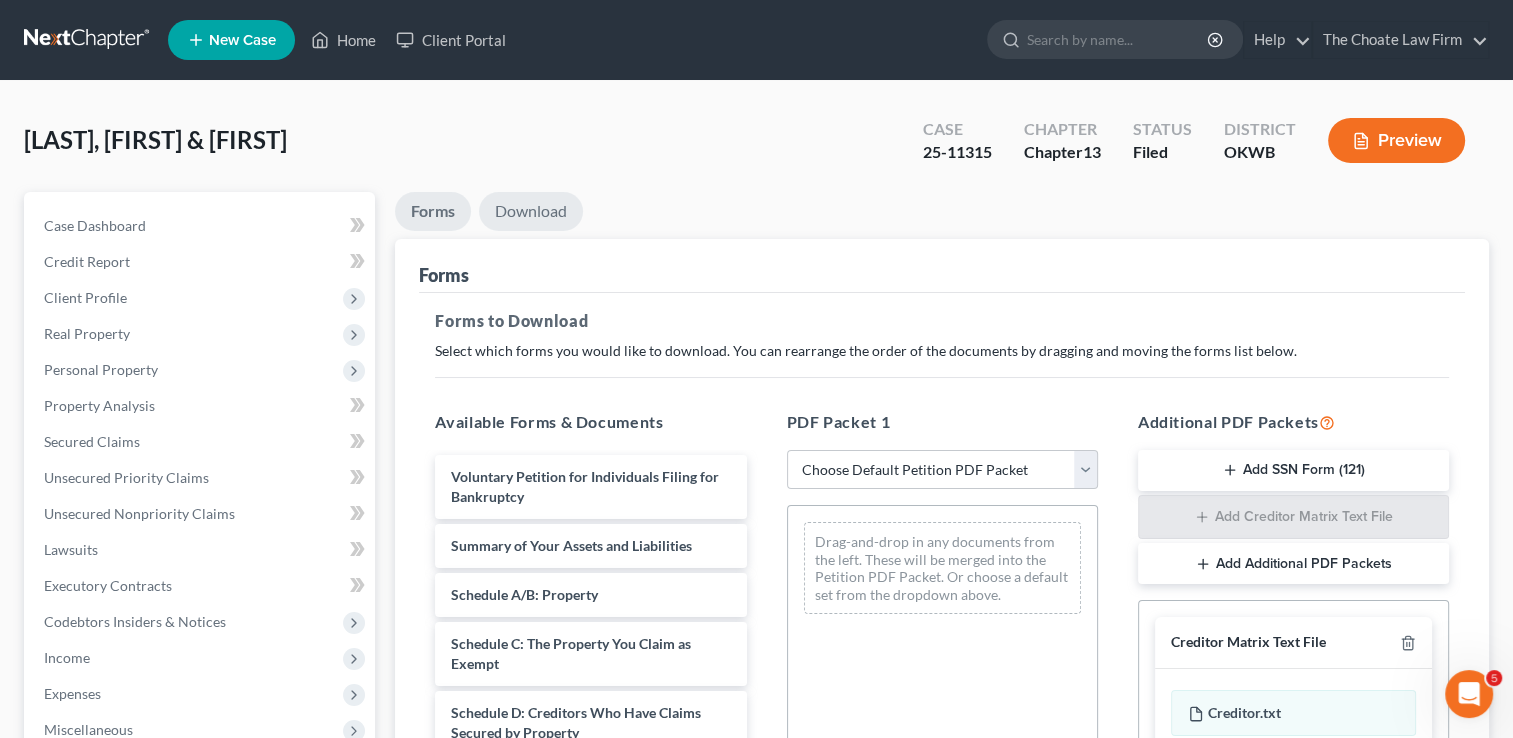 click on "Download" at bounding box center [531, 211] 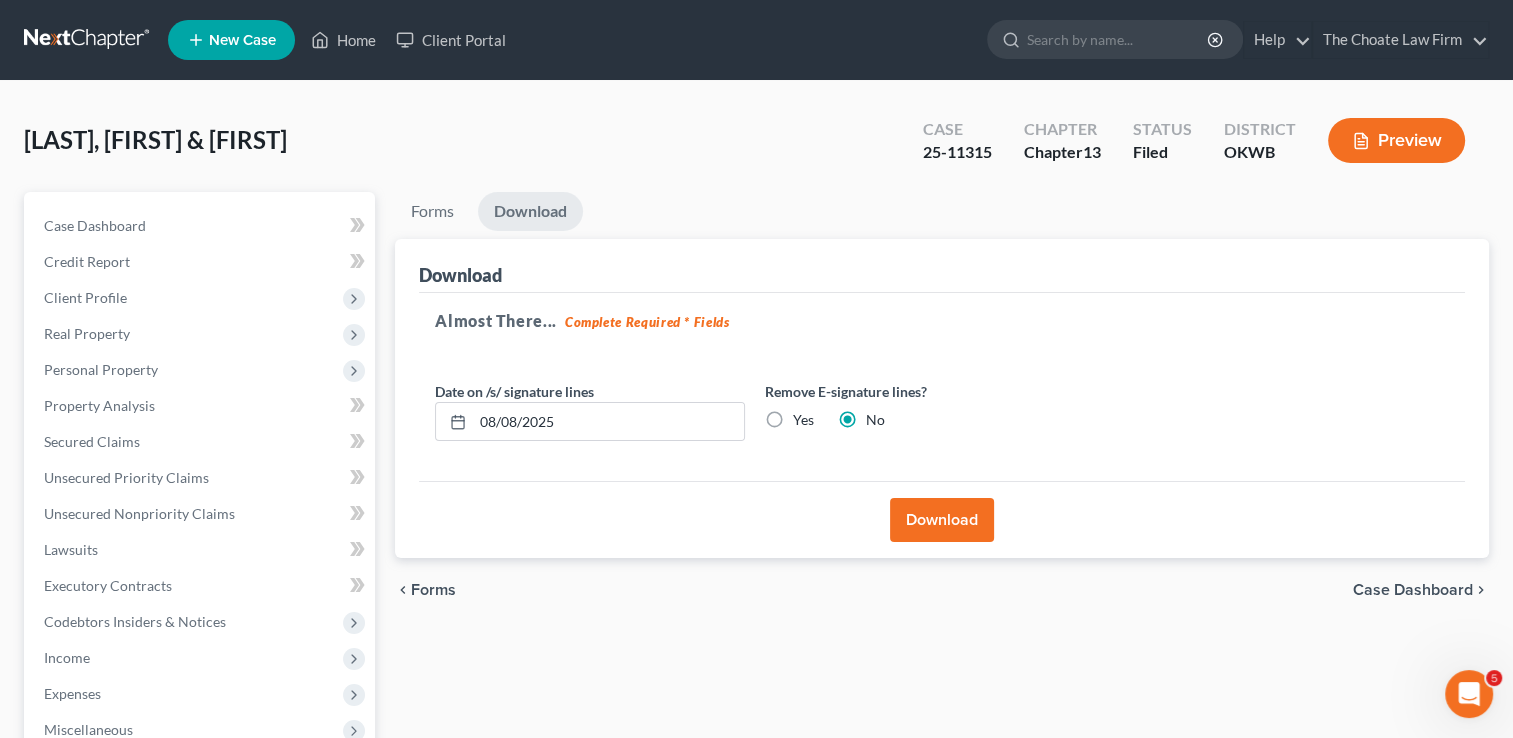 click on "Download" at bounding box center (942, 520) 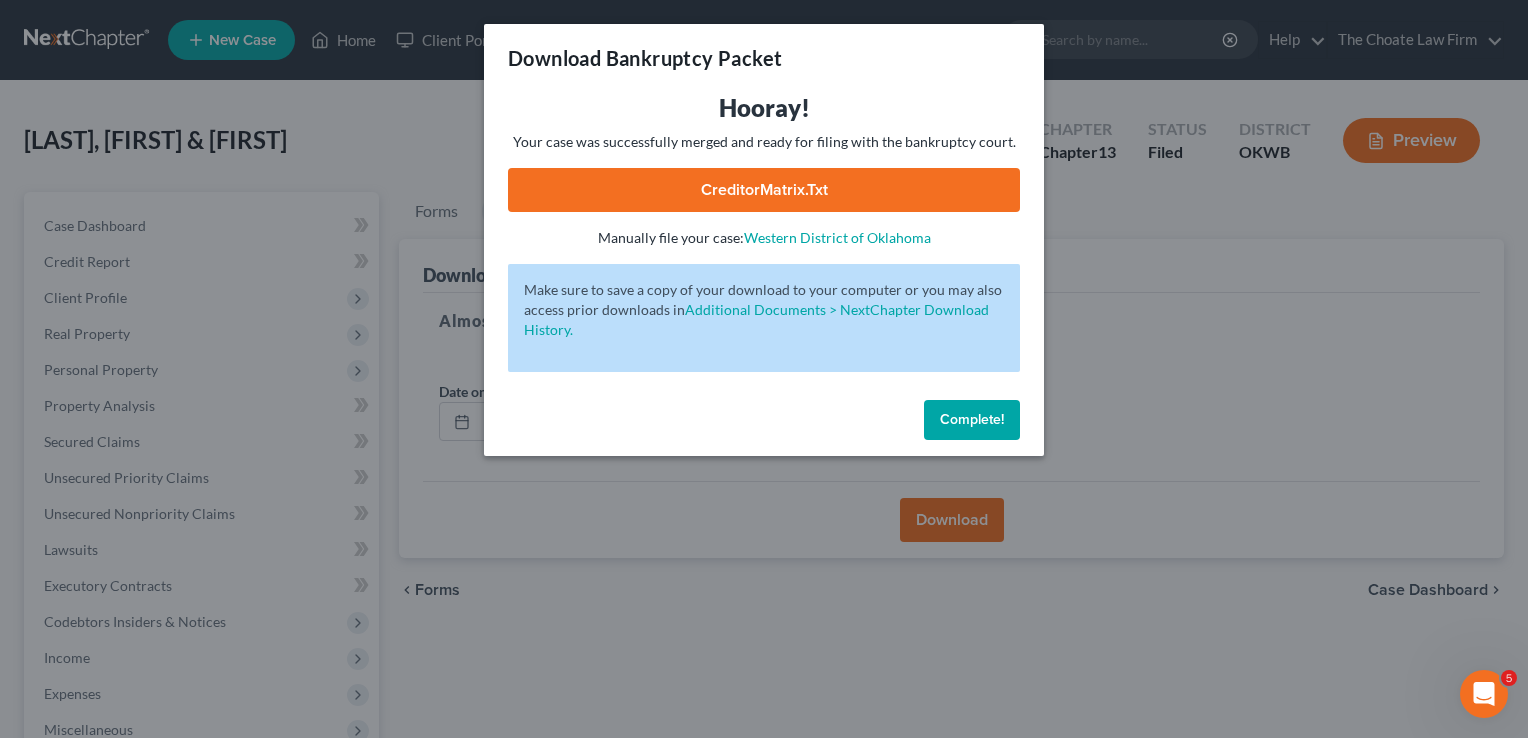 click on "CreditorMatrix.txt" at bounding box center [764, 190] 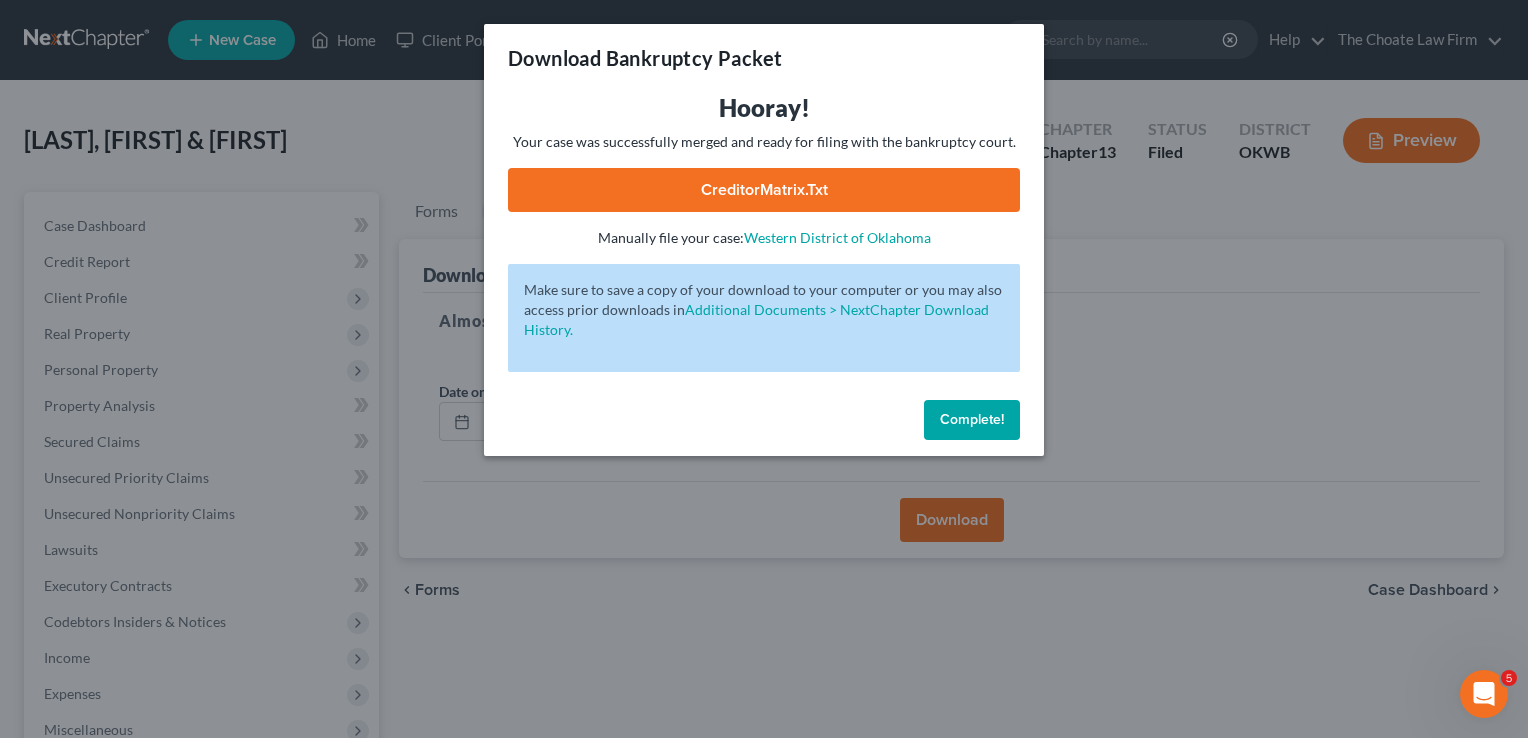 drag, startPoint x: 950, startPoint y: 418, endPoint x: 889, endPoint y: 427, distance: 61.66036 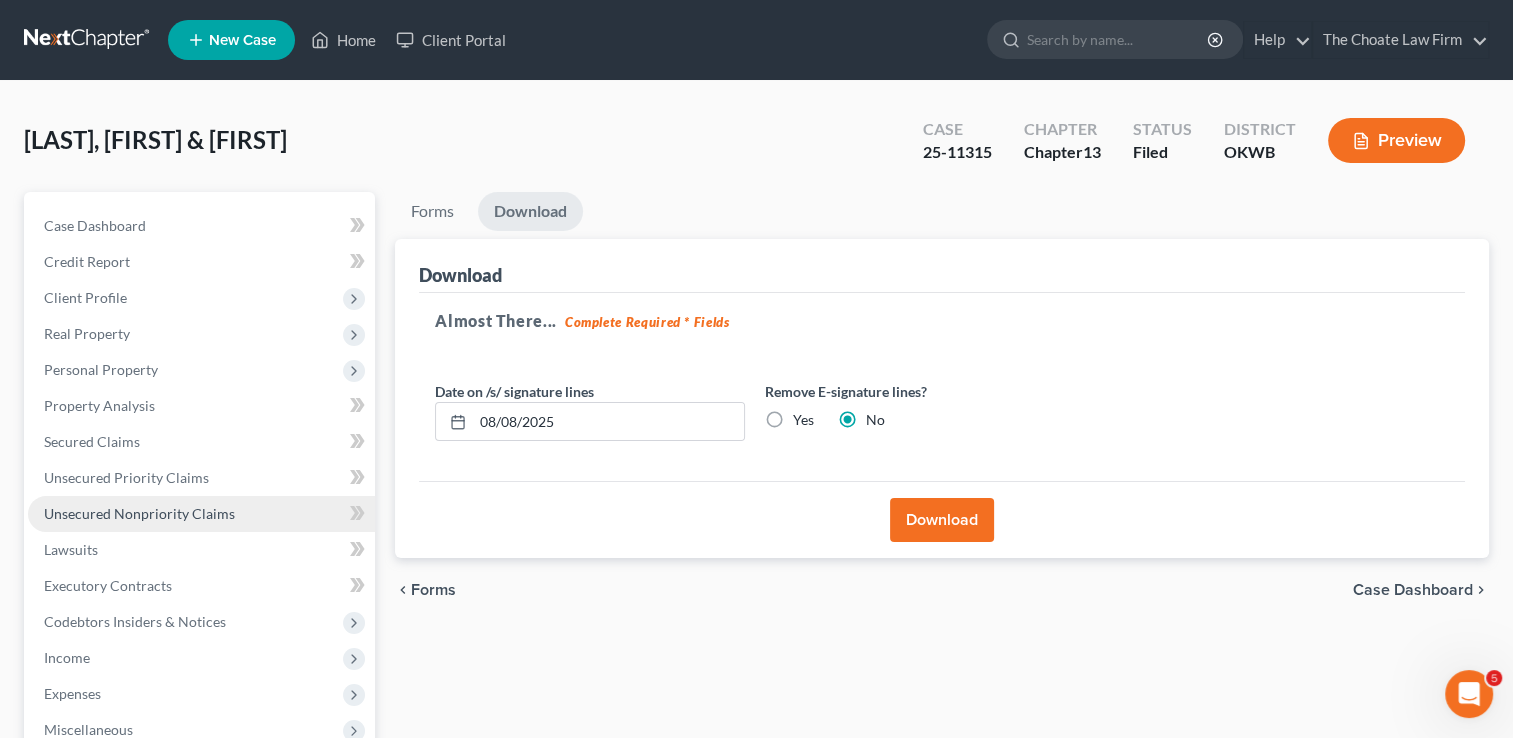 click on "Unsecured Nonpriority Claims" at bounding box center (139, 513) 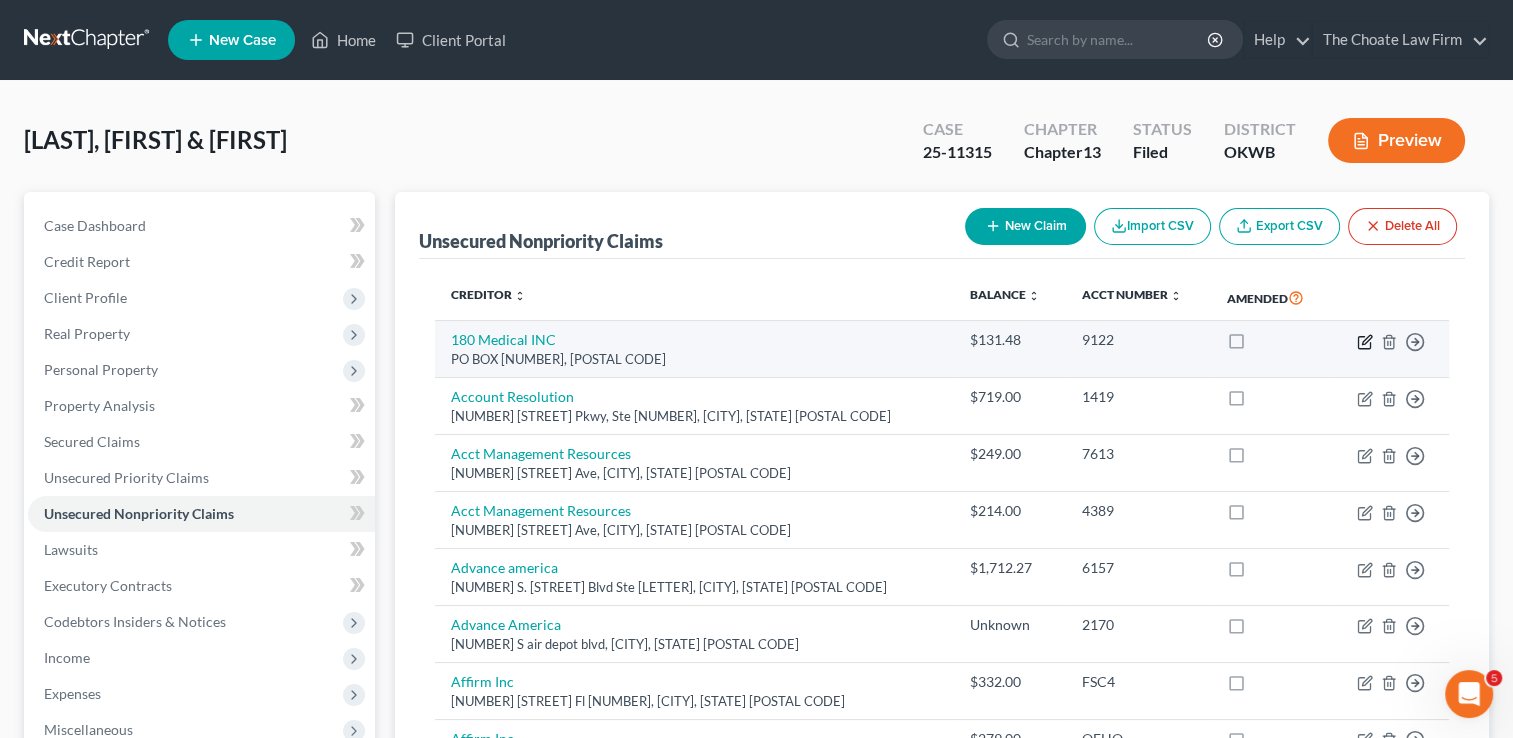 click 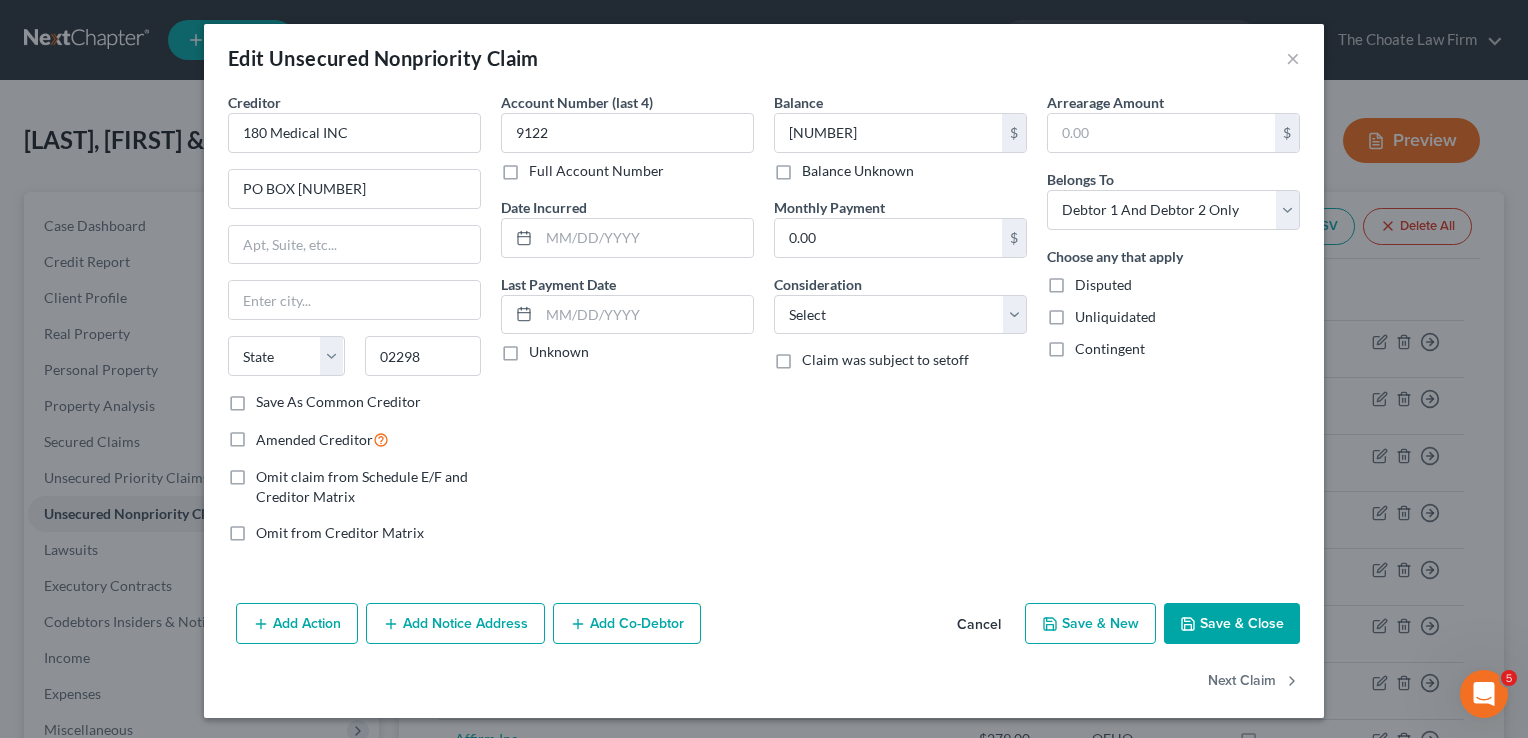 click on "Account Number (last 4)
[NUMBER]
Full Account Number
Date Incurred         Last Payment Date         Unknown" at bounding box center [627, 325] 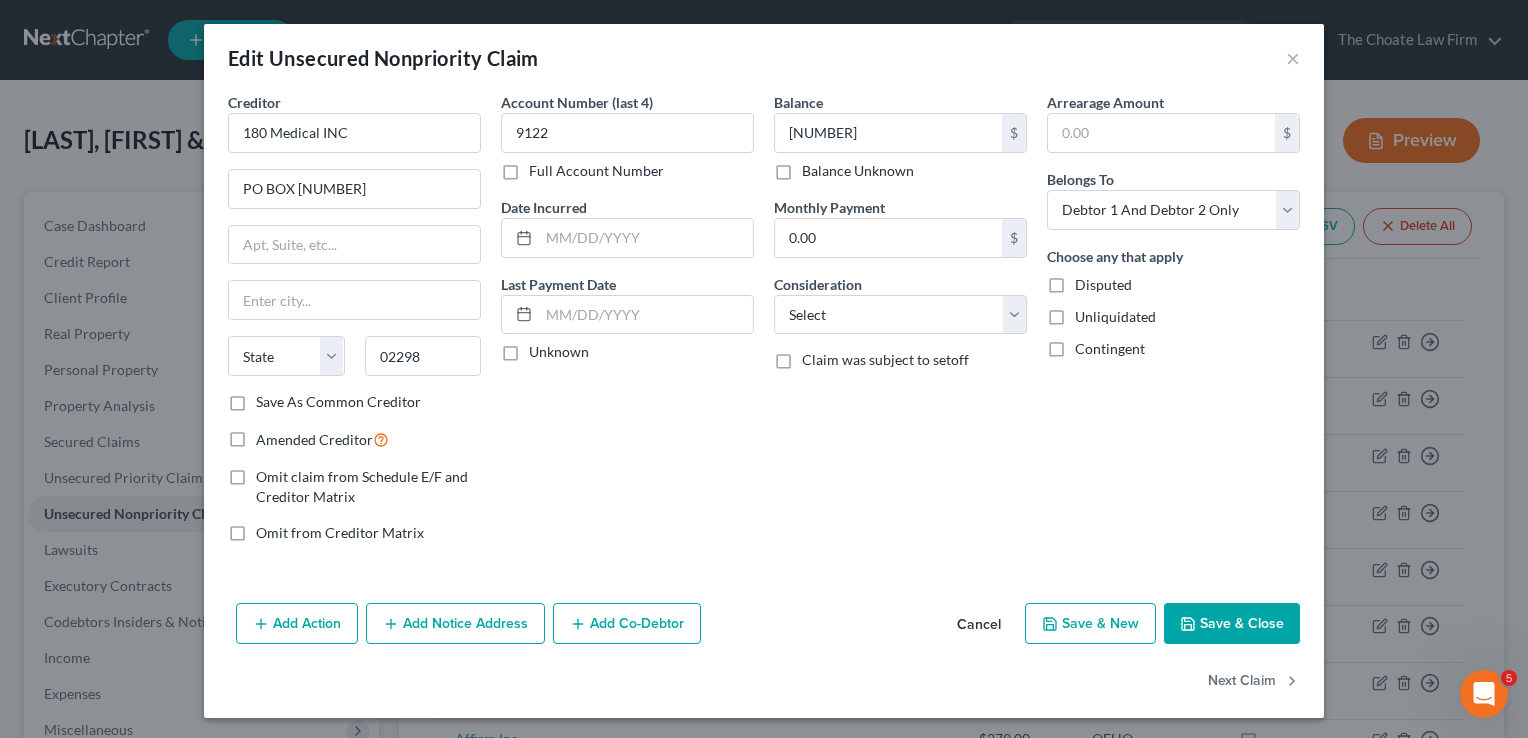 click on "Save & Close" at bounding box center [1232, 624] 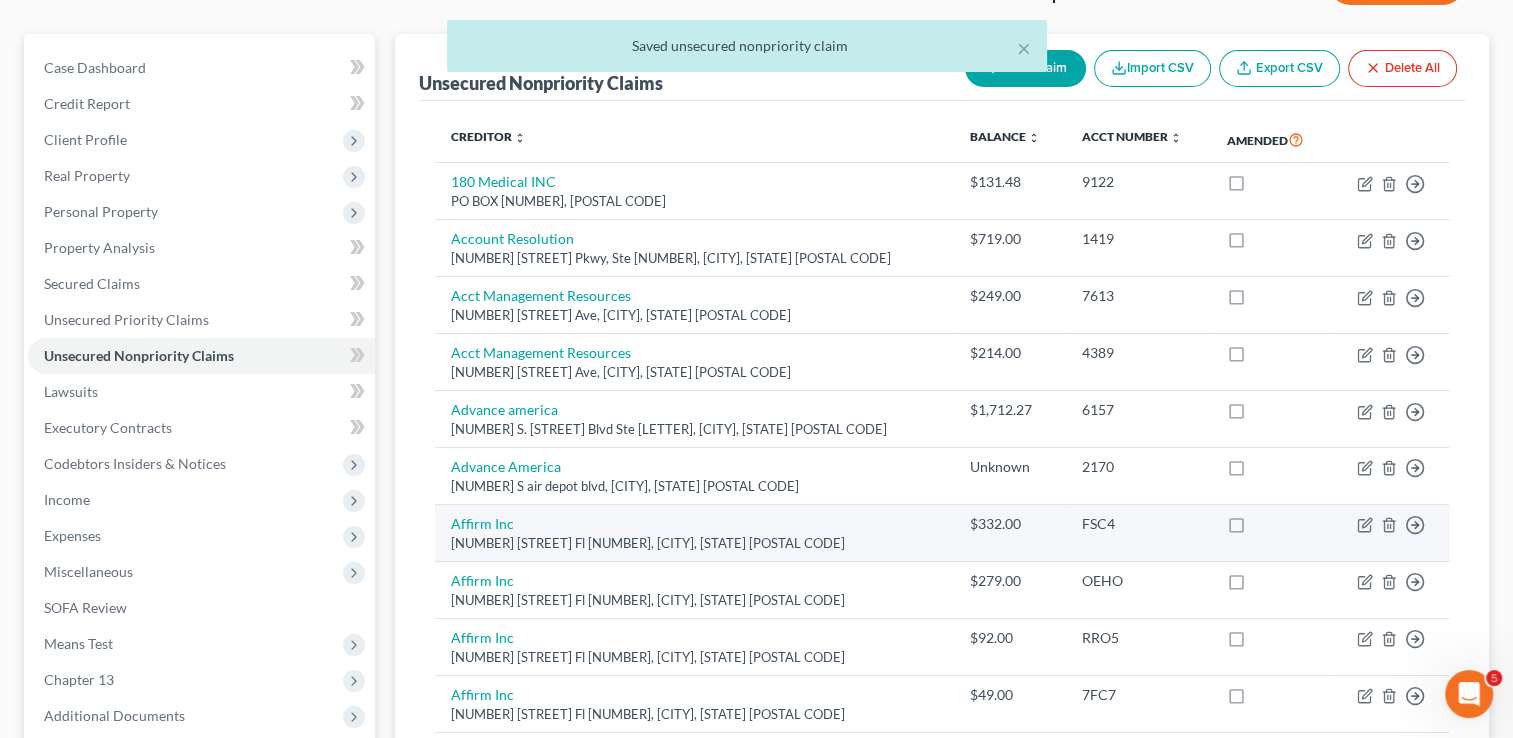 scroll, scrollTop: 0, scrollLeft: 0, axis: both 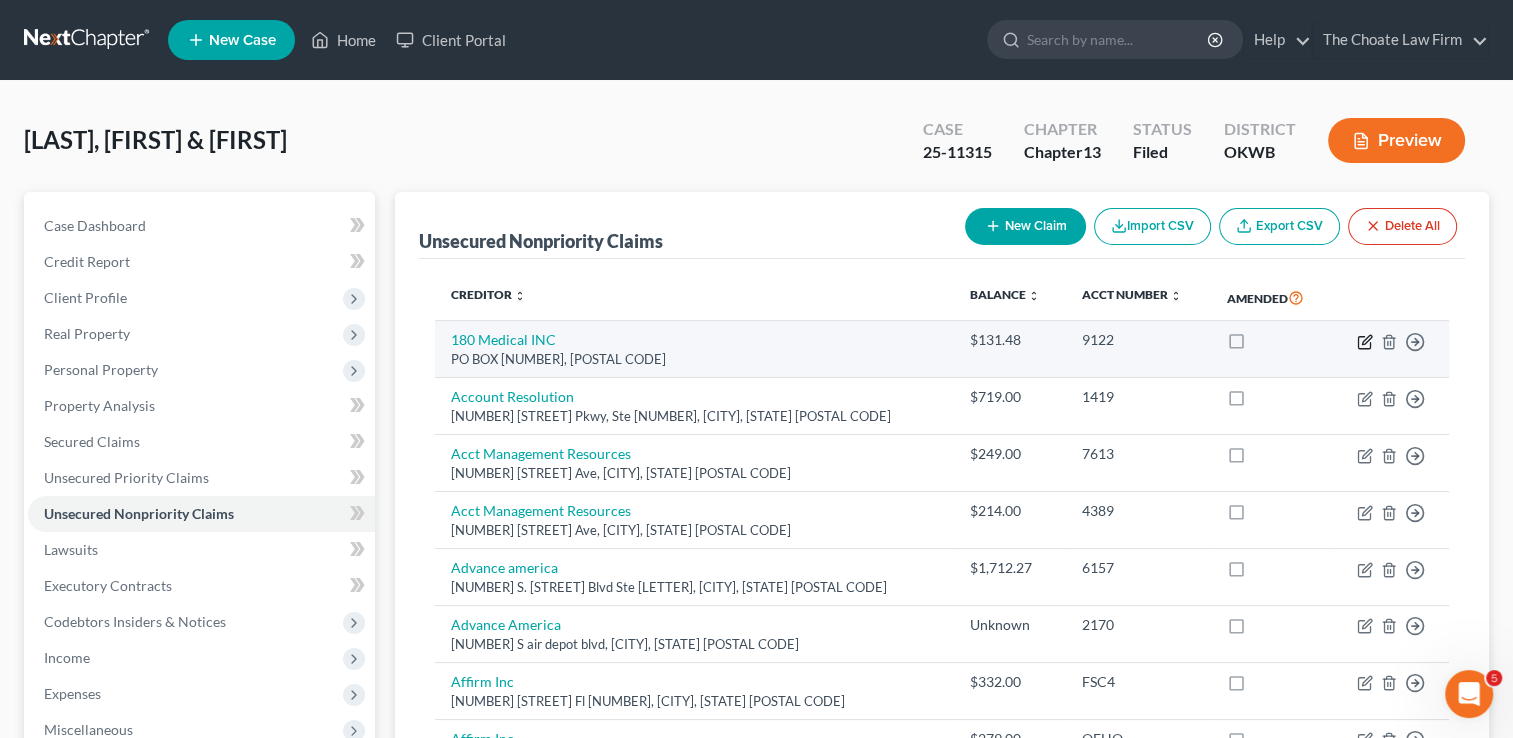 click 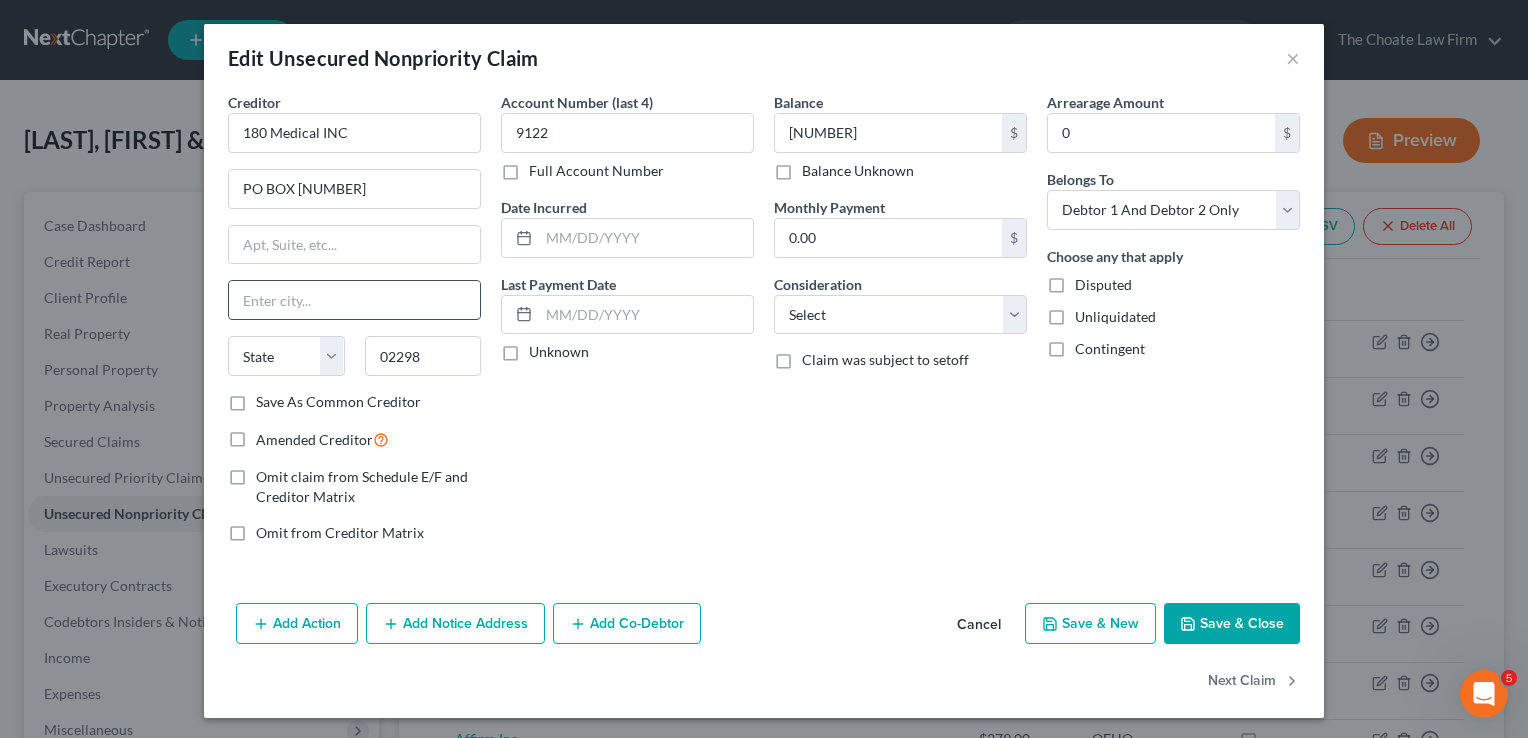drag, startPoint x: 346, startPoint y: 306, endPoint x: 372, endPoint y: 310, distance: 26.305893 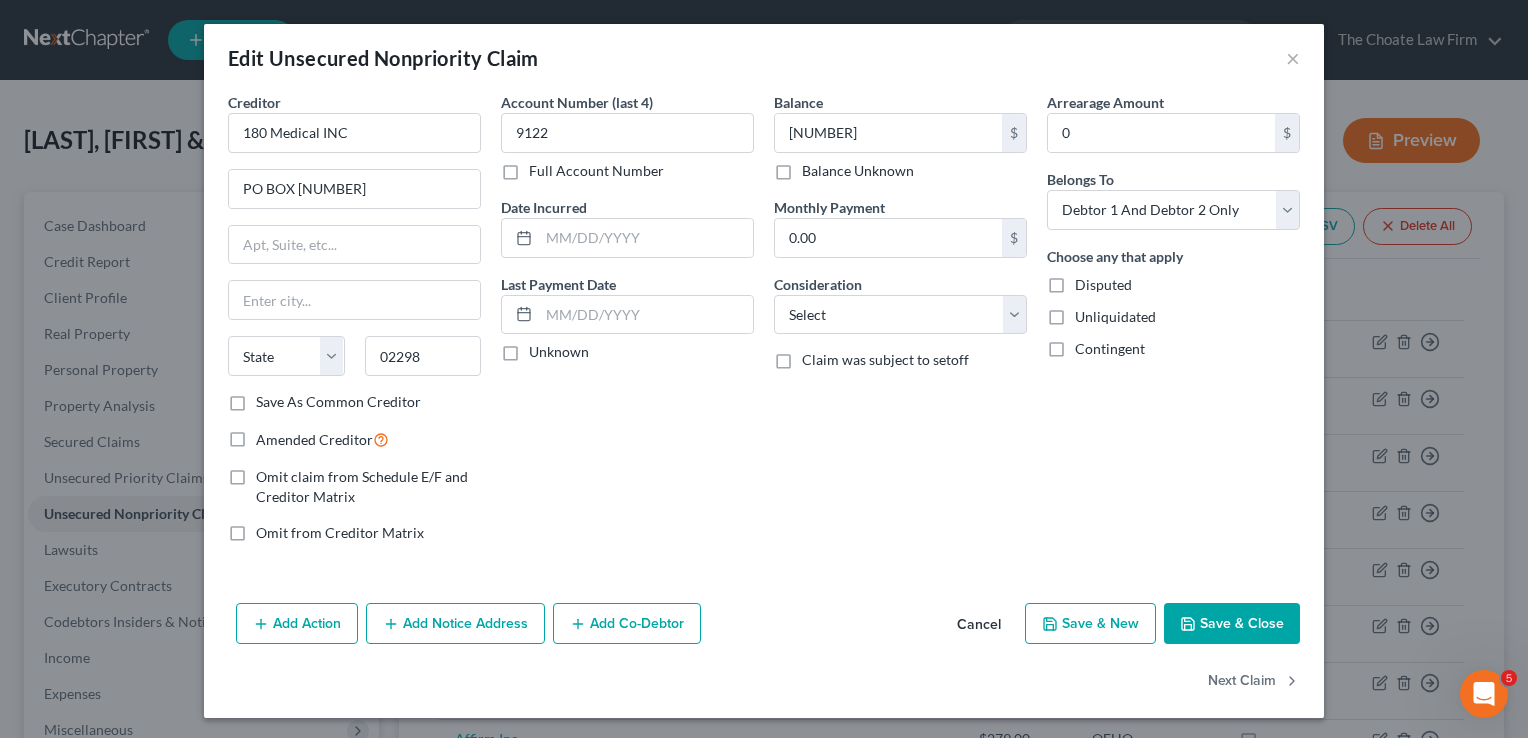 click on "Account Number (last 4)
[NUMBER]
Full Account Number
Date Incurred         Last Payment Date         Unknown" at bounding box center (627, 325) 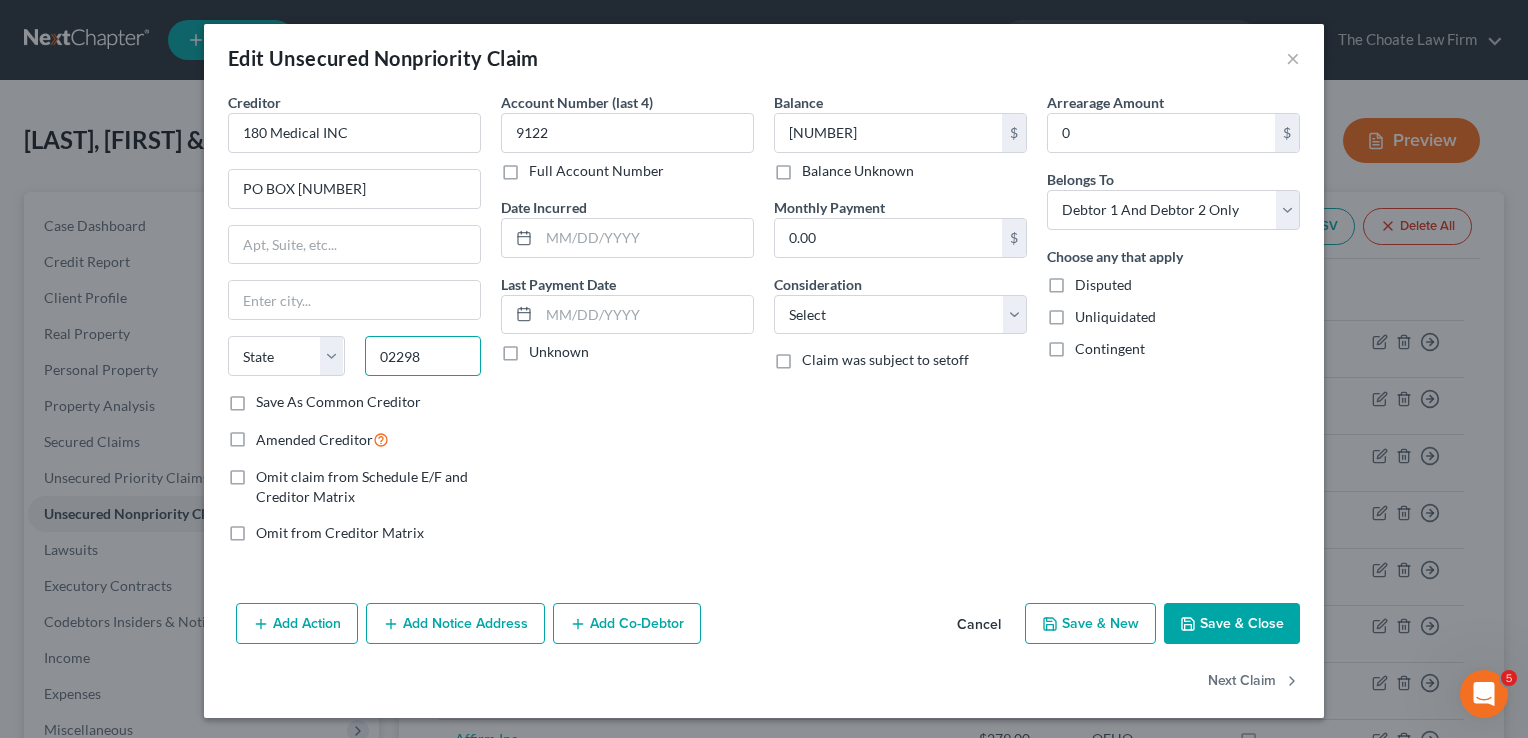 click on "02298" at bounding box center [423, 356] 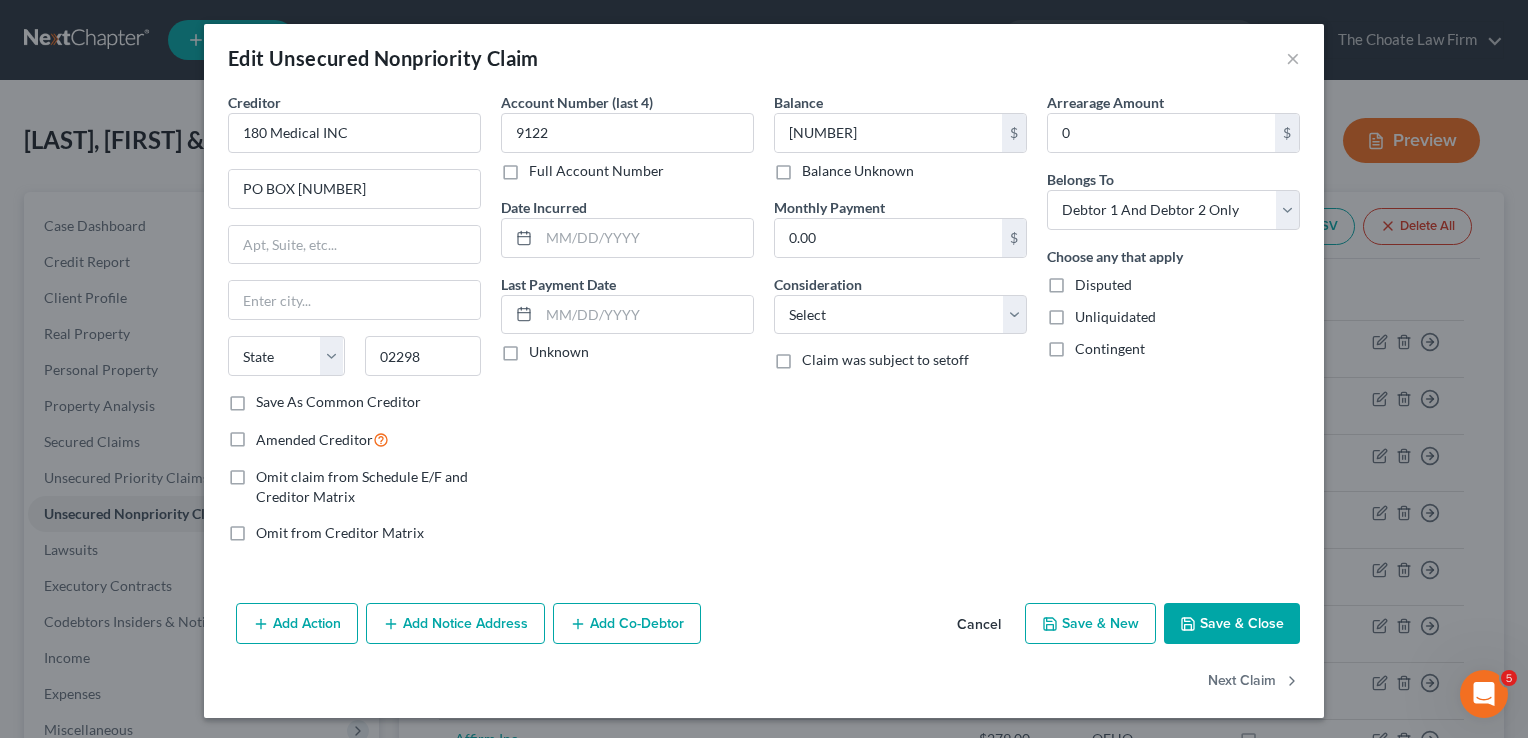 click on "Account Number (last 4)
[NUMBER]
Full Account Number
Date Incurred         Last Payment Date         Unknown" at bounding box center [627, 325] 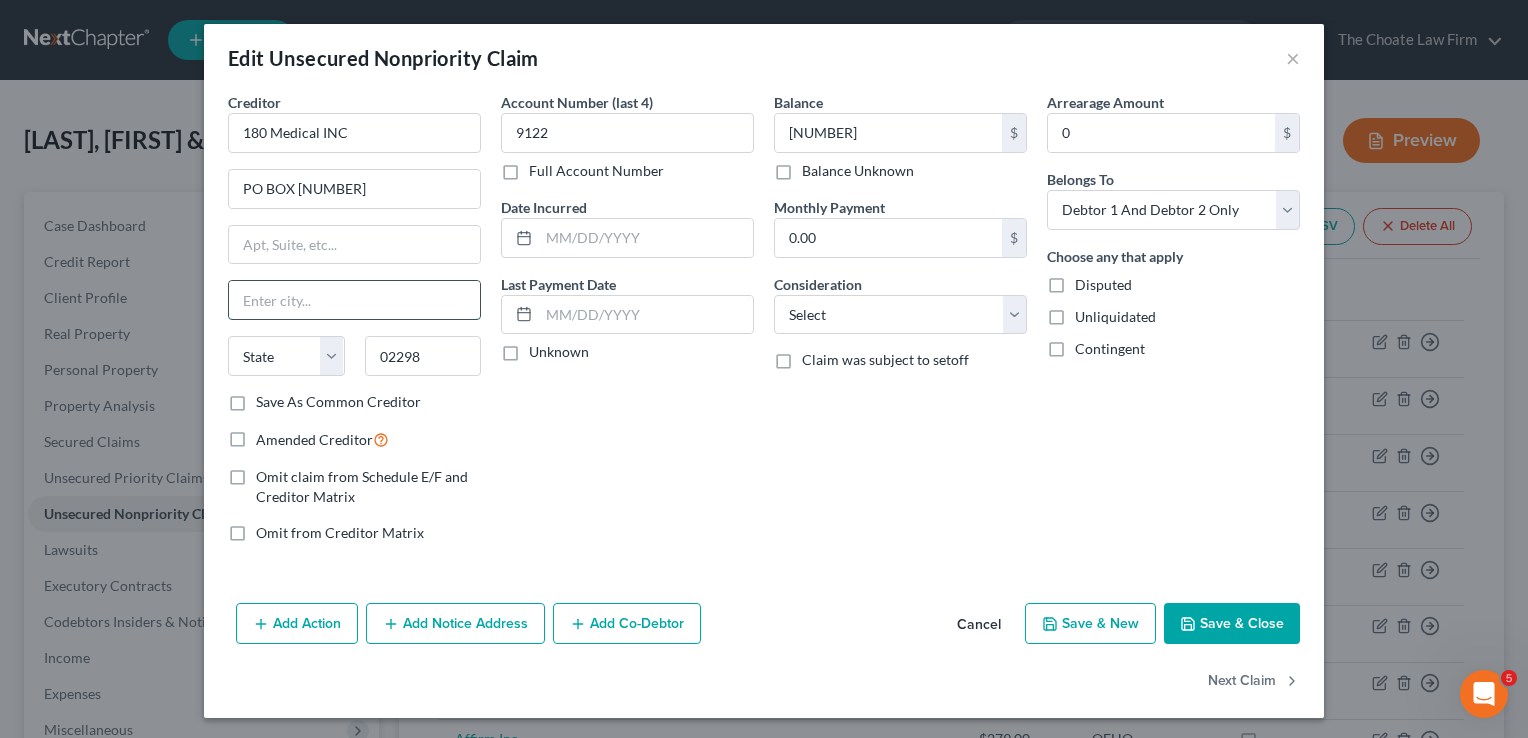 click at bounding box center (354, 300) 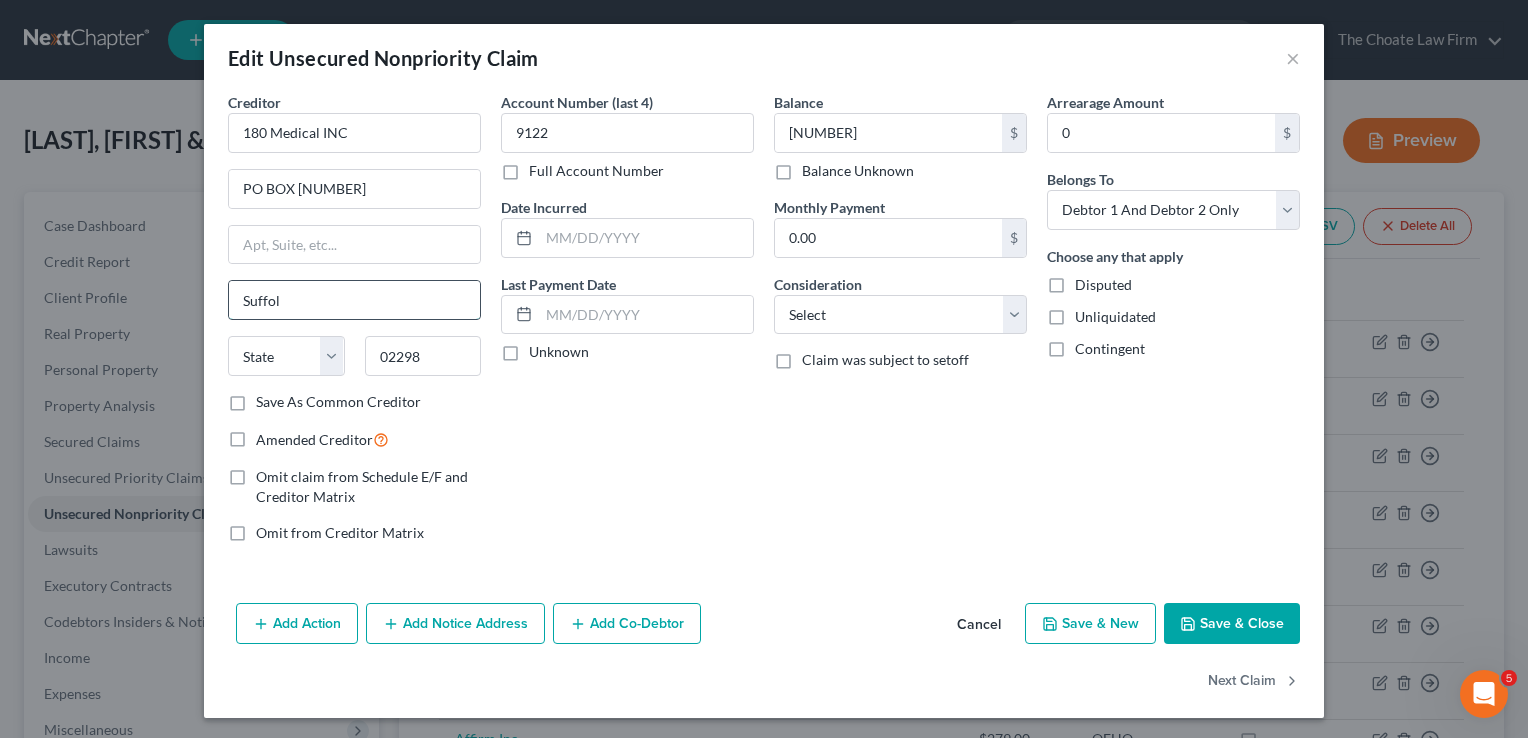 type on "Suffolk" 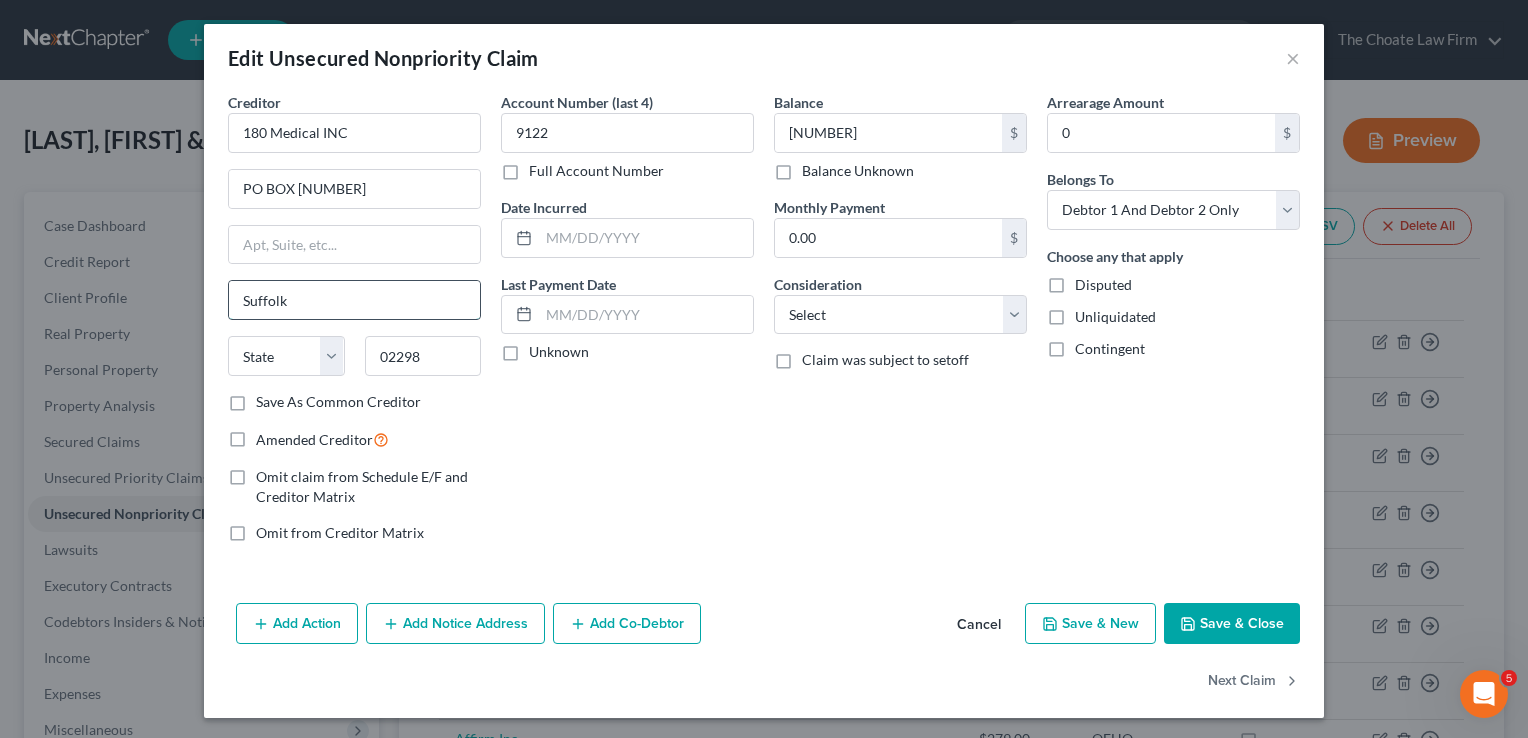 drag, startPoint x: 296, startPoint y: 297, endPoint x: 236, endPoint y: 302, distance: 60.207973 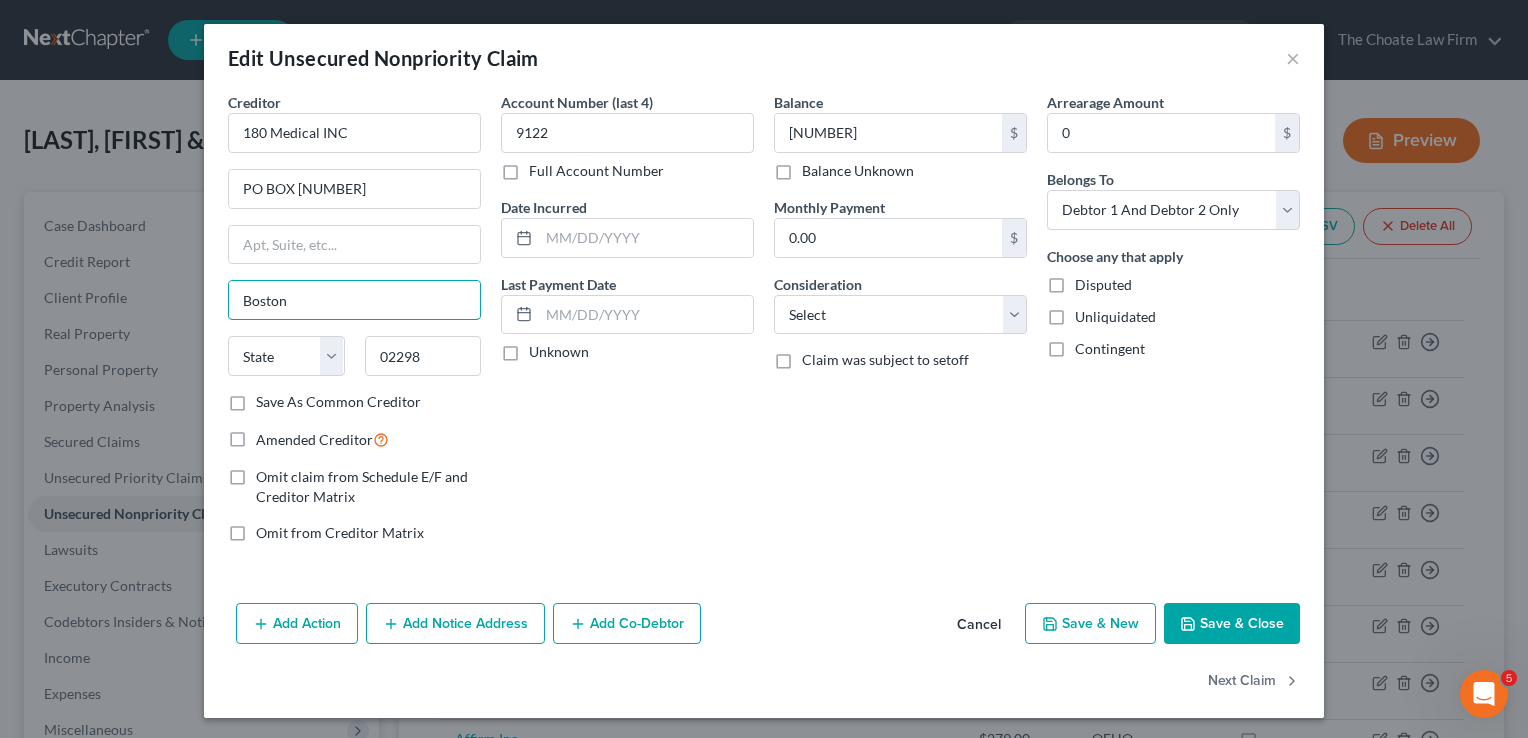type on "Boston" 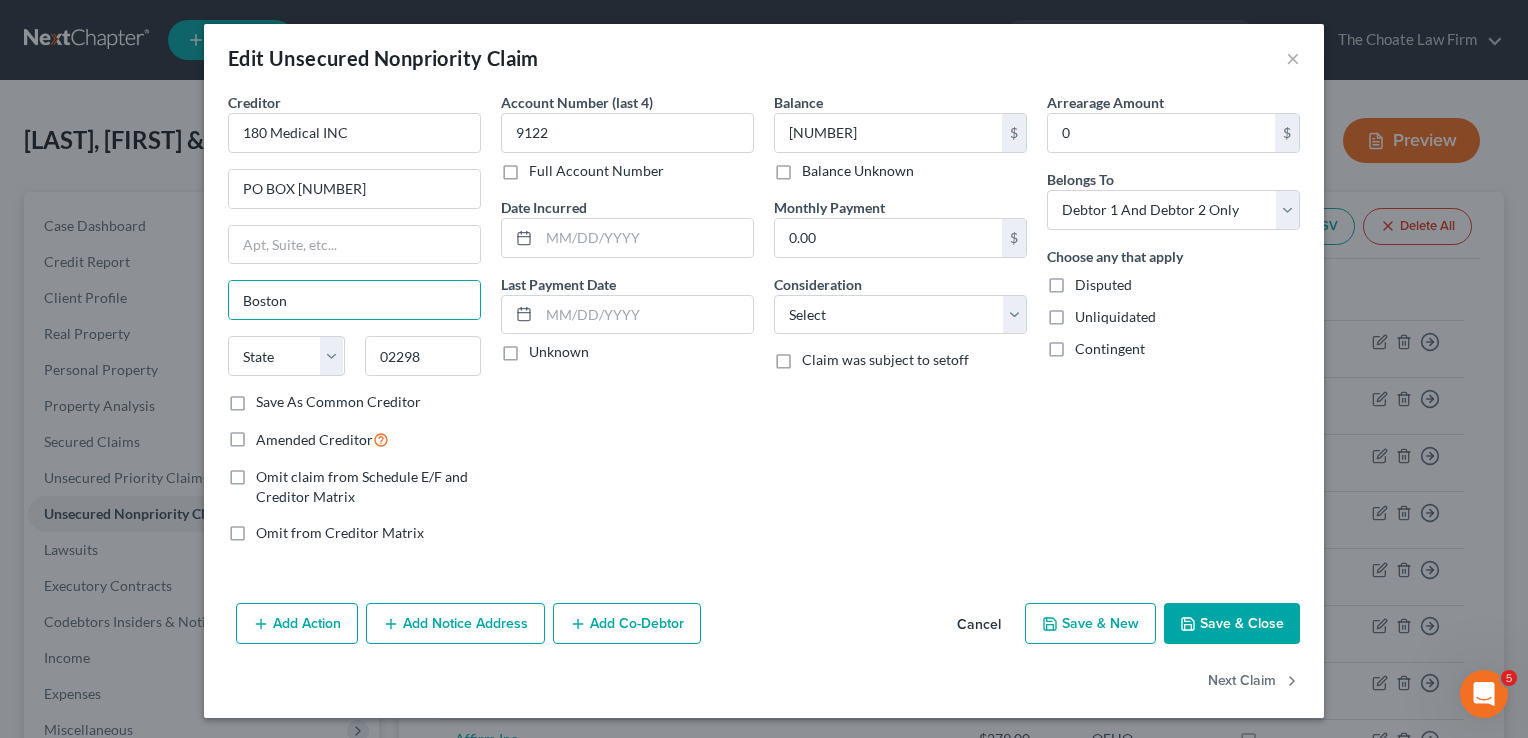click on "Account Number (last 4)
[NUMBER]
Full Account Number
Date Incurred         Last Payment Date         Unknown" at bounding box center [627, 325] 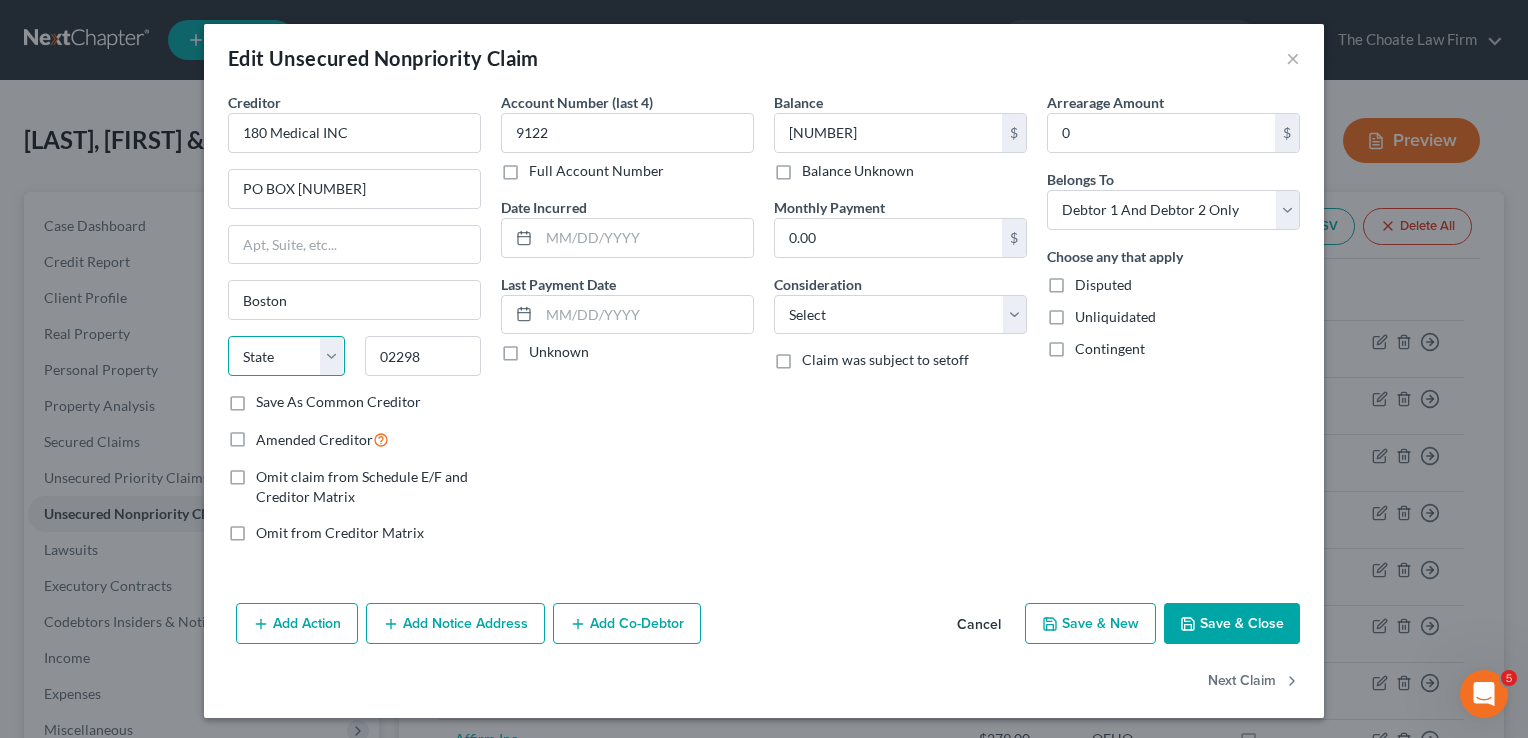drag, startPoint x: 320, startPoint y: 350, endPoint x: 316, endPoint y: 360, distance: 10.770329 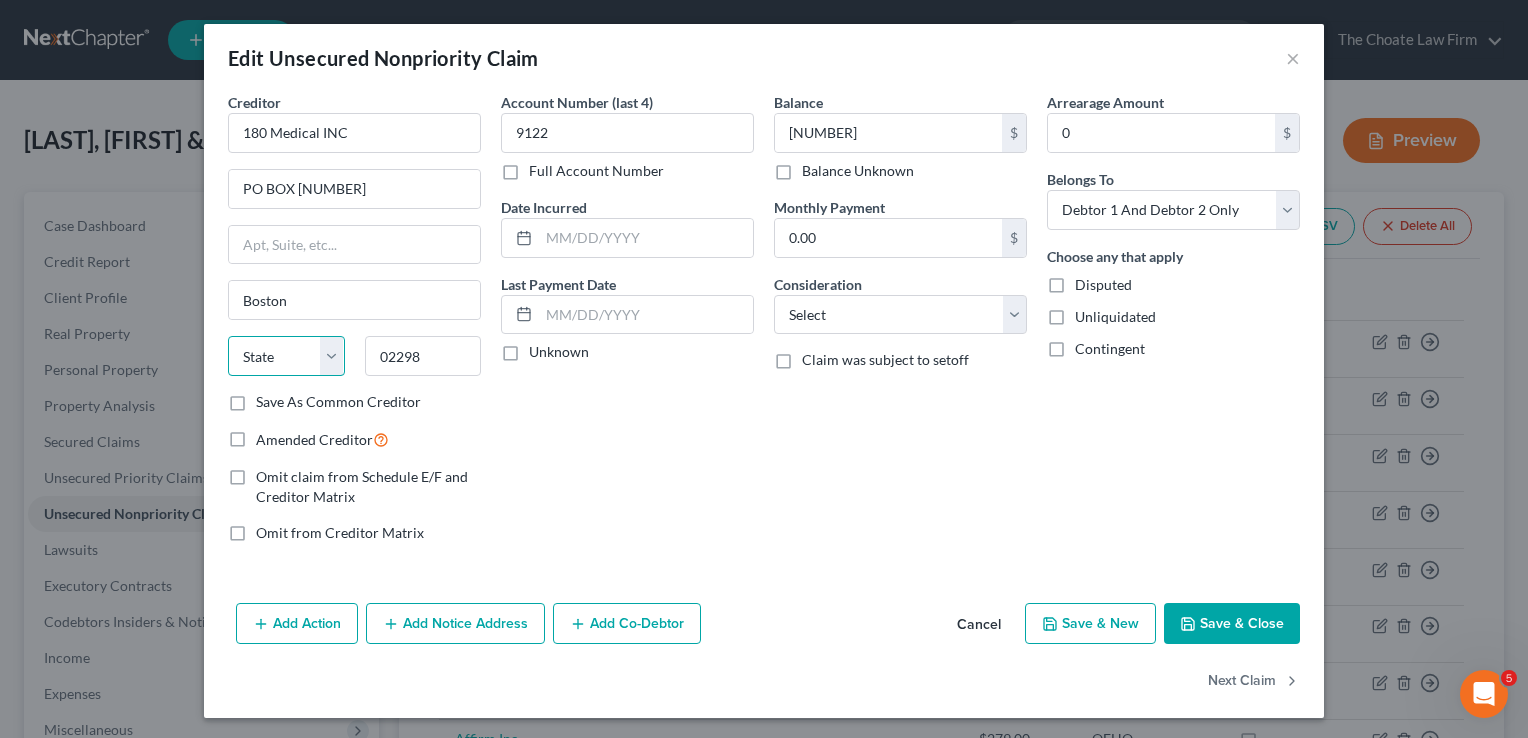 select on "22" 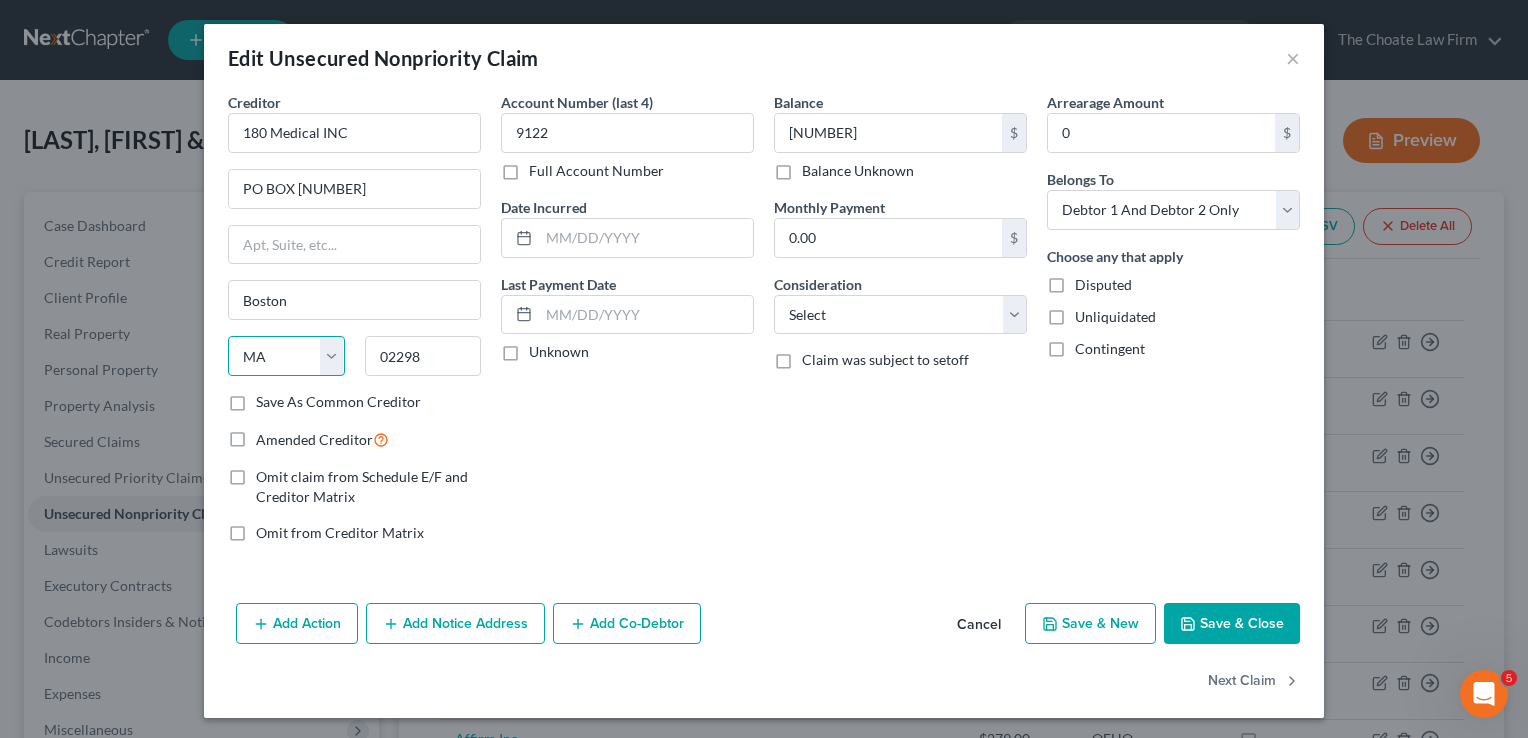 click on "State AL AK AR AZ CA CO CT DE DC FL GA GU HI ID IL IN IA KS KY LA ME MD MA MI MN MS MO MT NC ND NE NV NH NJ NM NY OH OK OR PA PR RI SC SD TN TX UT VI VA VT WA WV WI WY" at bounding box center (286, 356) 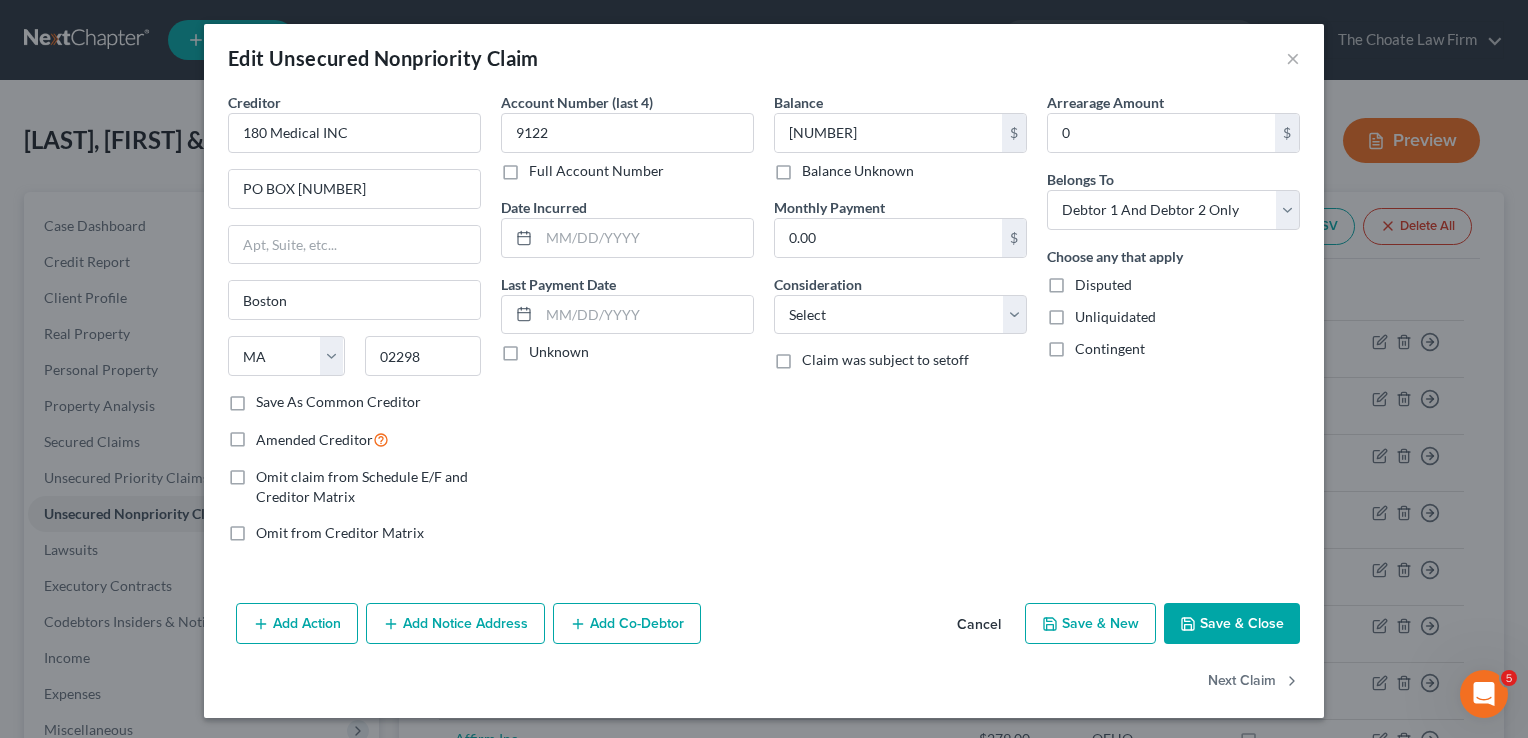 click on "Account Number (last 4)
[NUMBER]
Full Account Number
Date Incurred         Last Payment Date         Unknown" at bounding box center (627, 325) 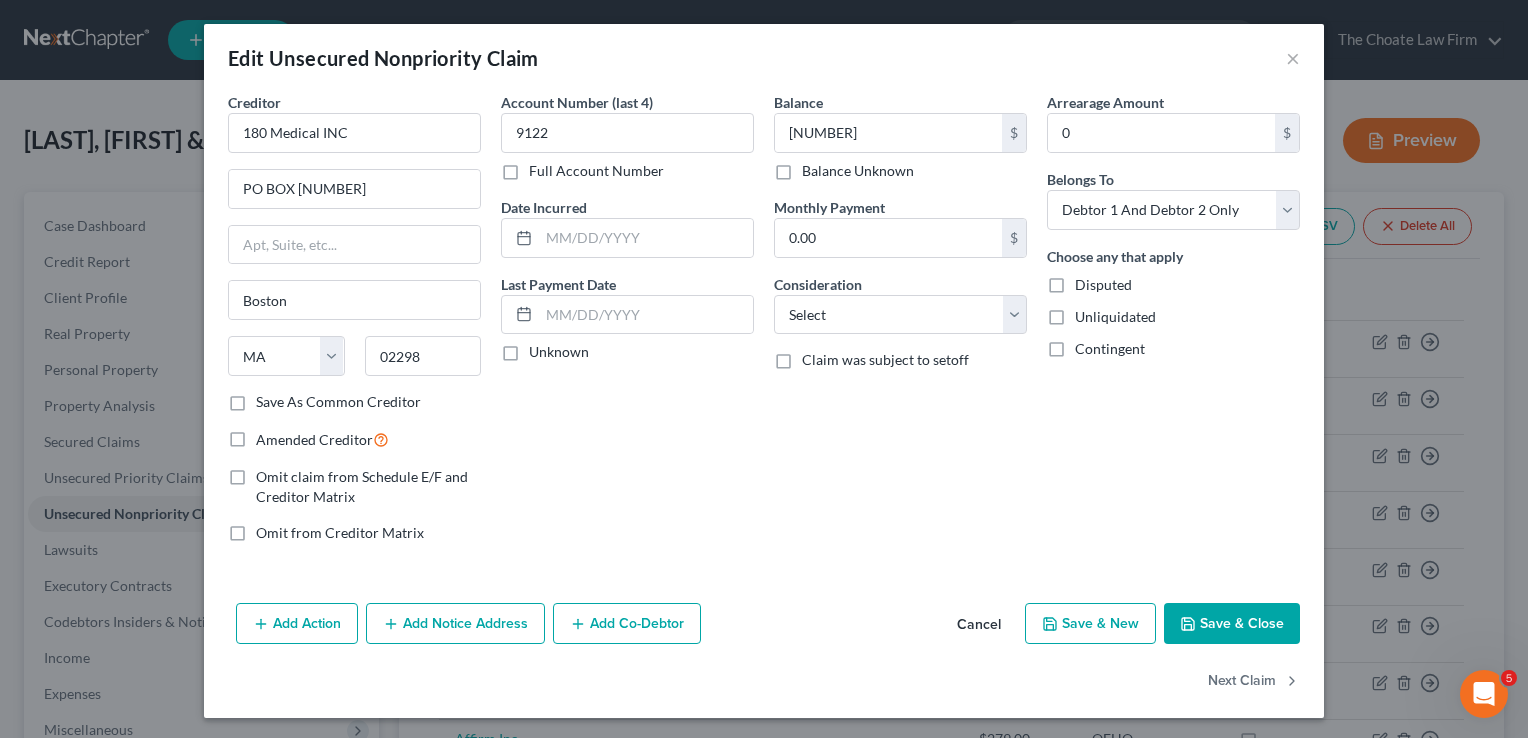 click on "Save & Close" at bounding box center [1232, 624] 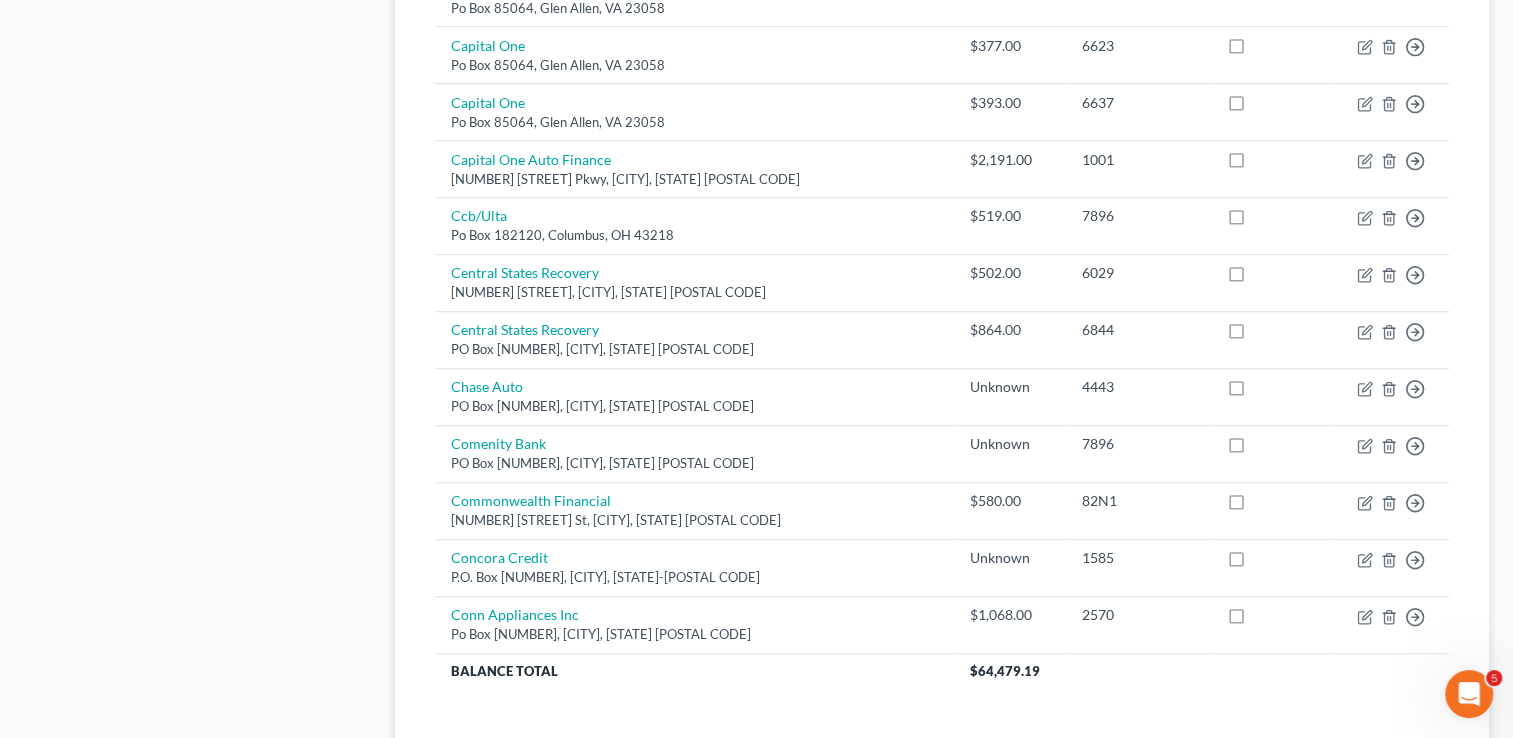 scroll, scrollTop: 1500, scrollLeft: 0, axis: vertical 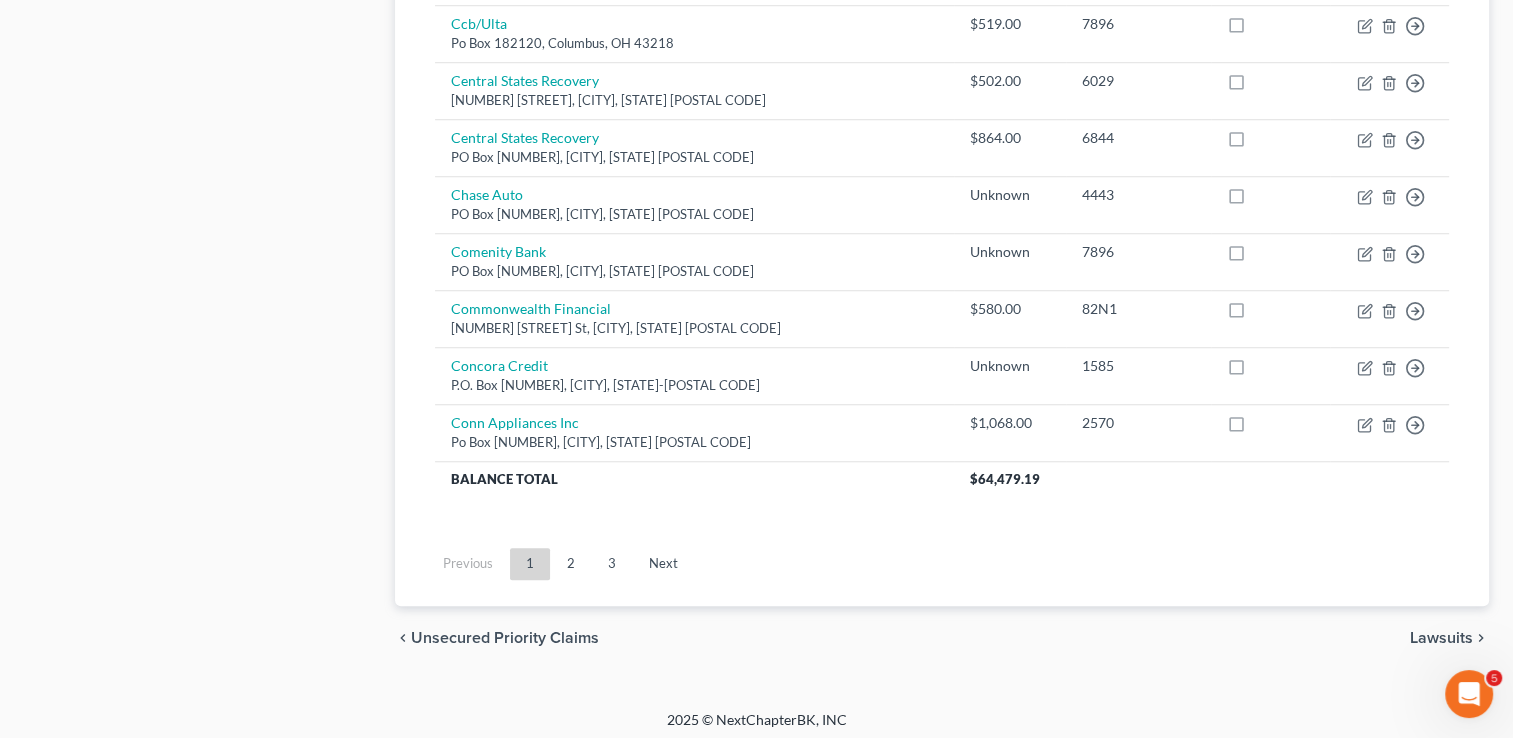click on "2" at bounding box center (571, 564) 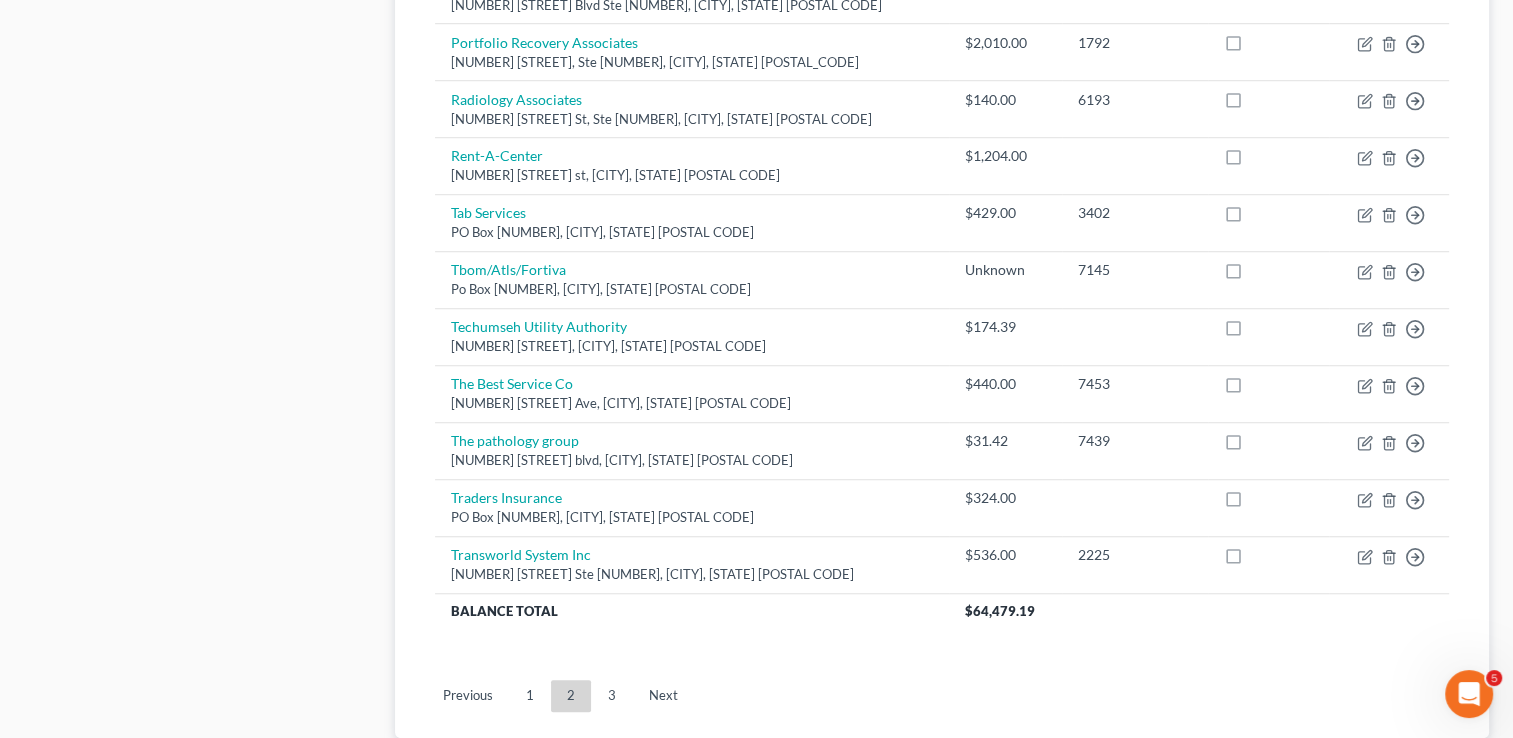 scroll, scrollTop: 1569, scrollLeft: 0, axis: vertical 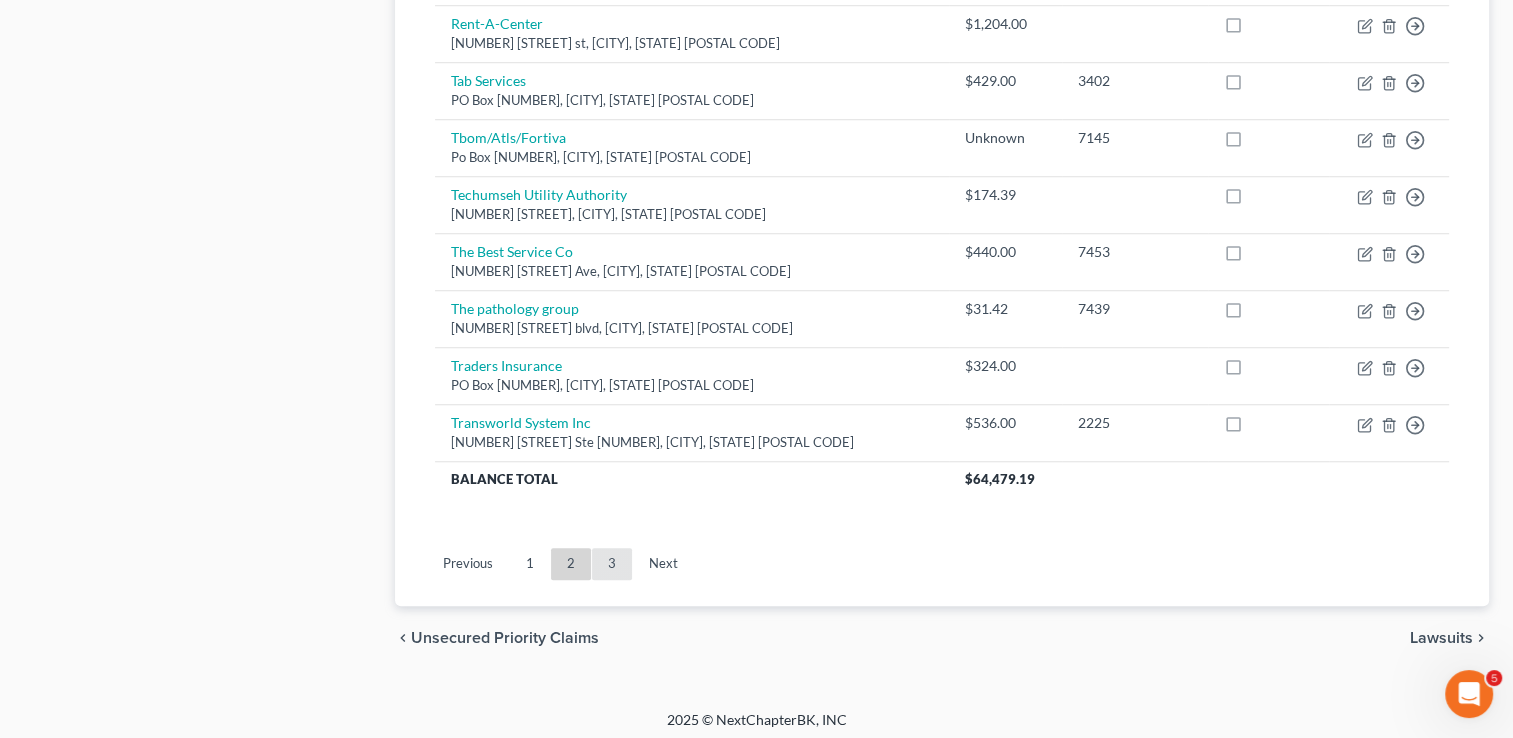 click on "3" at bounding box center (612, 564) 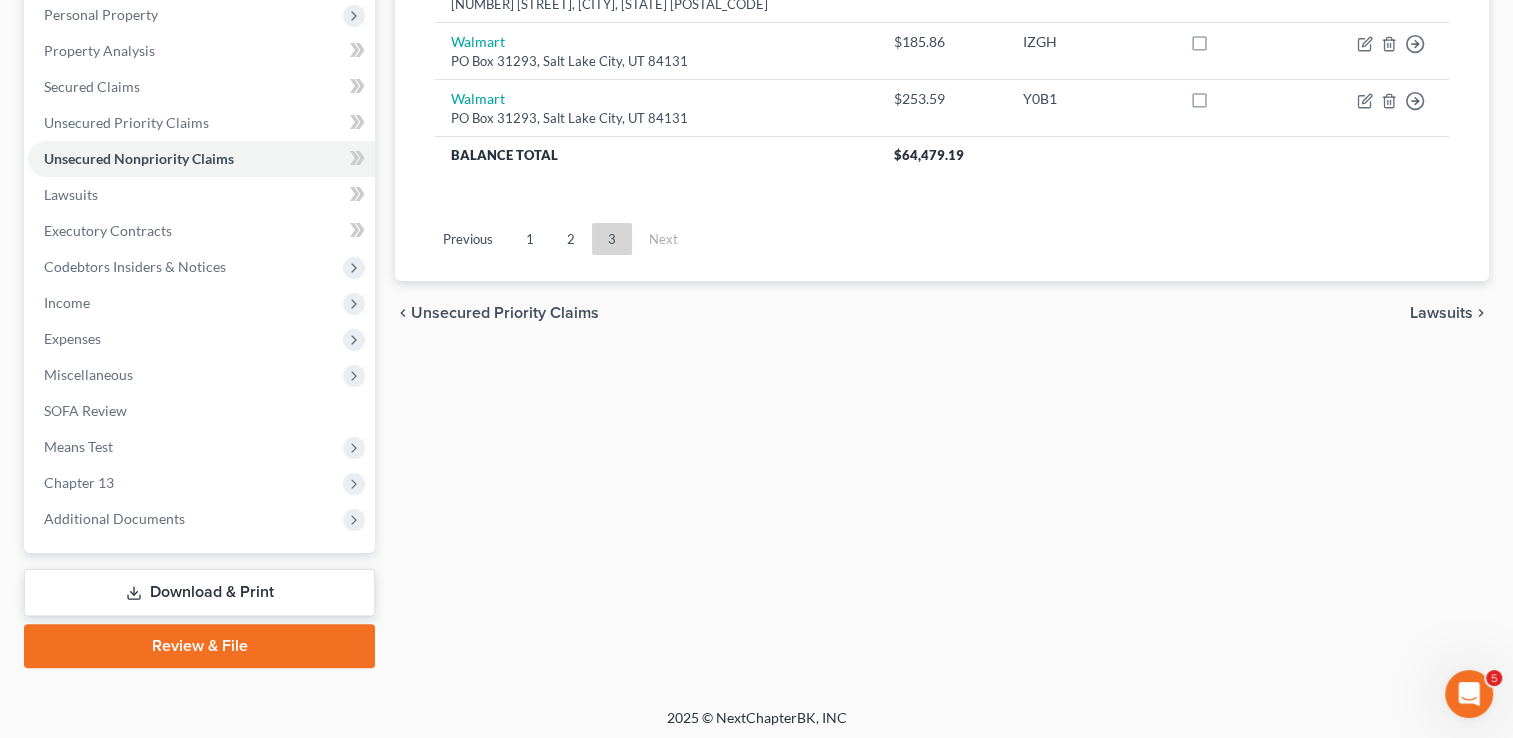 scroll, scrollTop: 359, scrollLeft: 0, axis: vertical 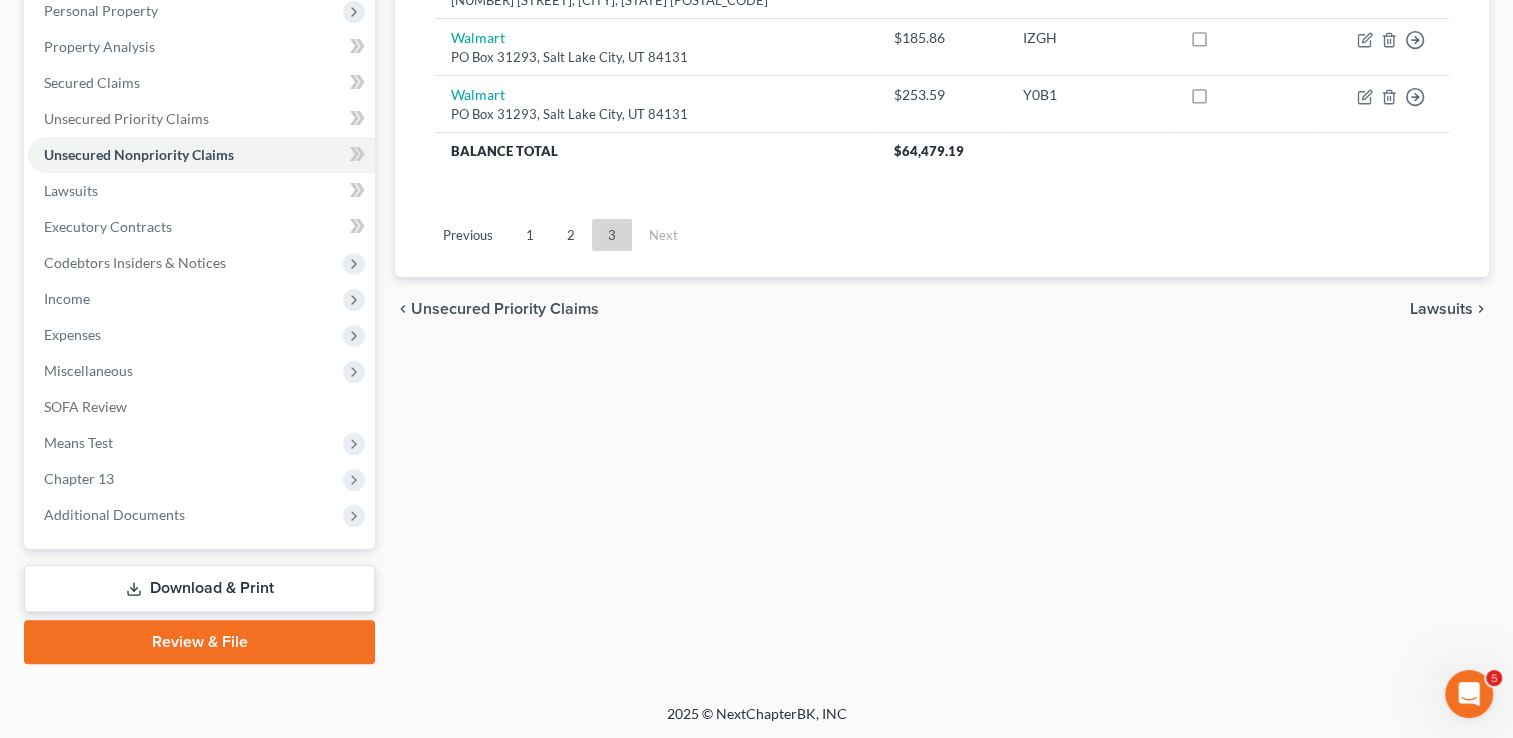 click on "Download & Print" at bounding box center [199, 588] 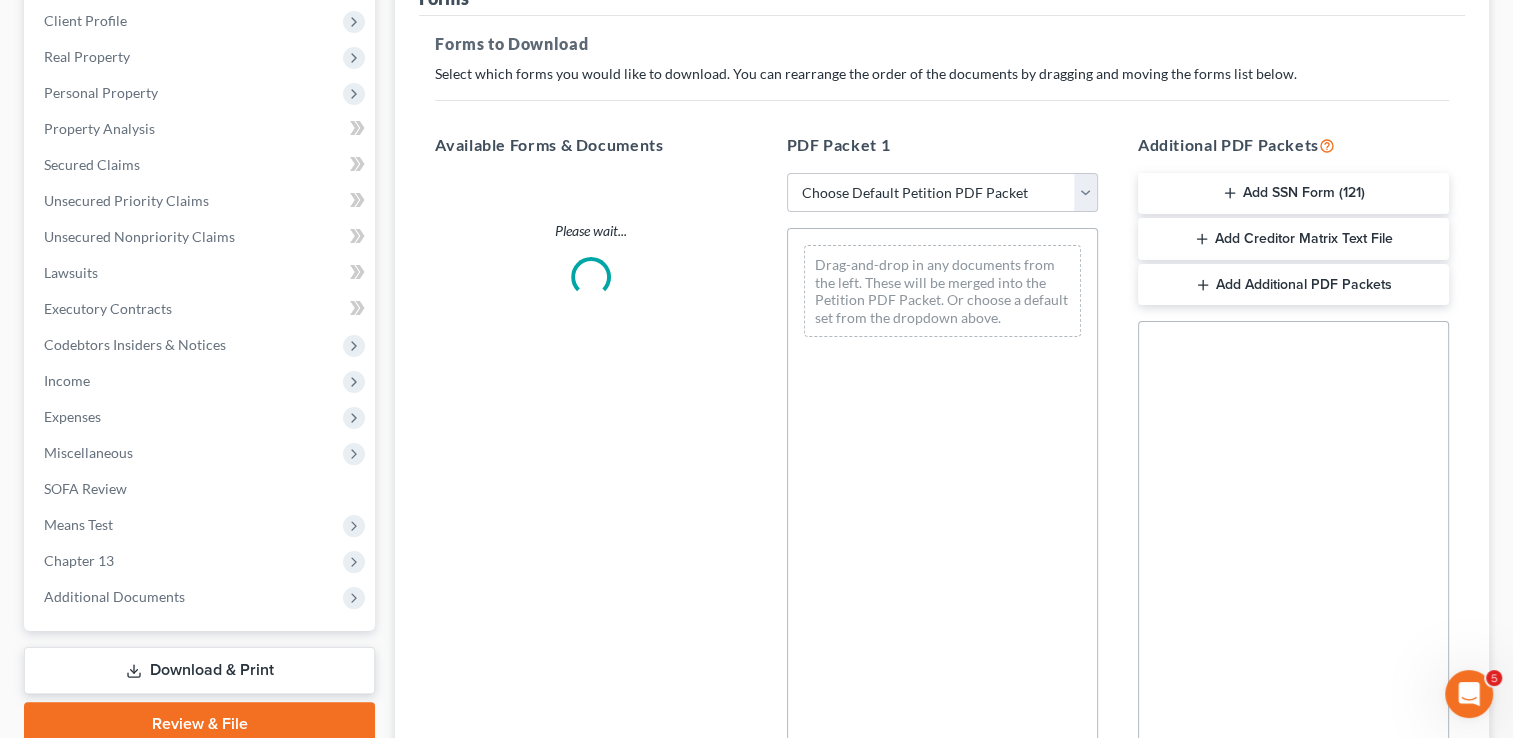 scroll, scrollTop: 0, scrollLeft: 0, axis: both 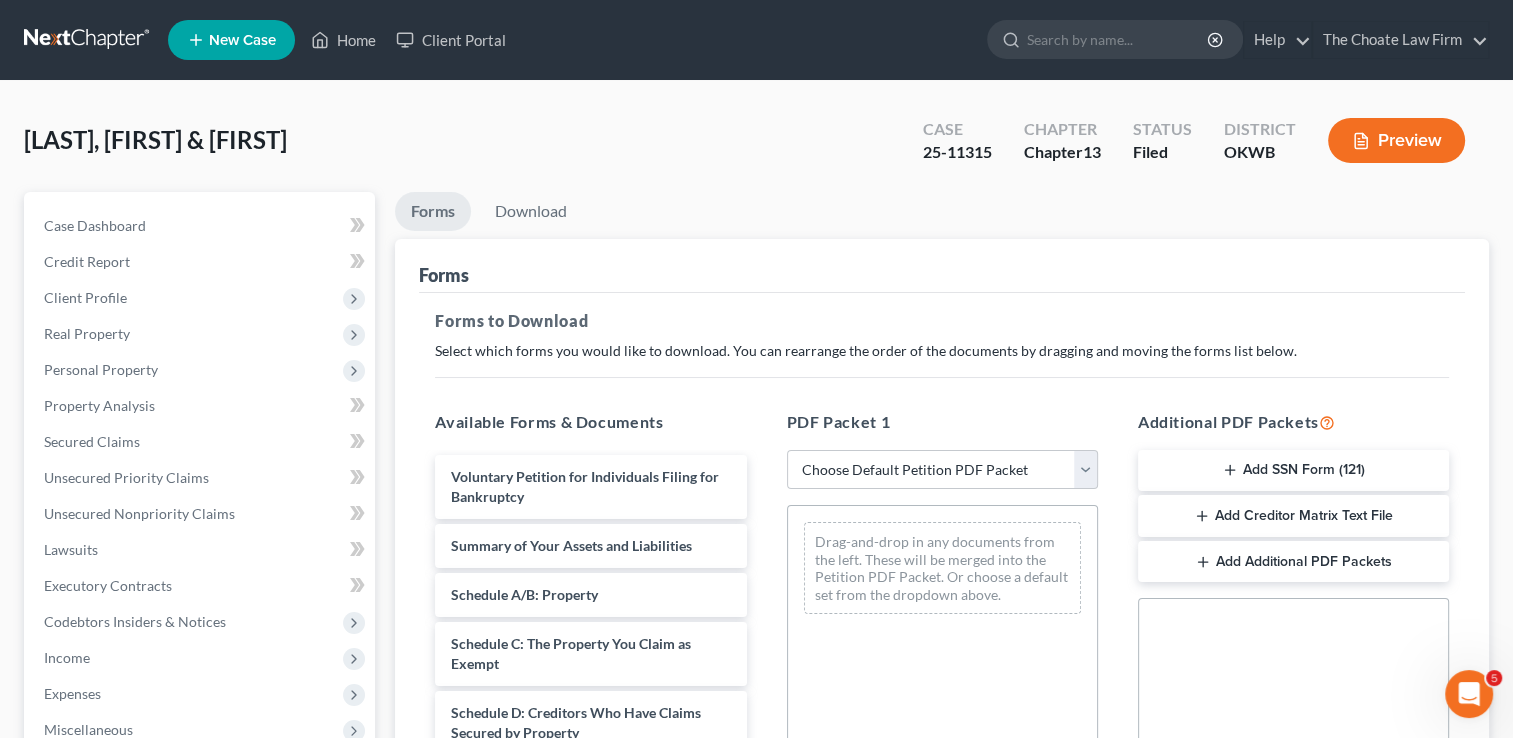 click on "Add Creditor Matrix Text File" at bounding box center (1293, 516) 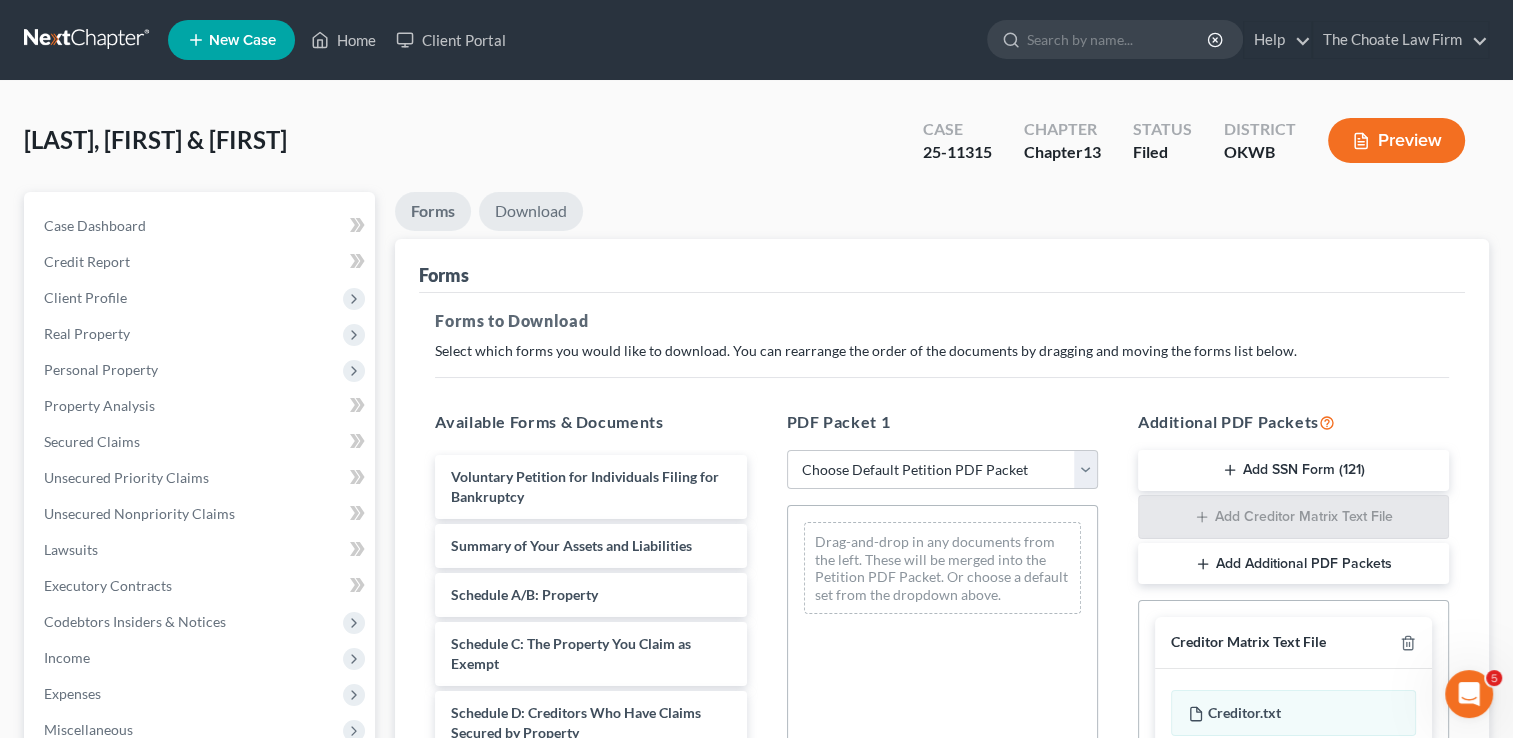 click on "Download" at bounding box center (531, 211) 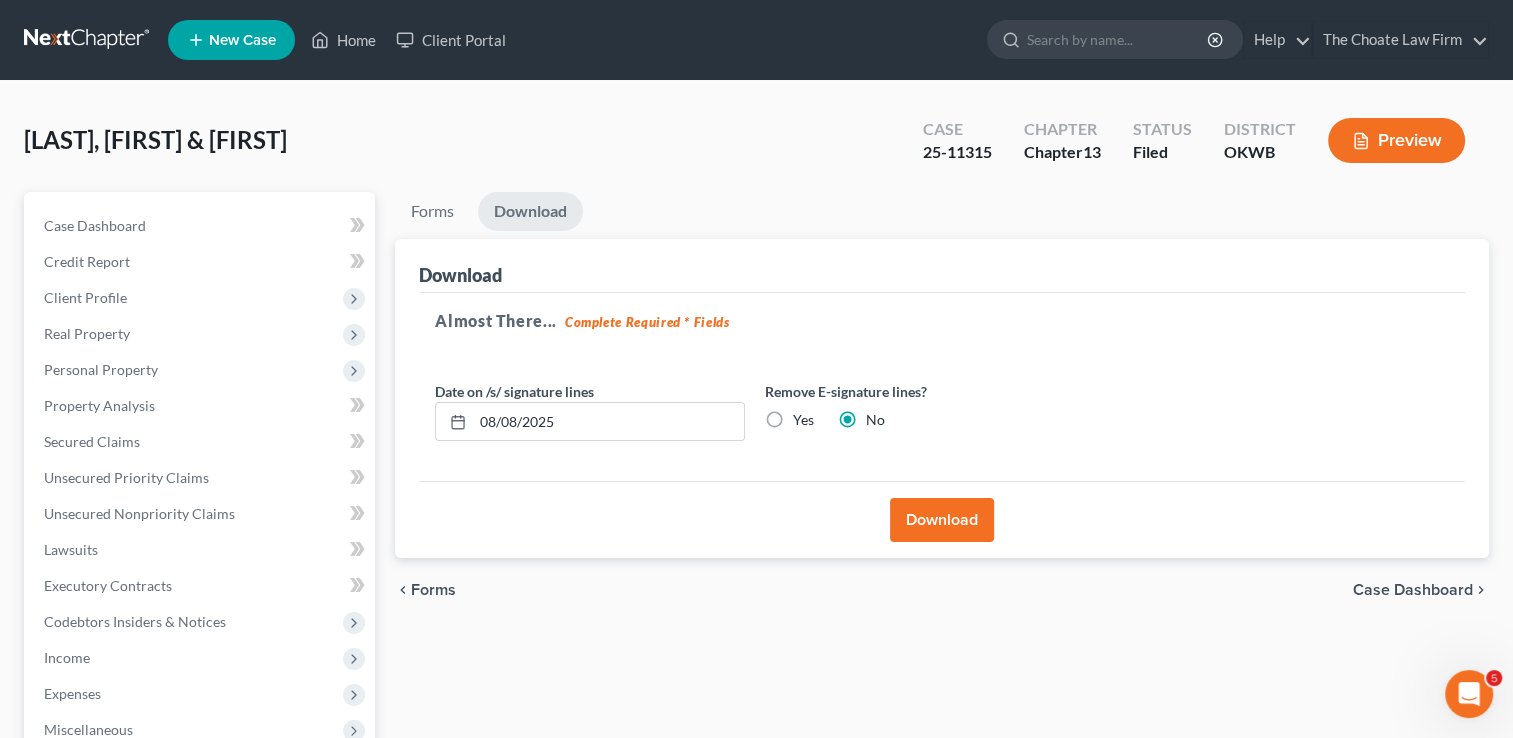 click on "Download" at bounding box center (942, 520) 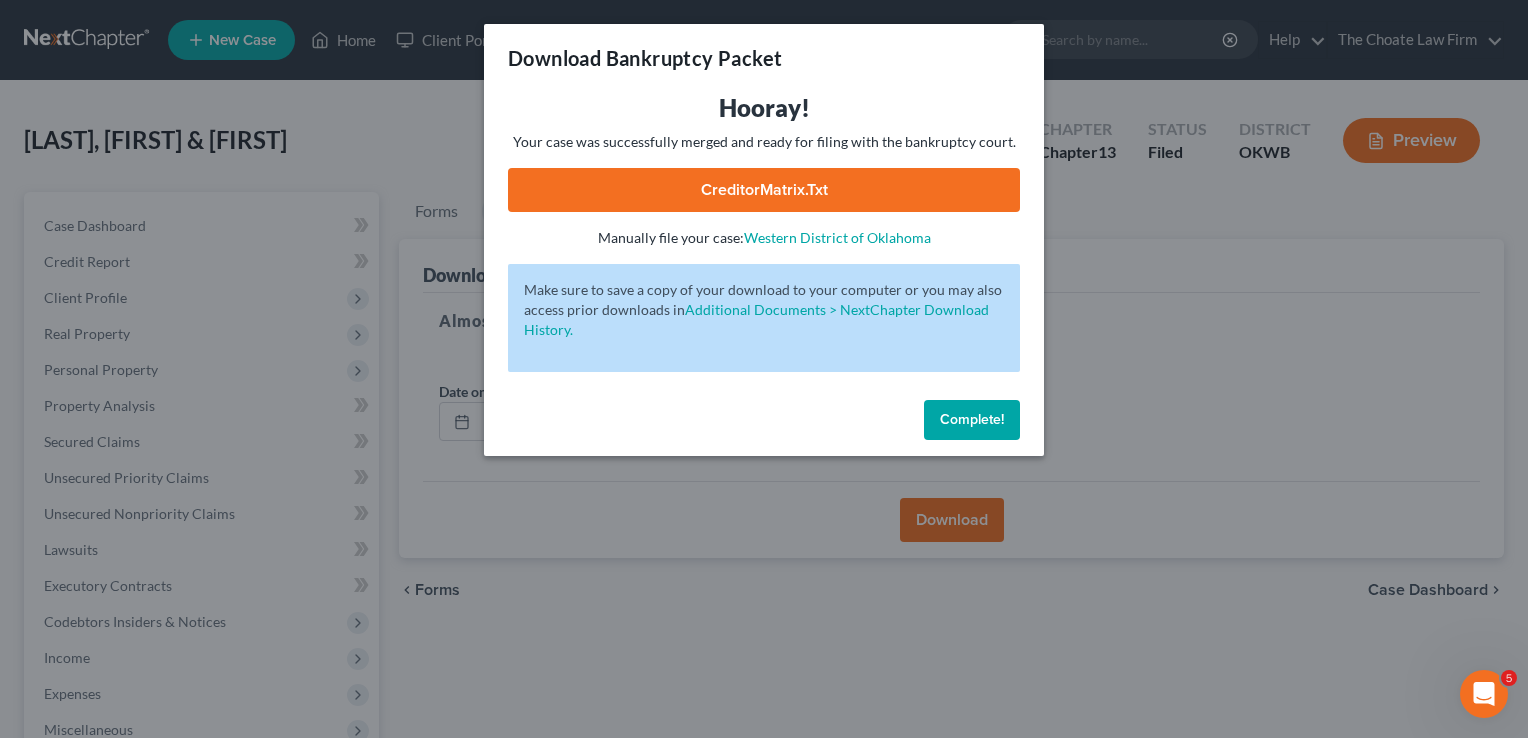 click on "CreditorMatrix.txt" at bounding box center (764, 190) 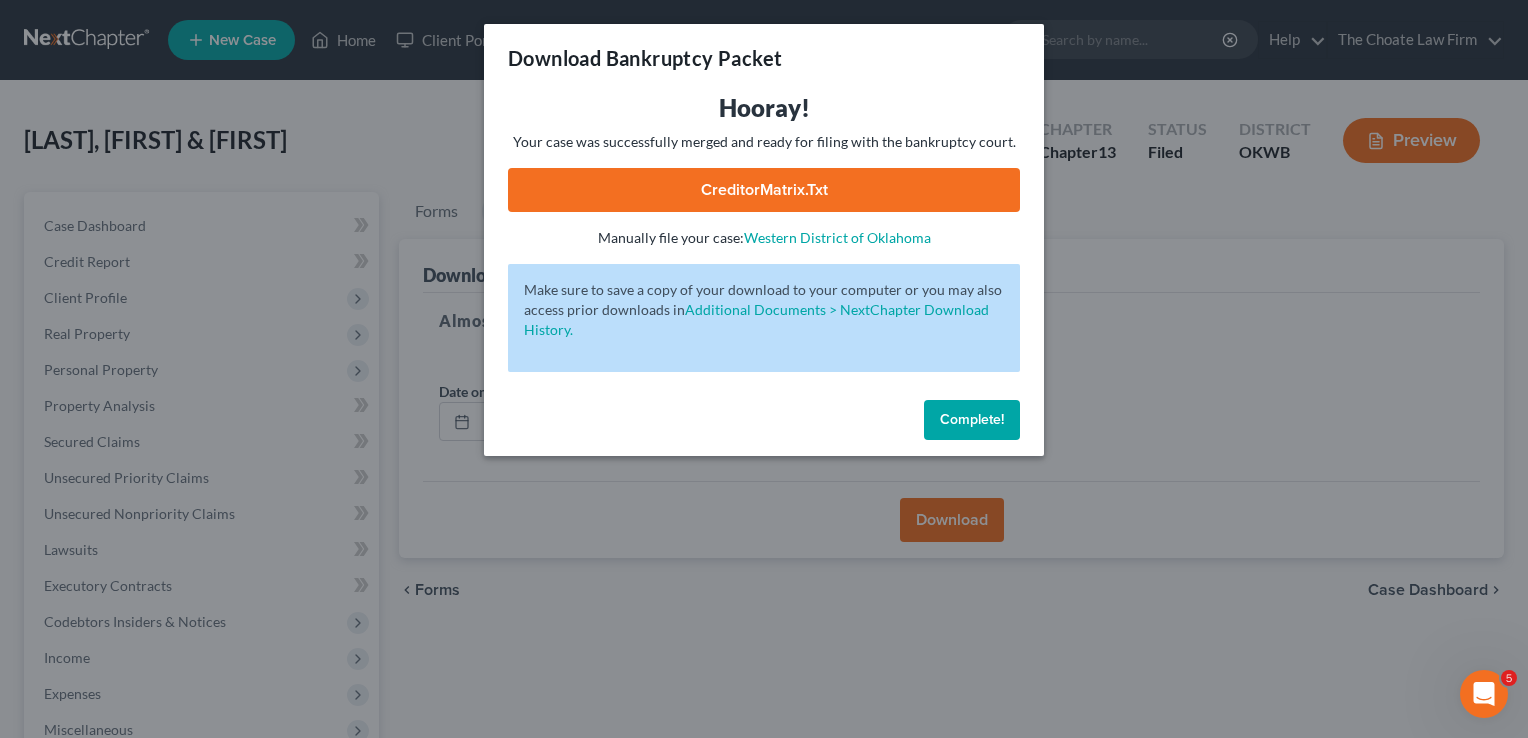 click on "Download Bankruptcy Packet
Hooray! Your case was successfully merged and ready for filing with the bankruptcy court. CreditorMatrix.txt -  Manually file your case:  Western District of Oklahoma Oops! There was an error with generating the download packet. -
Make sure to save a copy of your download to your computer or you may also access prior downloads in  Additional Documents > NextChapter Download History.
Complete!" at bounding box center (764, 369) 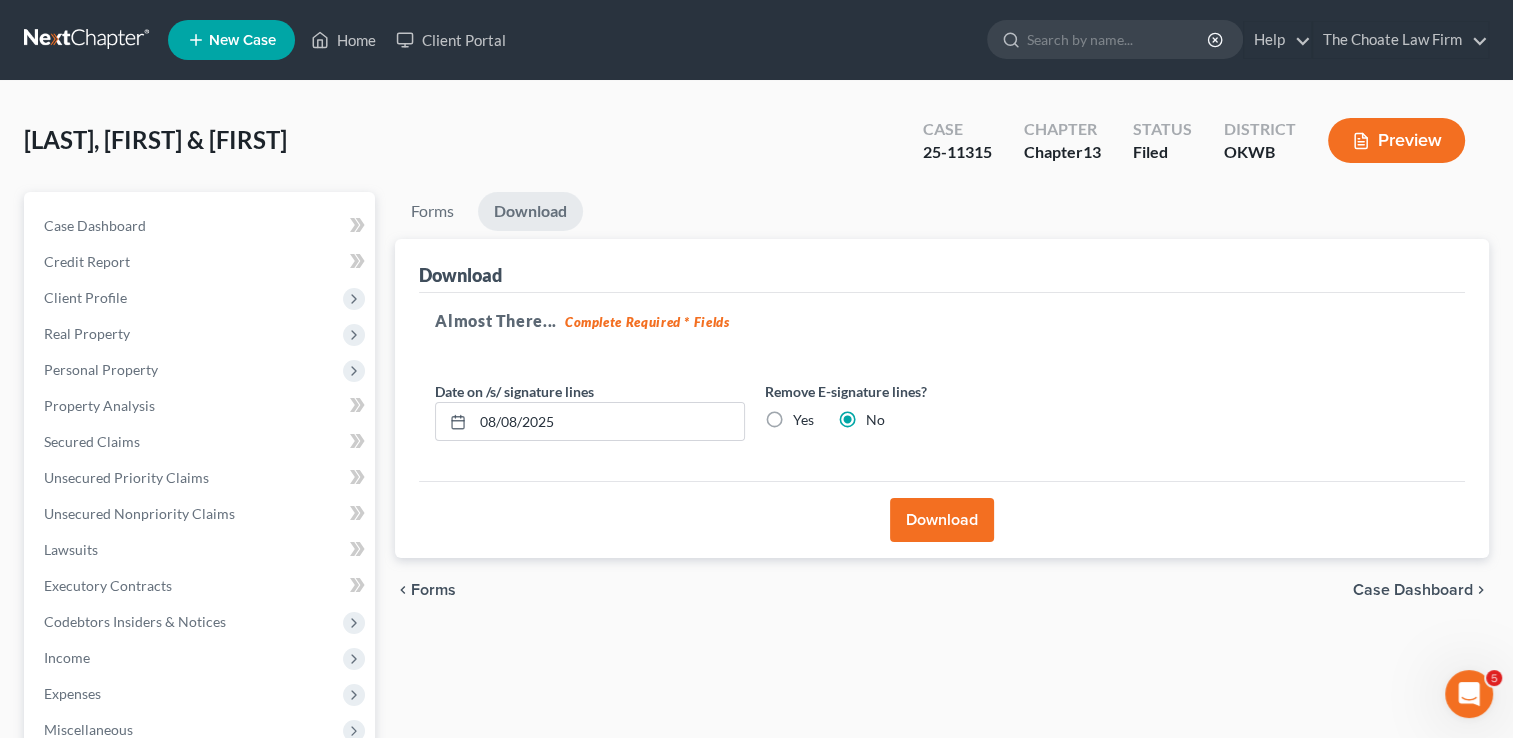 click at bounding box center (88, 40) 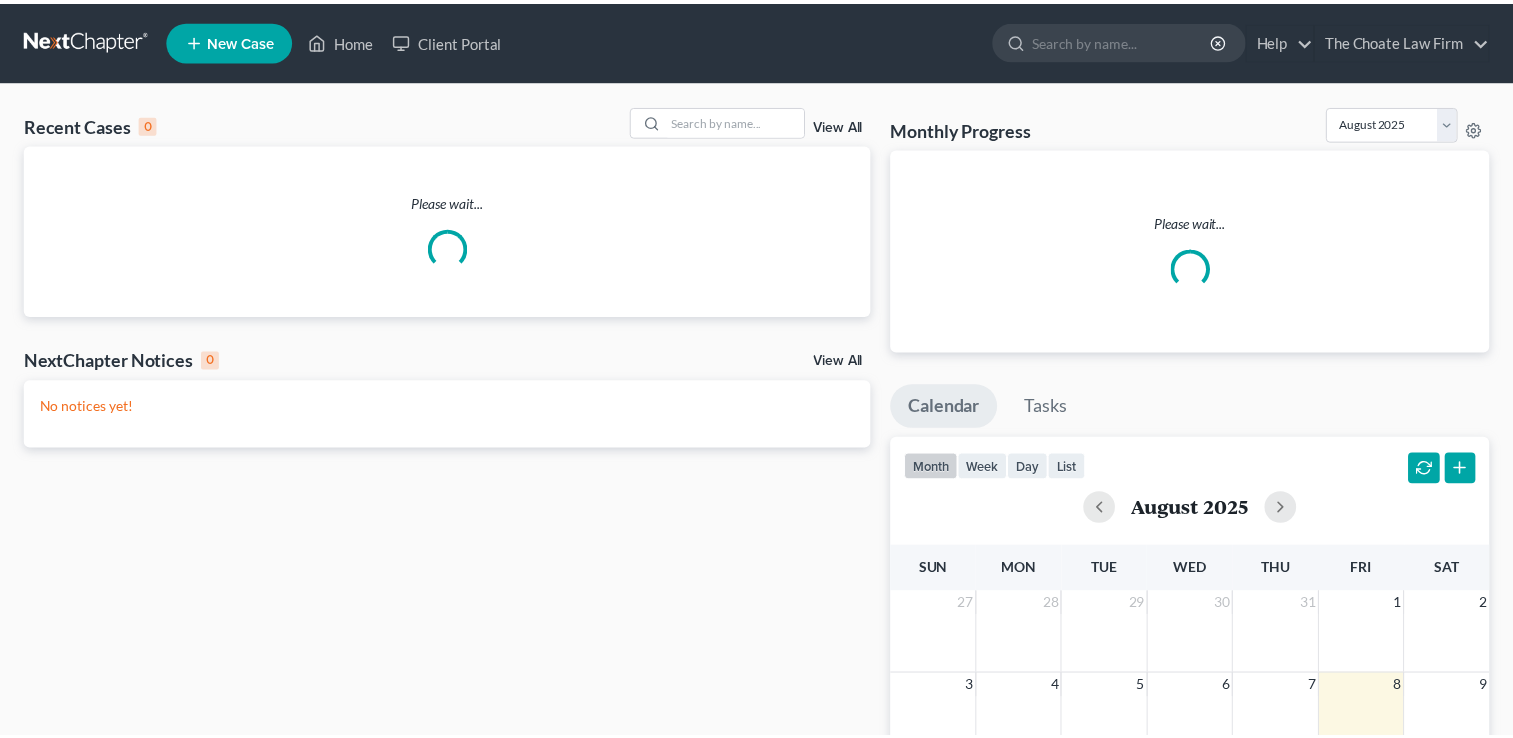scroll, scrollTop: 0, scrollLeft: 0, axis: both 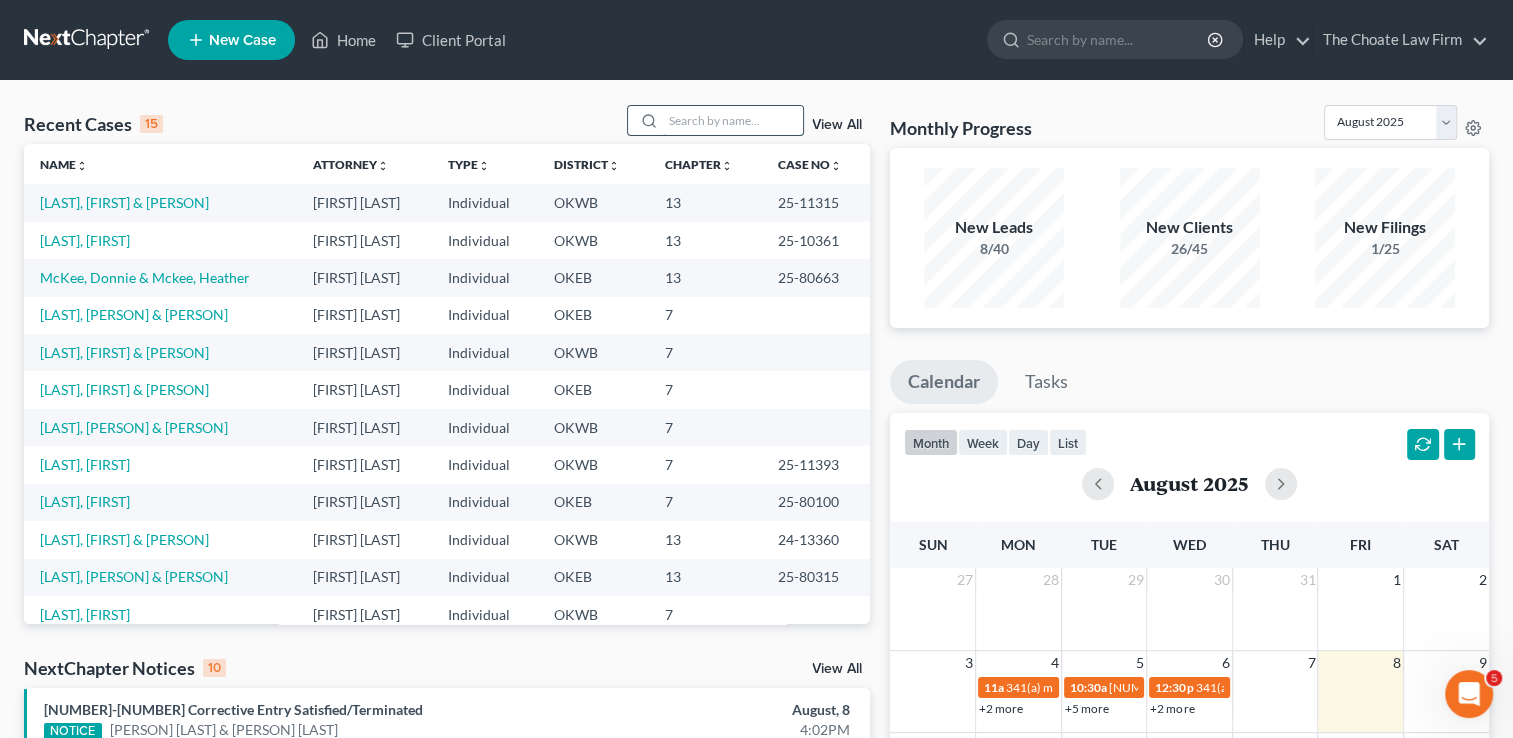 click at bounding box center (733, 120) 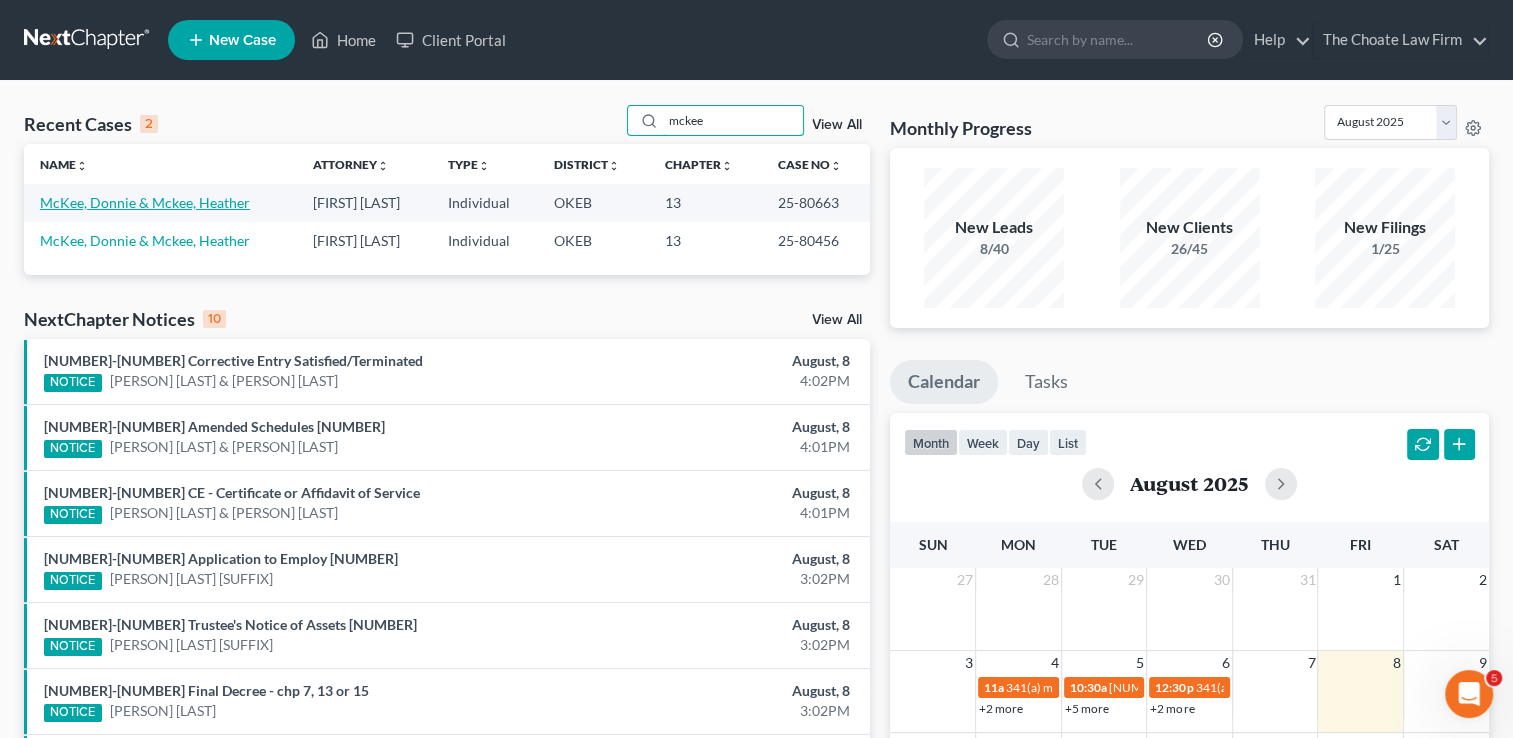 type on "mckee" 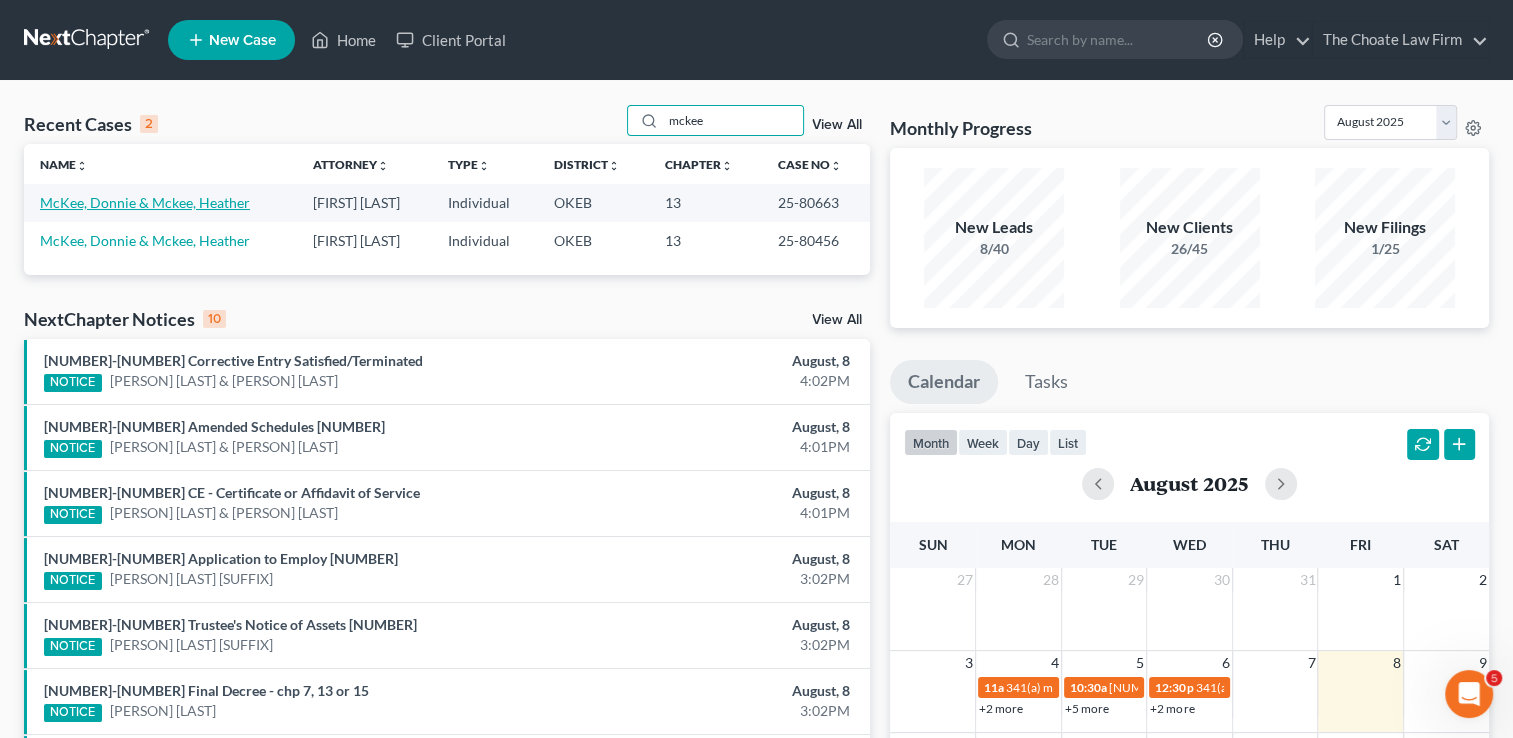 click on "McKee, Donnie & Mckee, Heather" at bounding box center [145, 202] 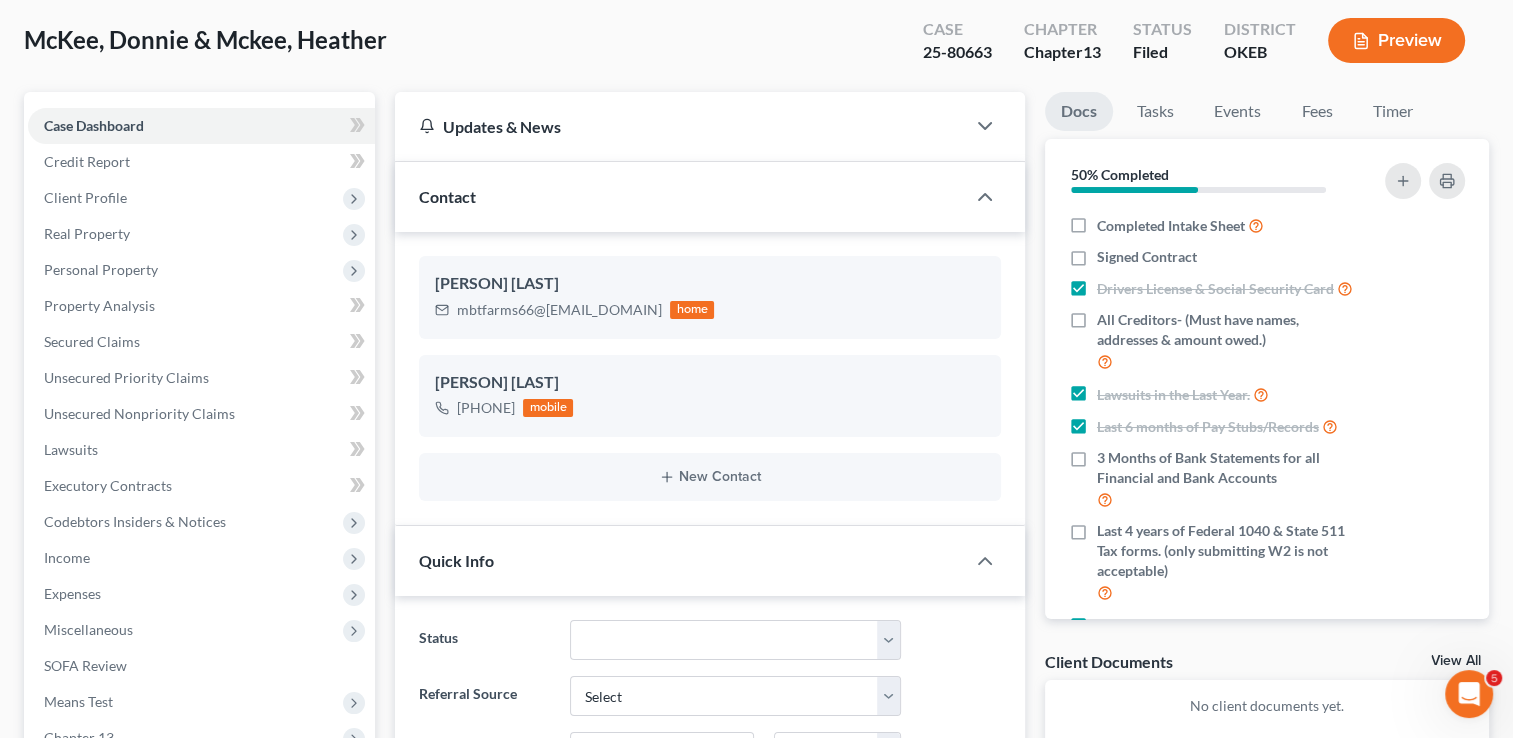 scroll, scrollTop: 700, scrollLeft: 0, axis: vertical 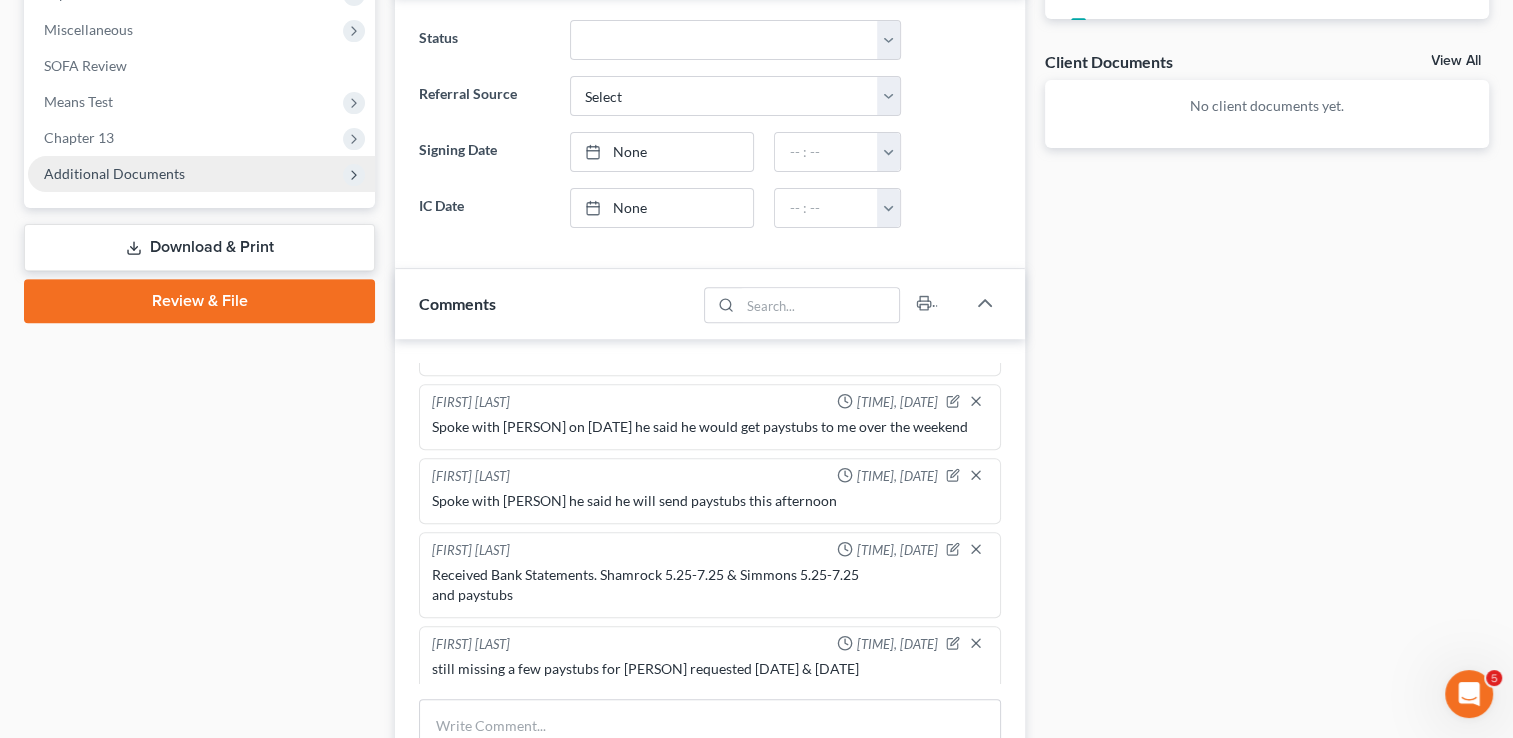 click on "Additional Documents" at bounding box center [114, 173] 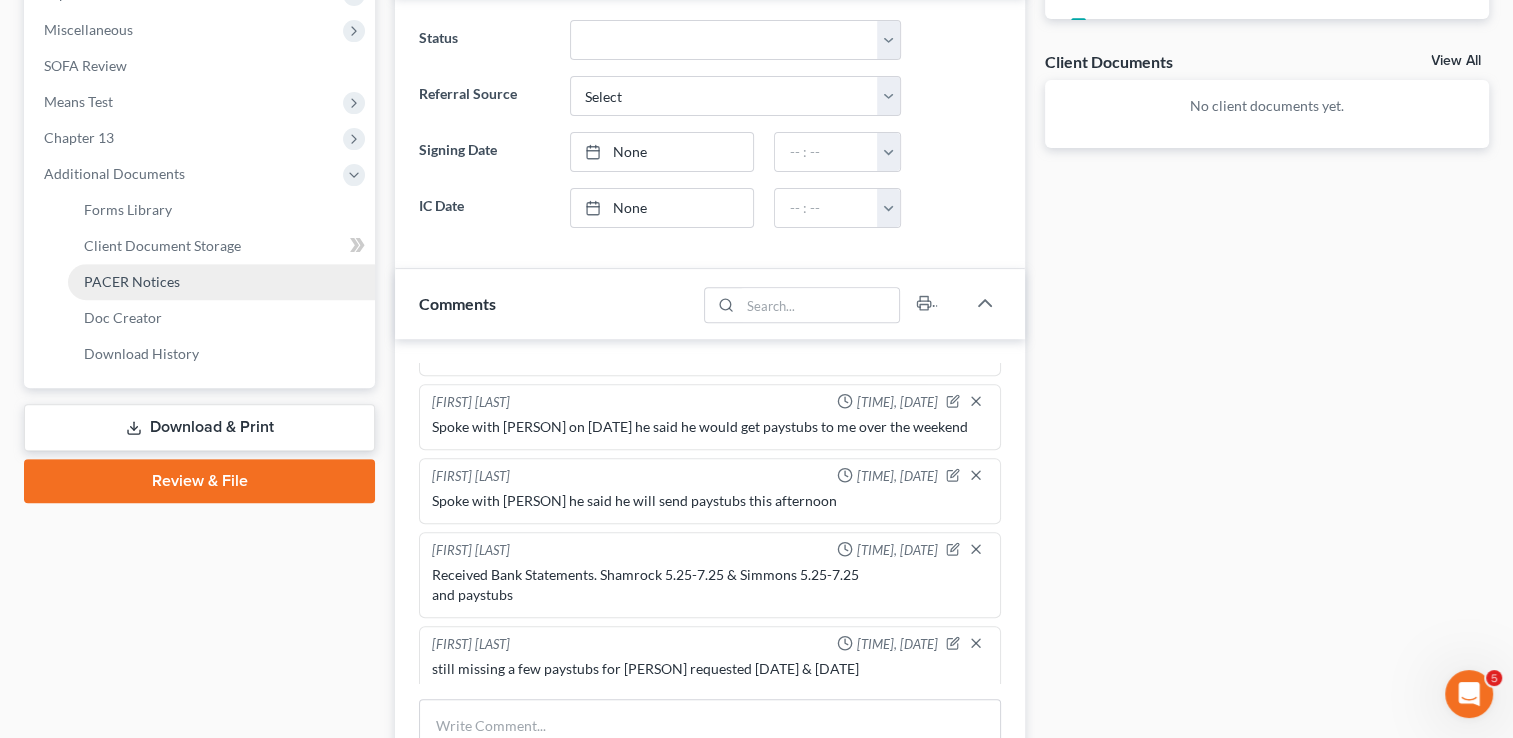click on "PACER Notices" at bounding box center [132, 281] 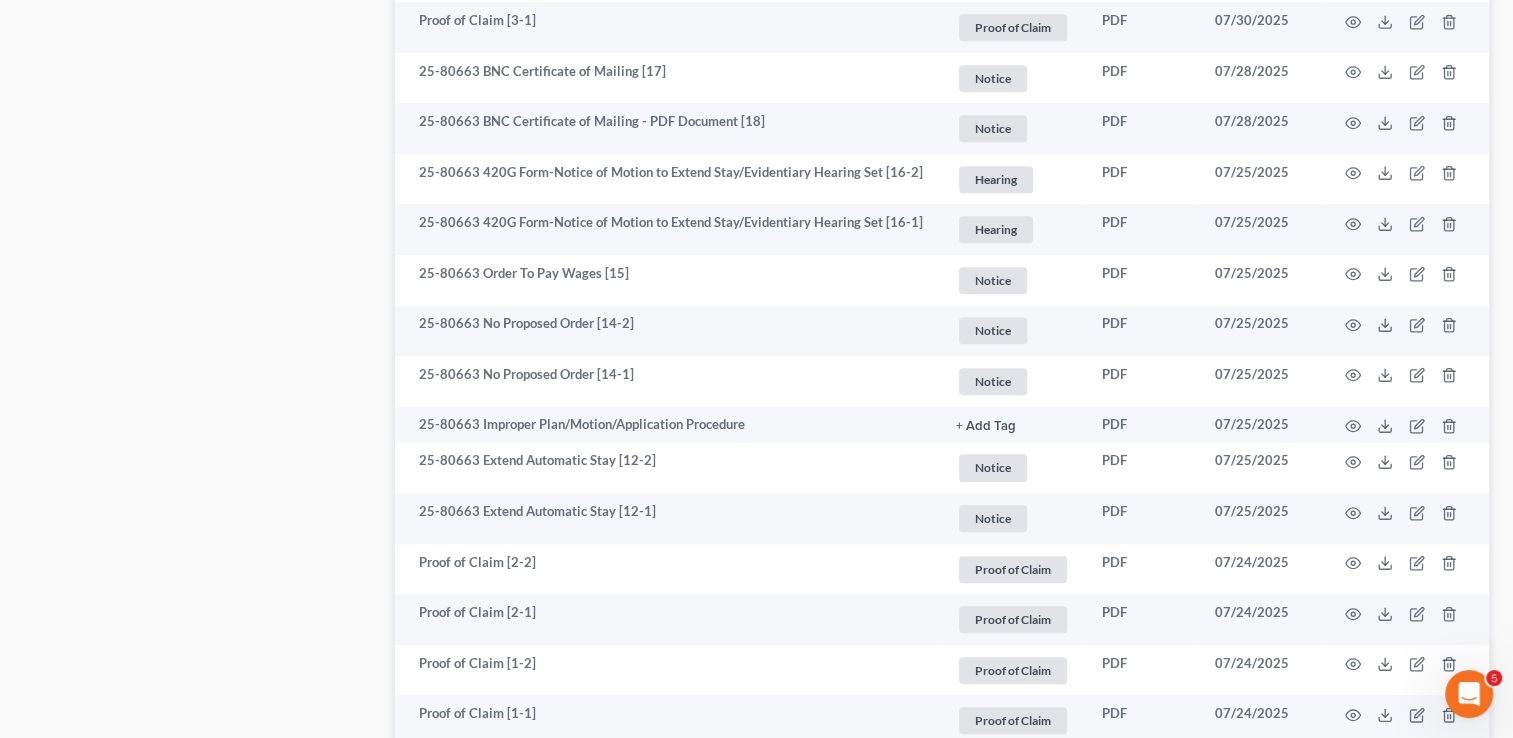 scroll, scrollTop: 1600, scrollLeft: 0, axis: vertical 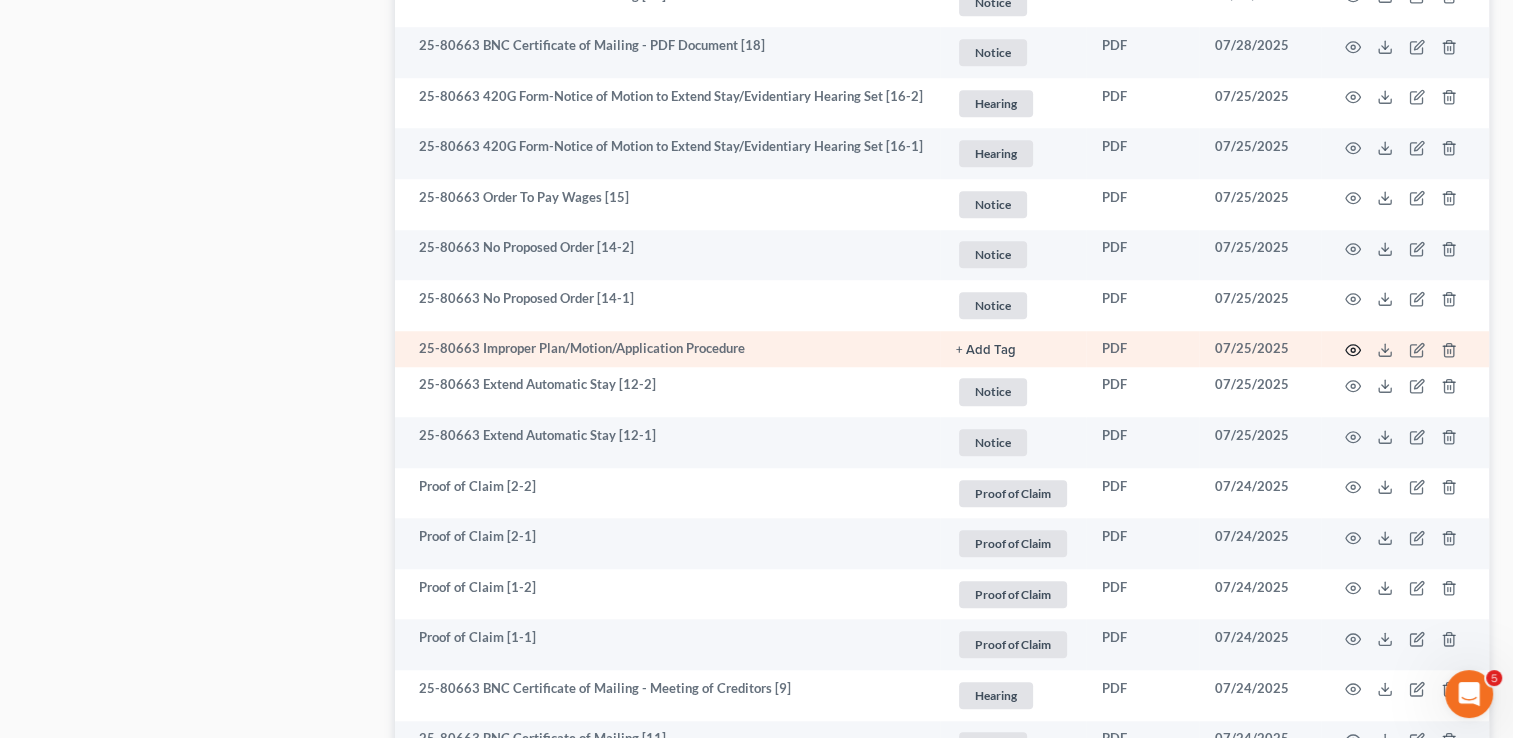 click 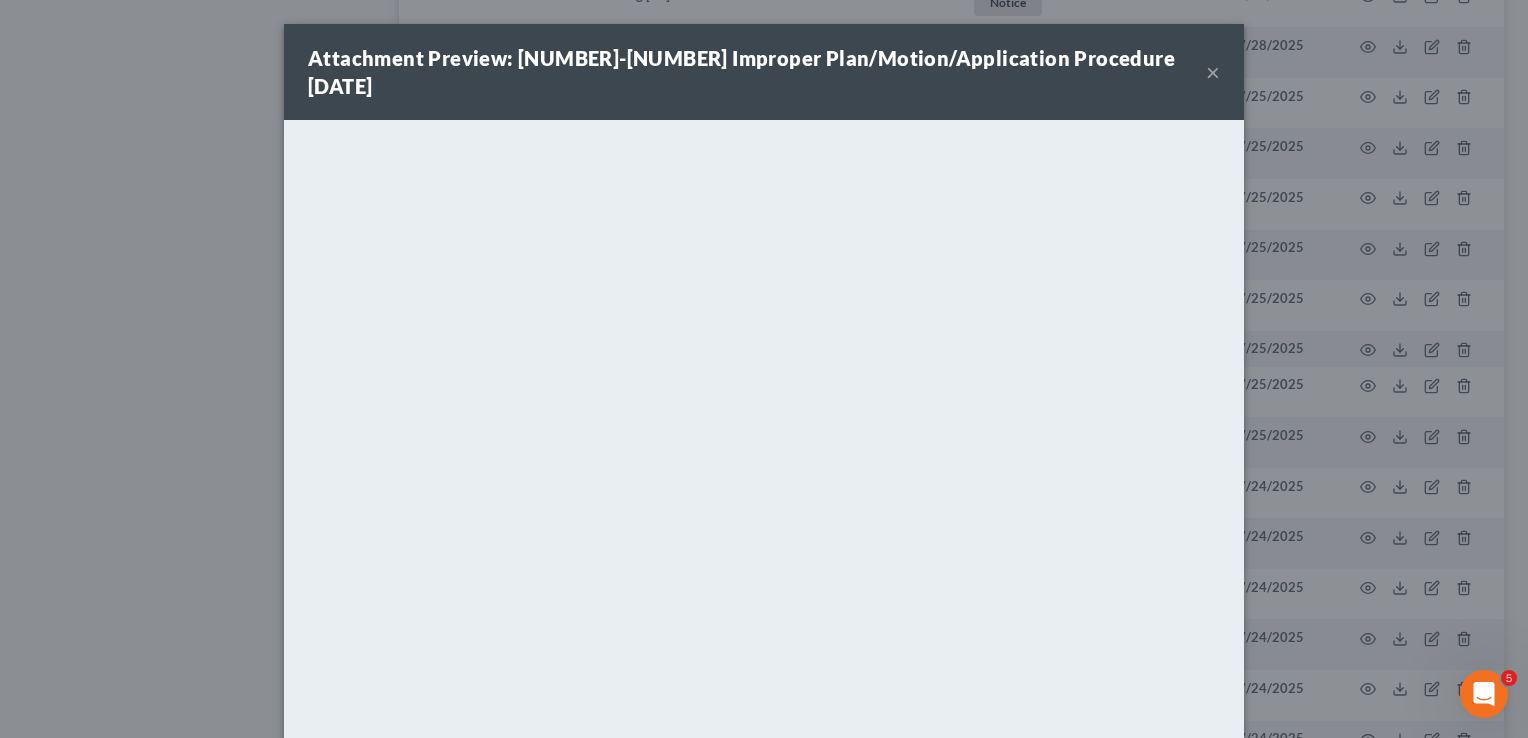 click on "×" at bounding box center [1213, 72] 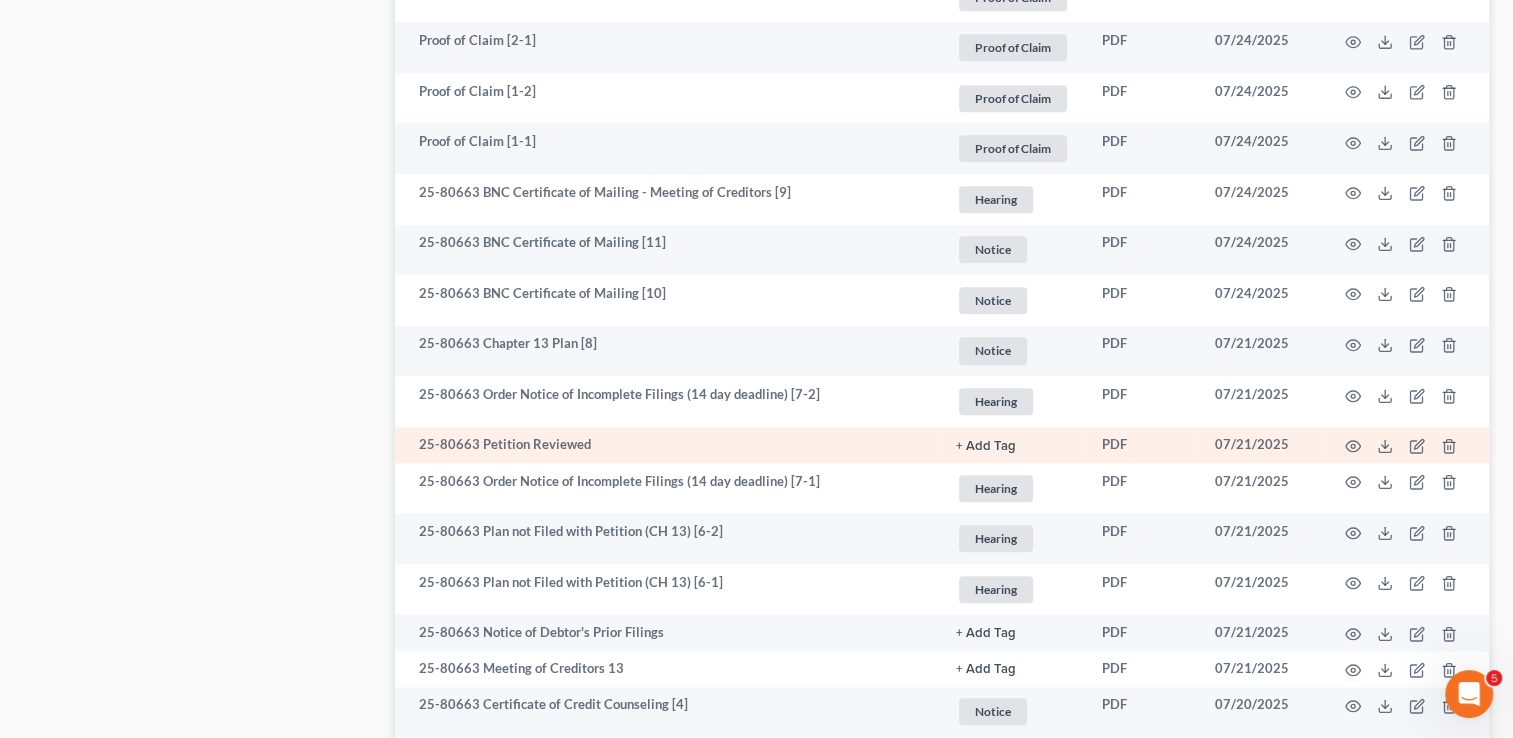 scroll, scrollTop: 2100, scrollLeft: 0, axis: vertical 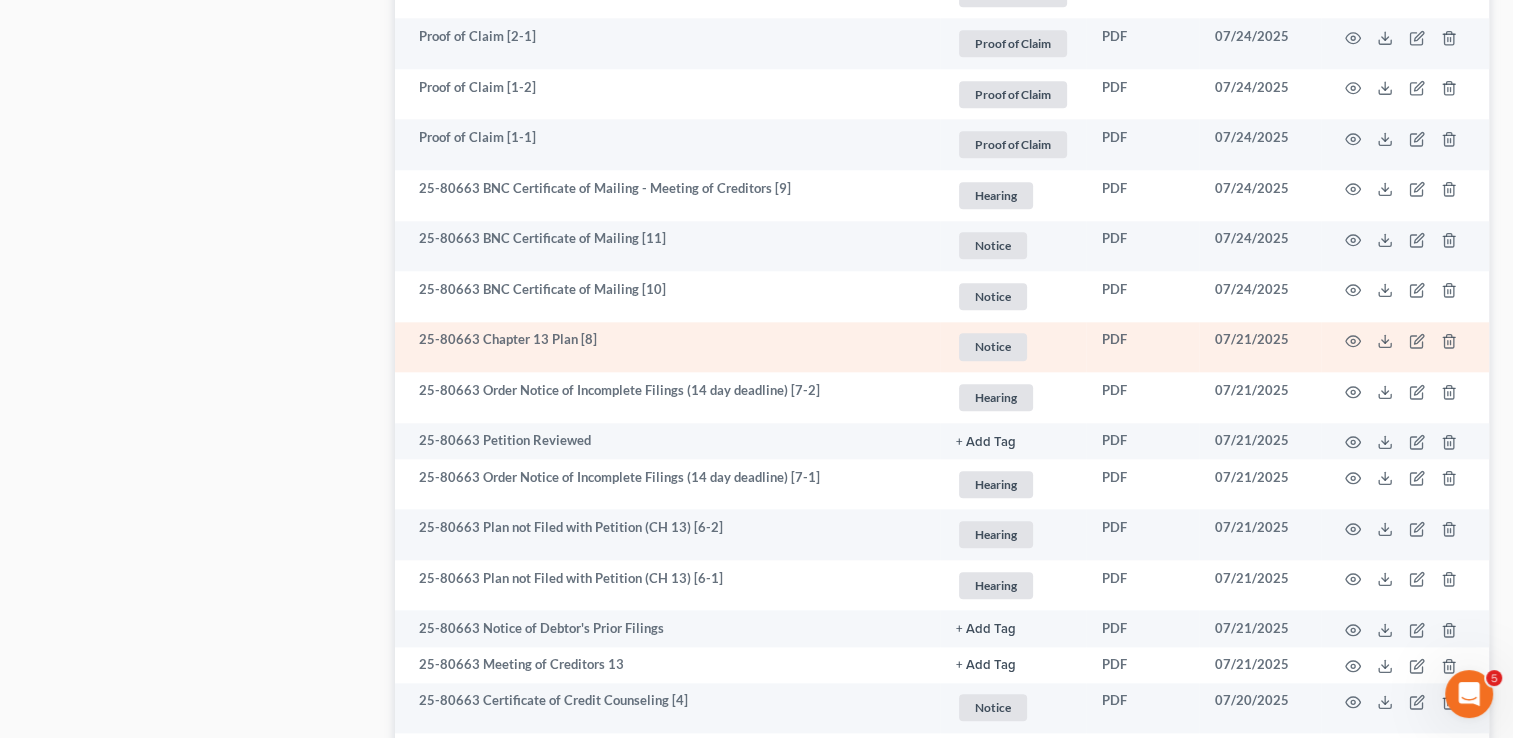 click on "25-80663 Chapter 13 Plan [8]" at bounding box center [667, 347] 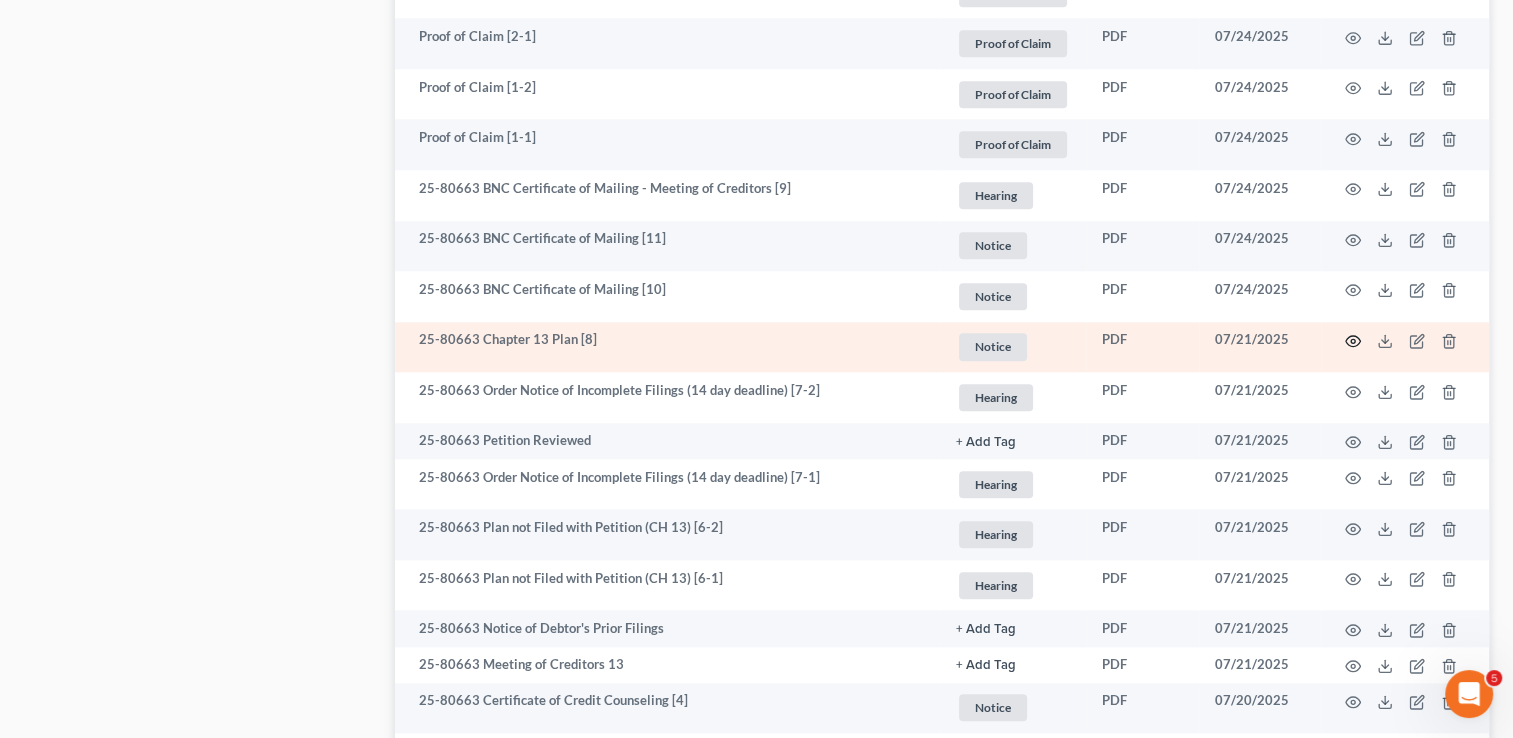 click 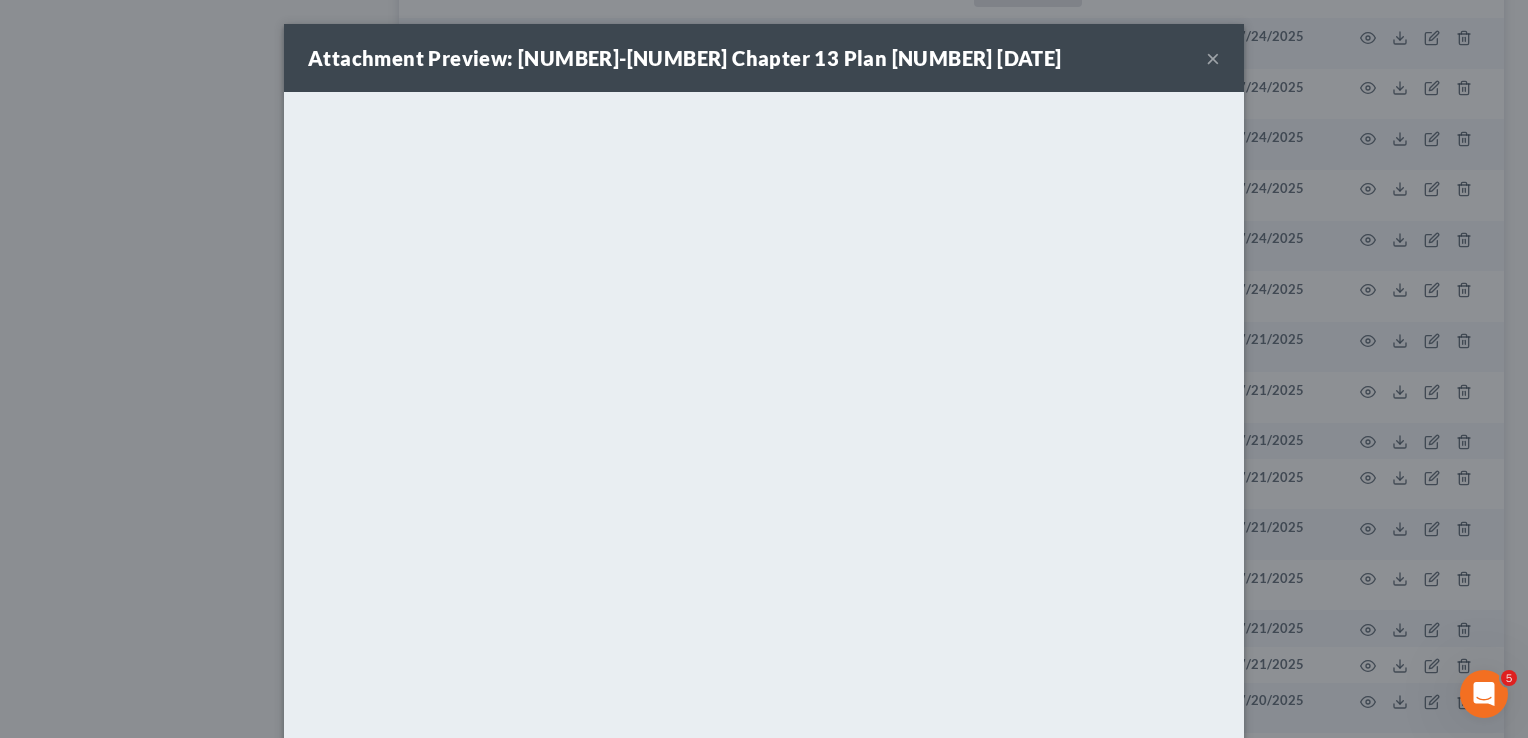 click on "×" at bounding box center (1213, 58) 